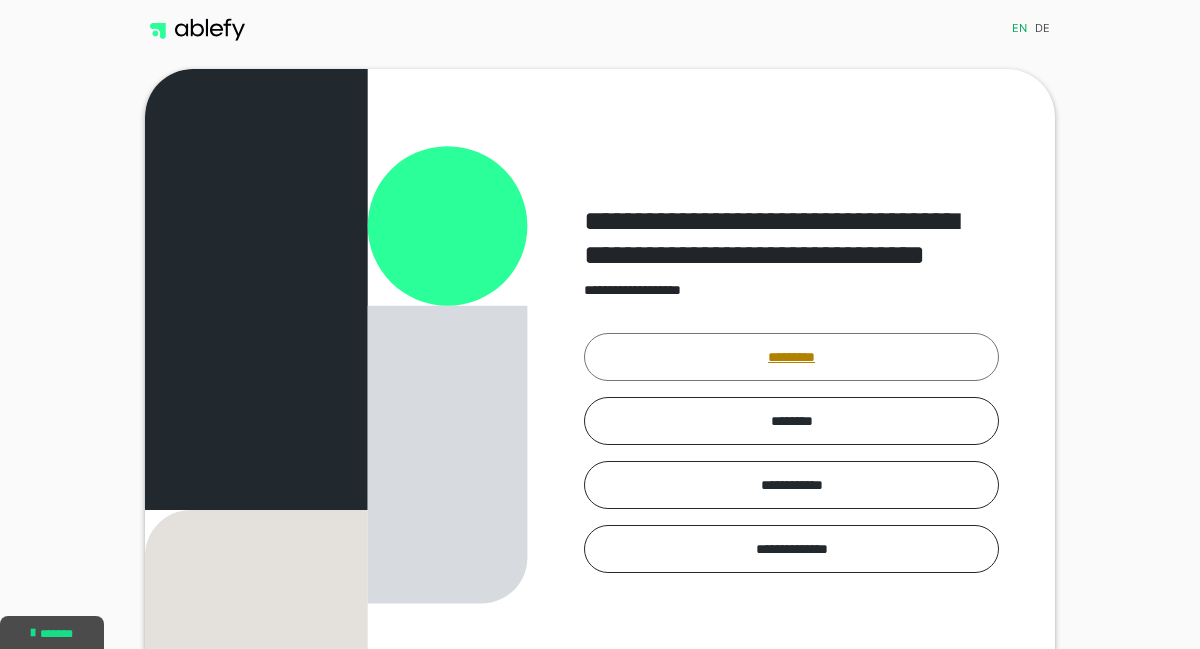 scroll, scrollTop: 0, scrollLeft: 0, axis: both 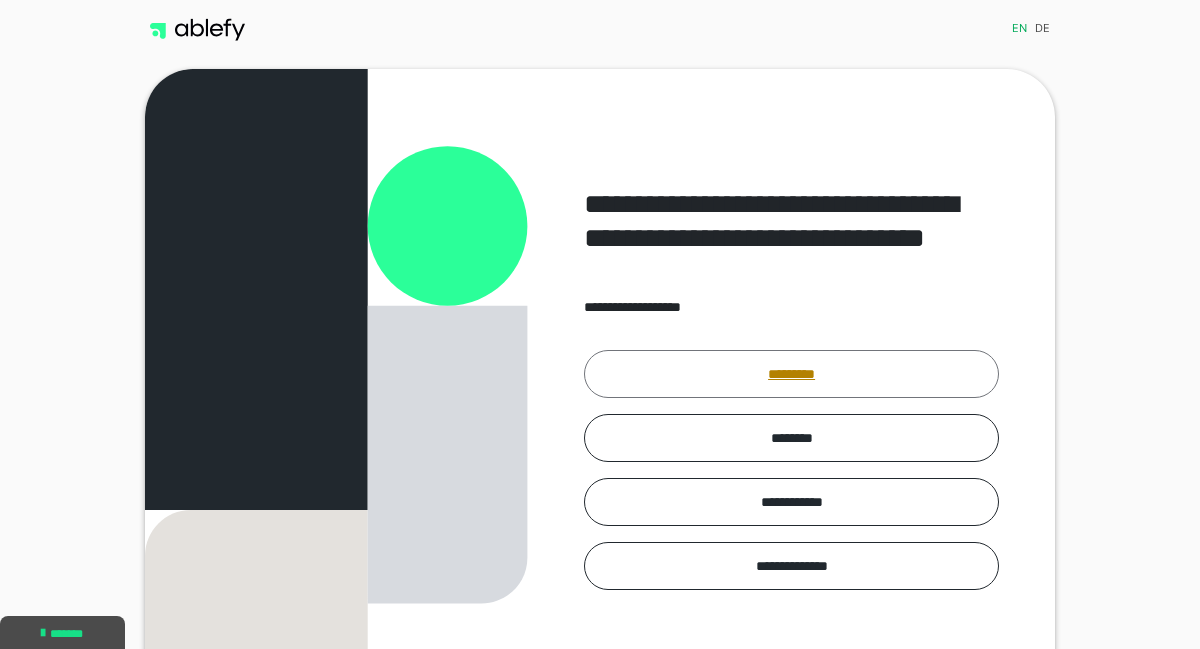 click on "*********" at bounding box center (791, 374) 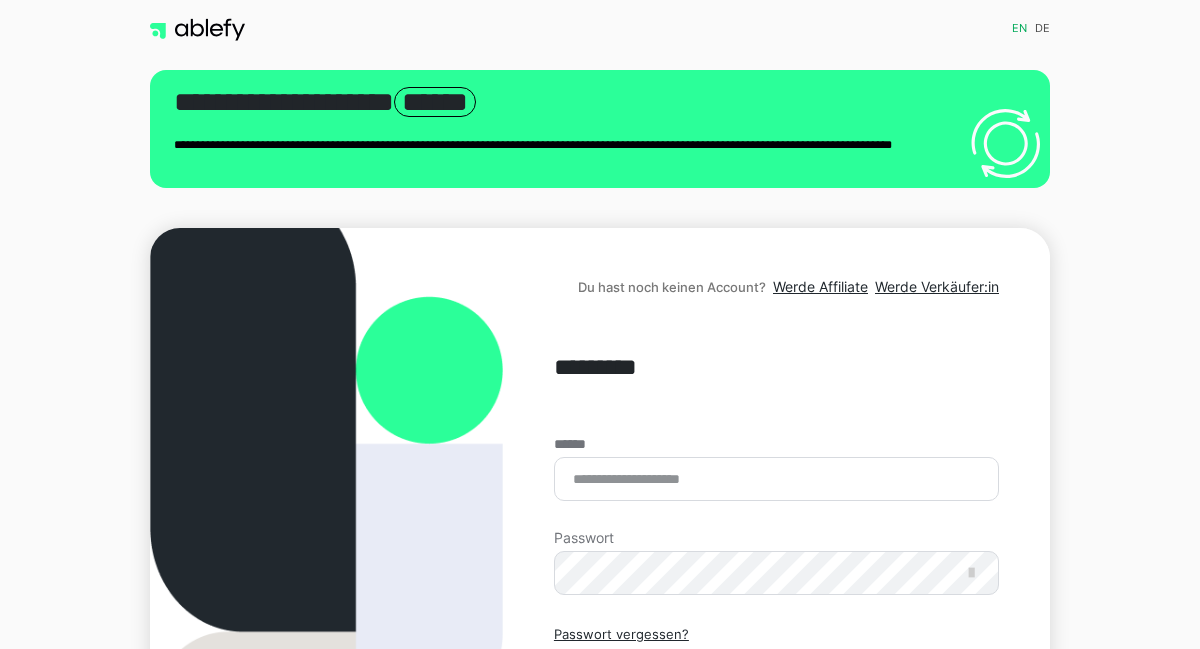 scroll, scrollTop: 0, scrollLeft: 0, axis: both 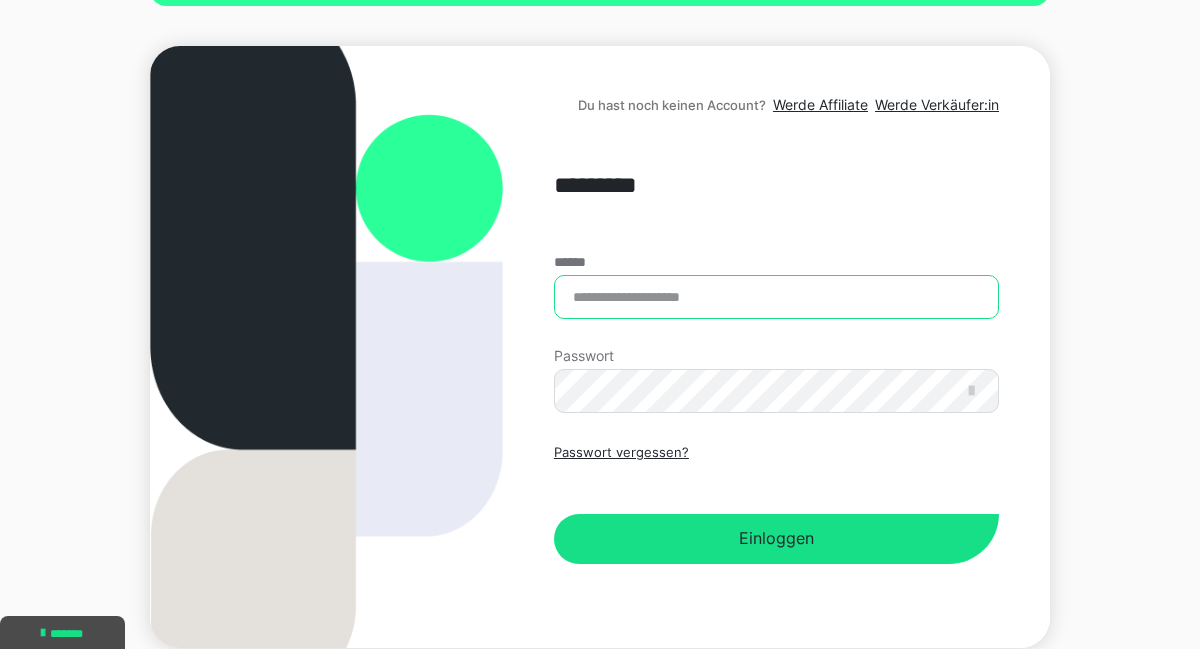 click on "******" at bounding box center [776, 297] 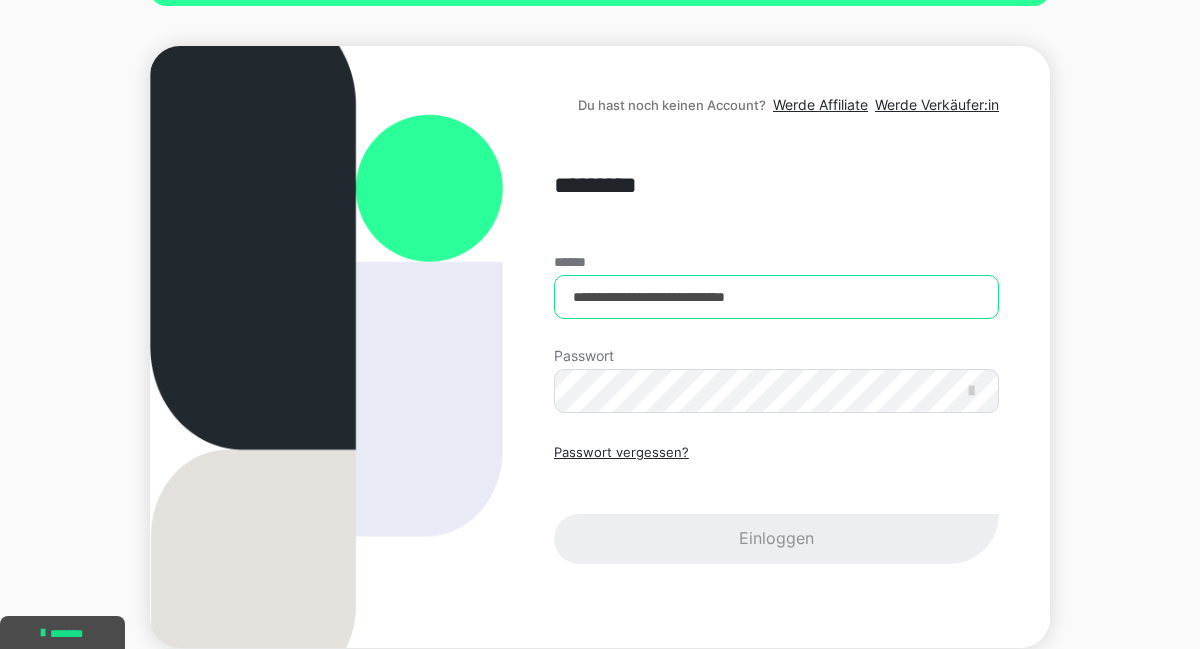 type on "**********" 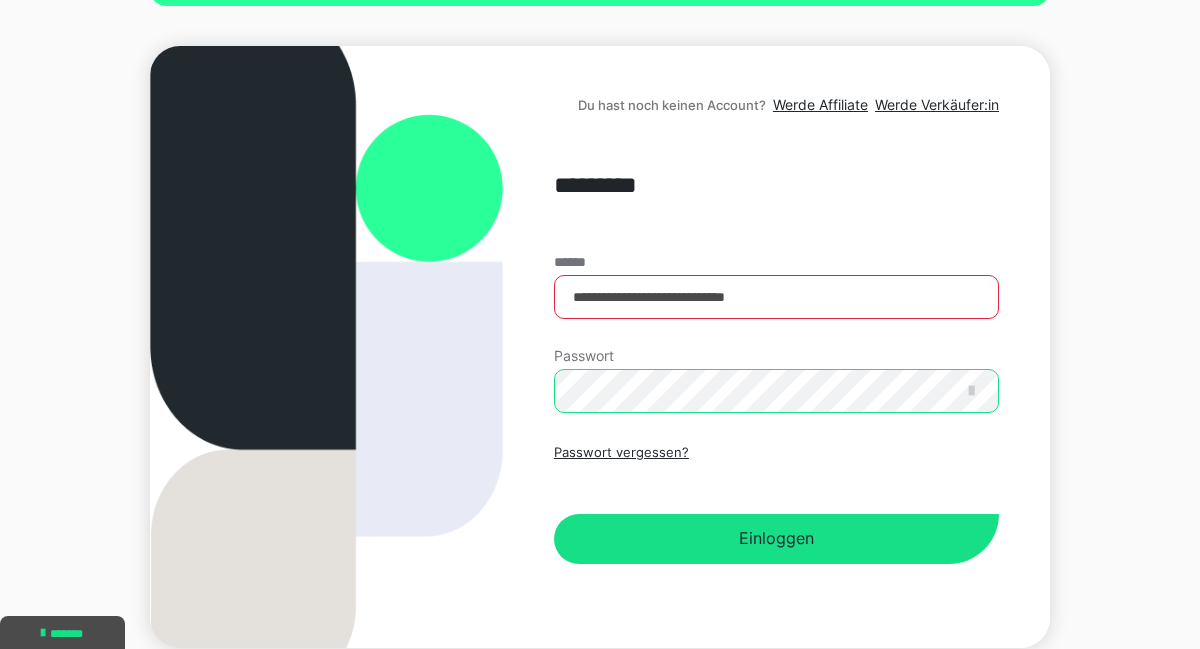 click on "Einloggen" at bounding box center (776, 539) 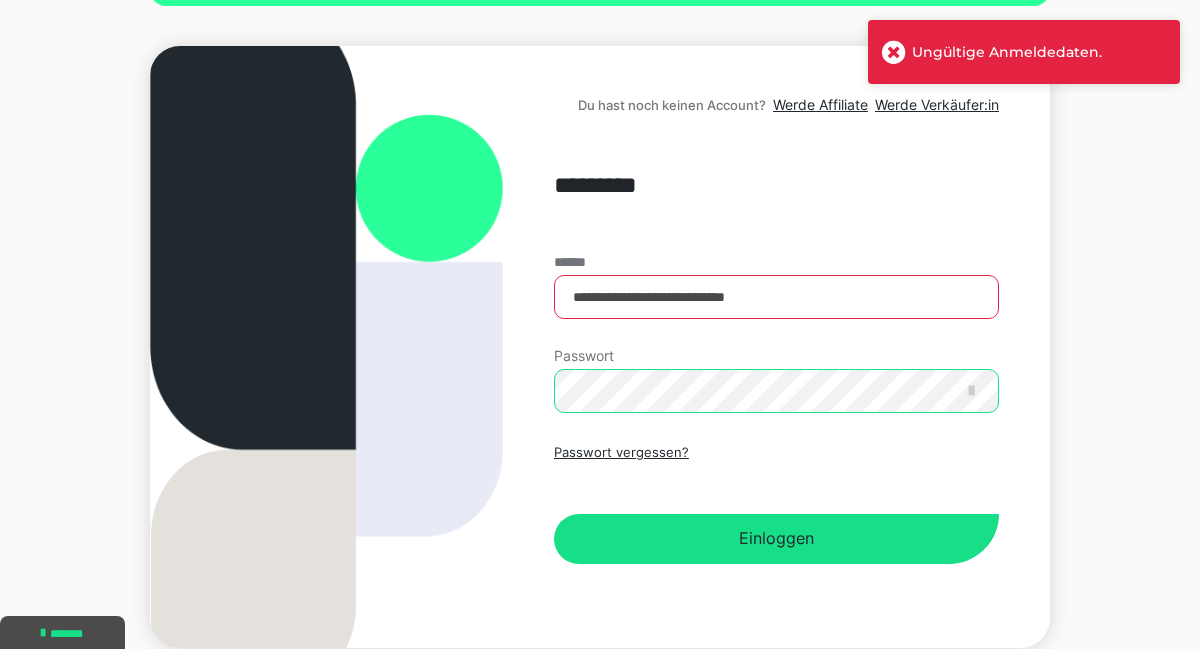 click on "Einloggen" at bounding box center [776, 539] 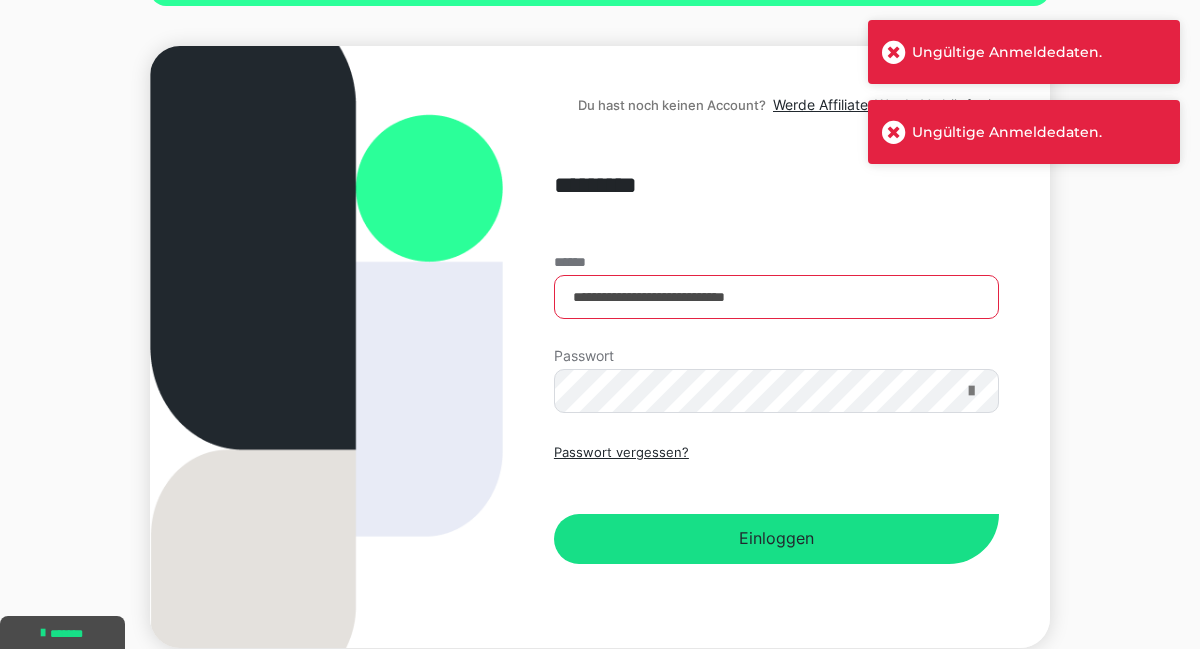 click at bounding box center [971, 391] 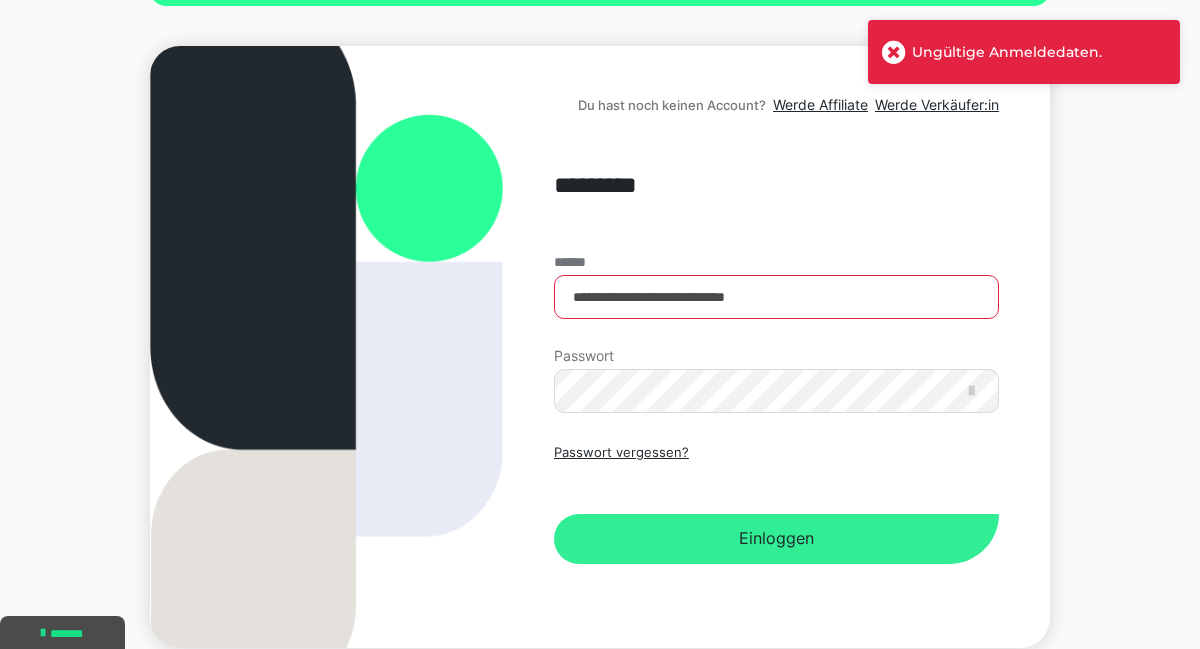 click on "Einloggen" at bounding box center (776, 539) 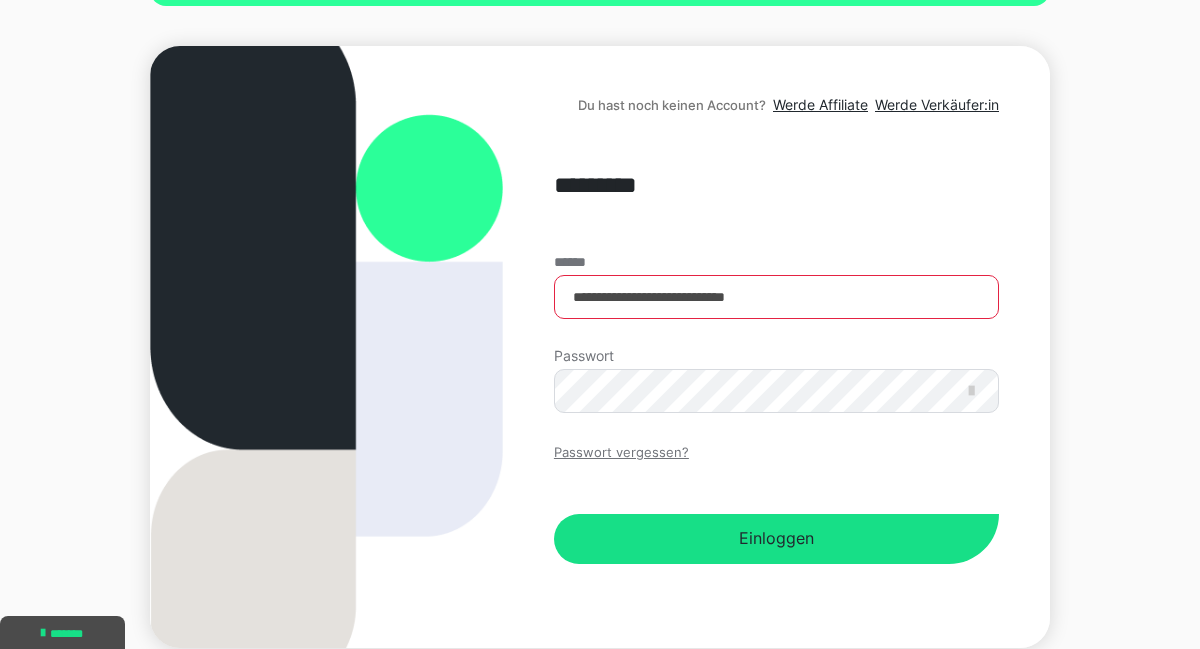 click on "Passwort vergessen?" at bounding box center [621, 453] 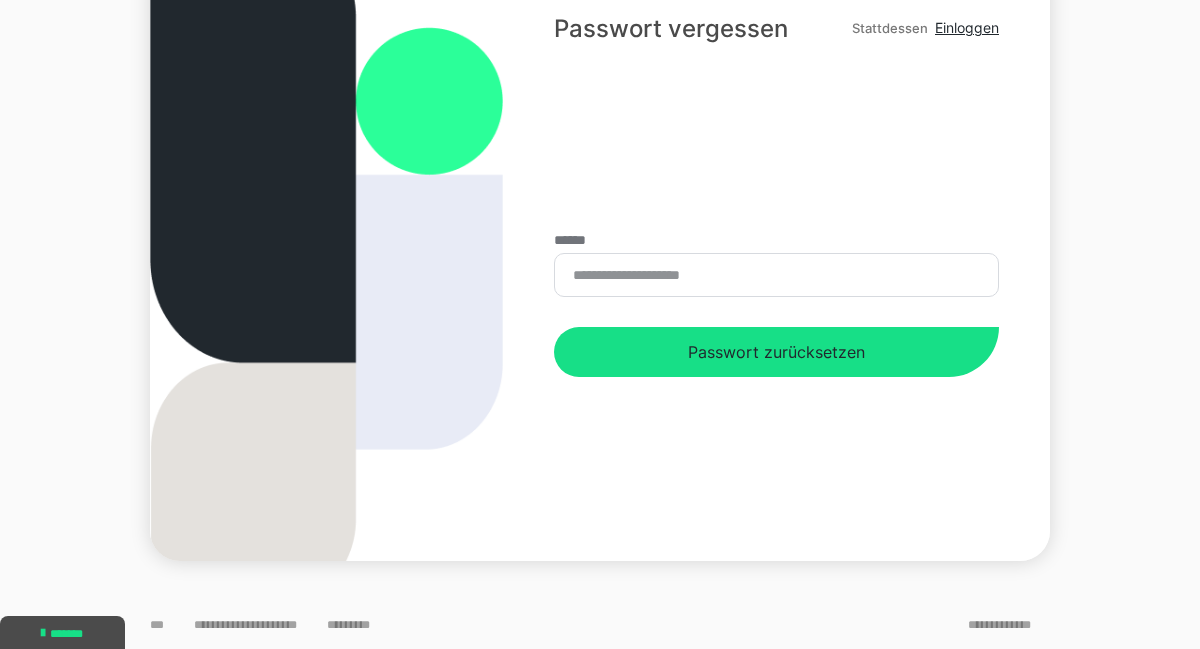 scroll, scrollTop: 0, scrollLeft: 0, axis: both 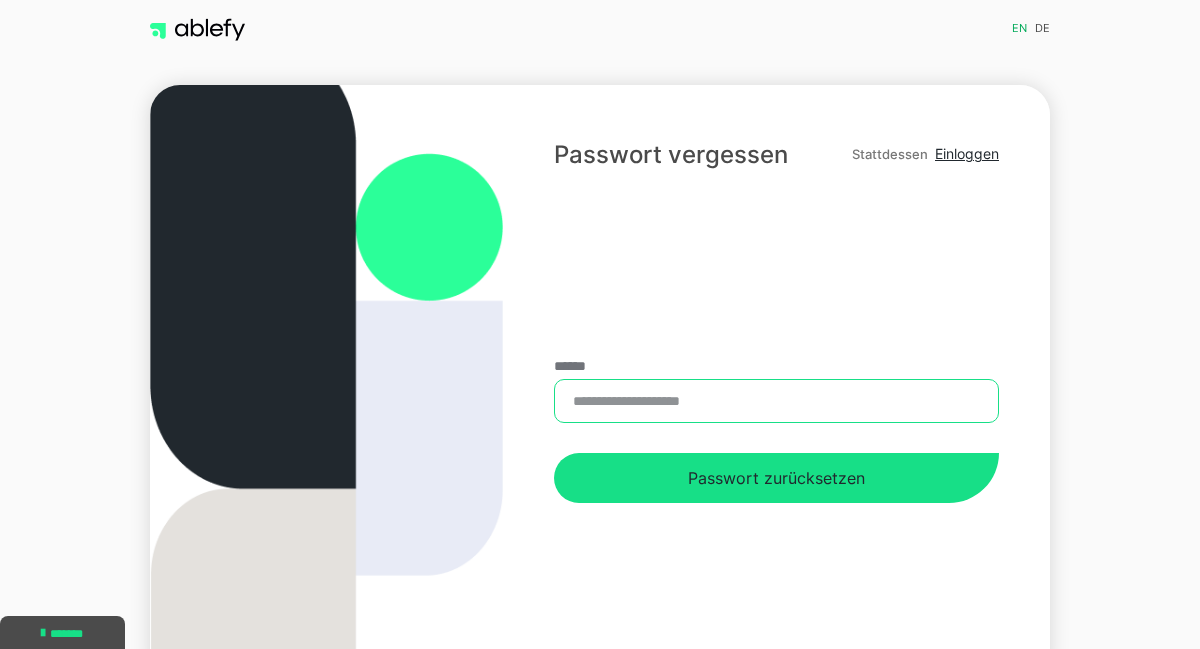click on "******" at bounding box center (776, 401) 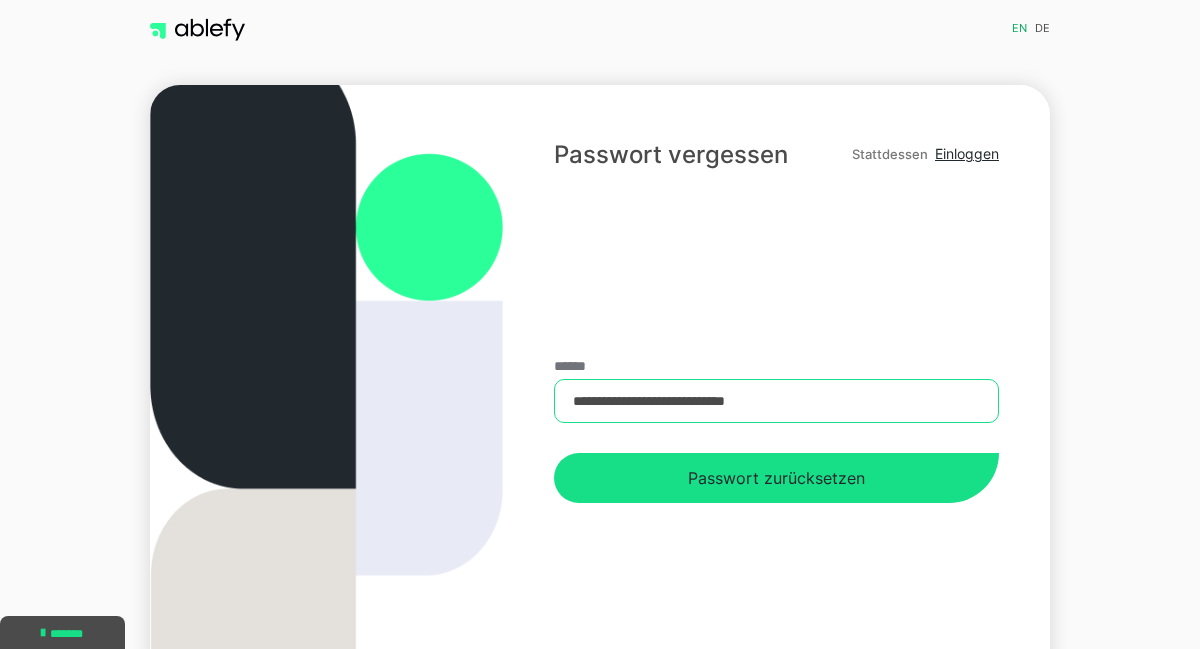 type on "**********" 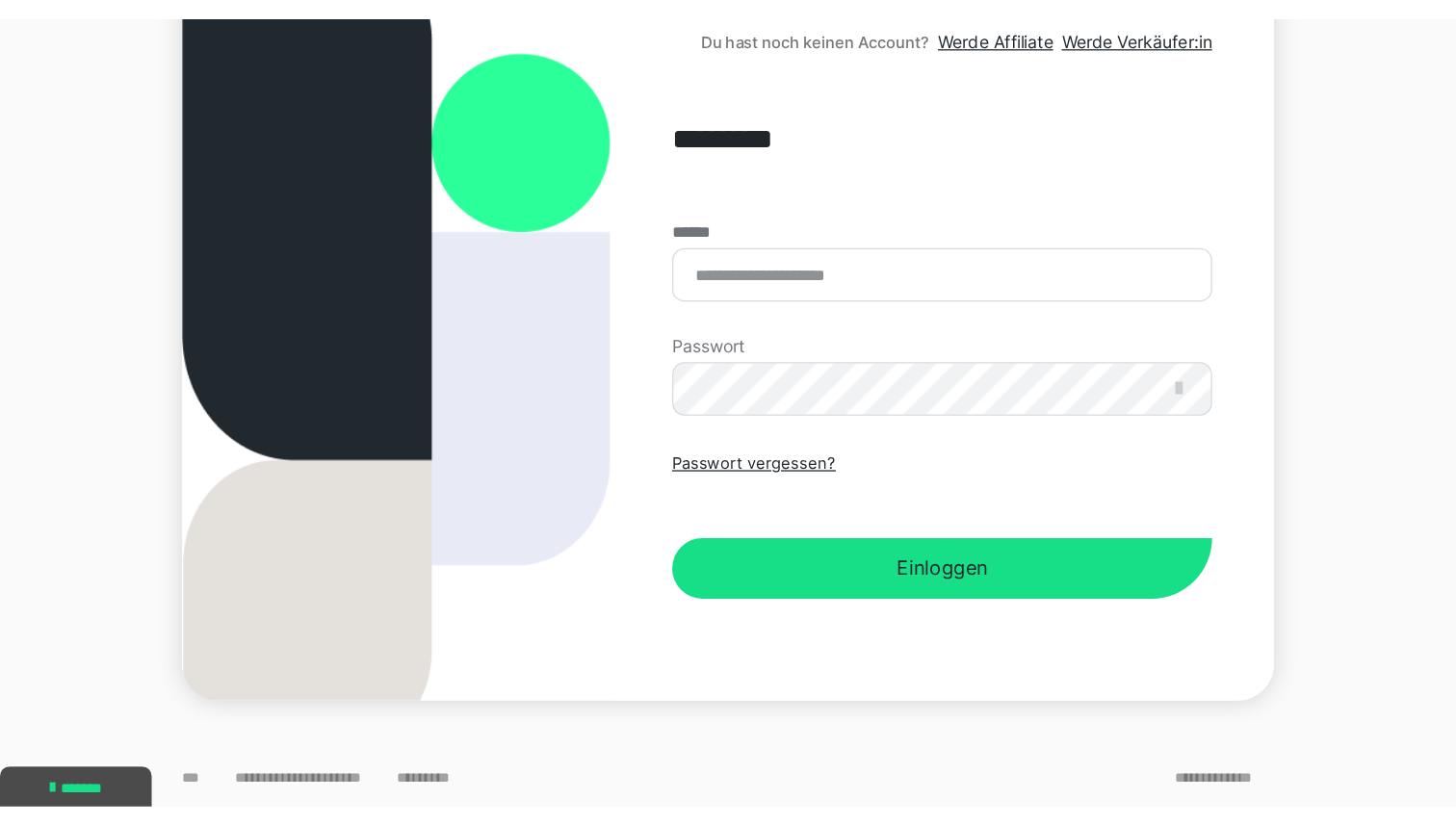 scroll, scrollTop: 58, scrollLeft: 0, axis: vertical 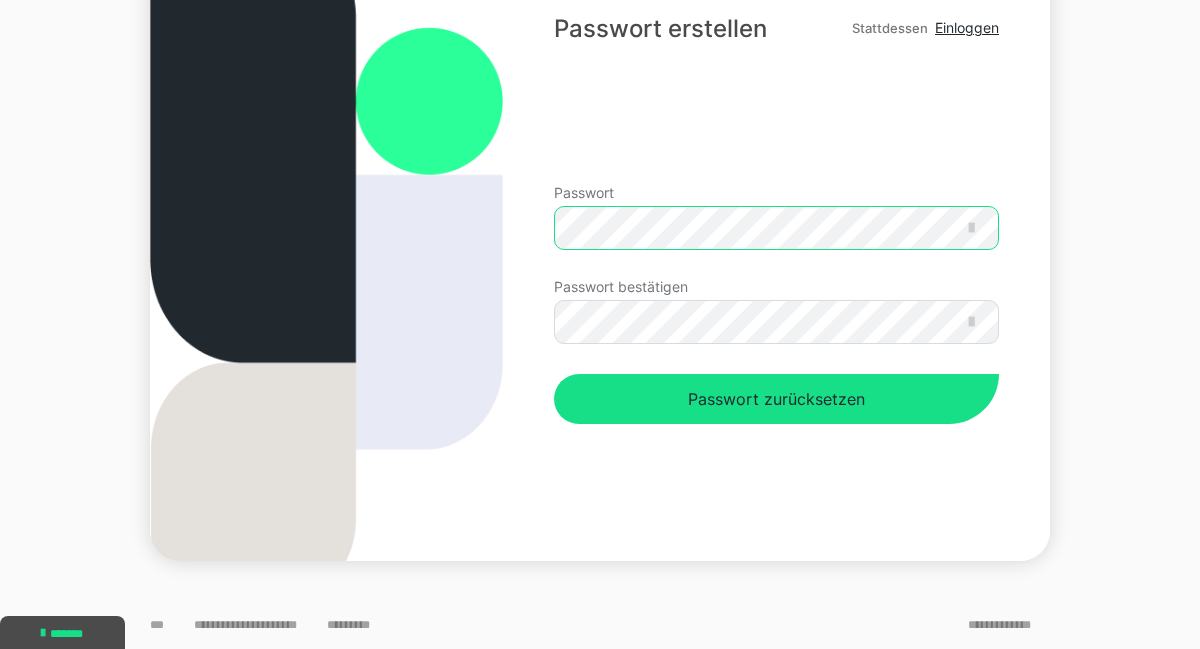click on "Passwort" at bounding box center [776, 233] 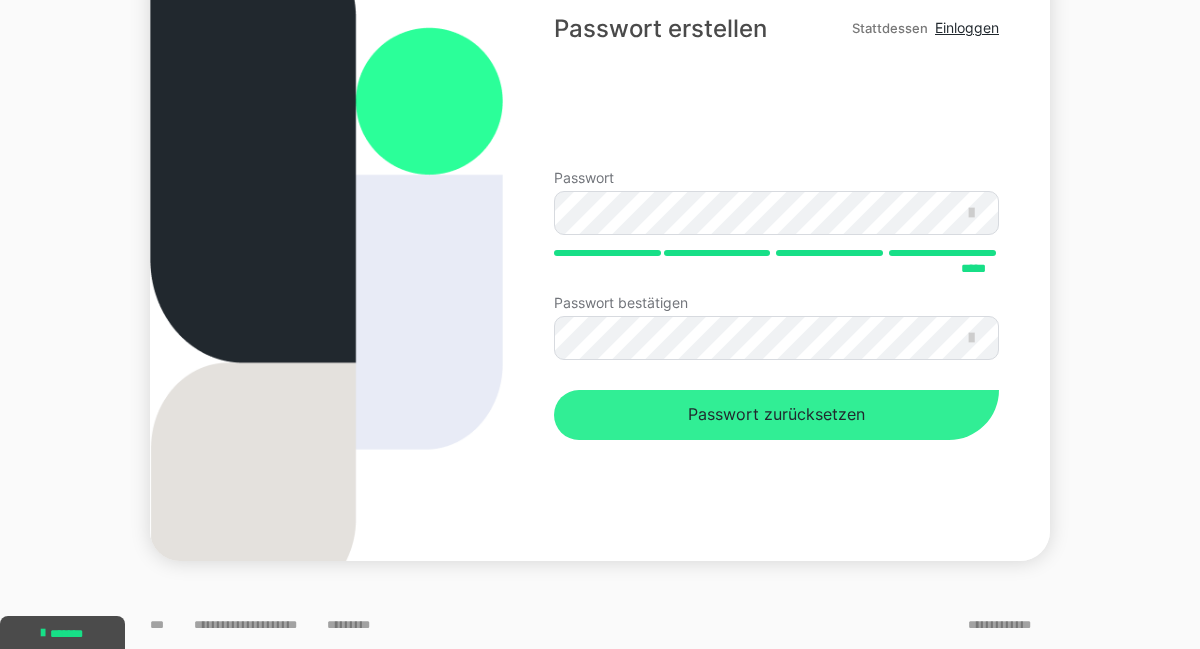 click on "Passwort zurücksetzen" at bounding box center [776, 415] 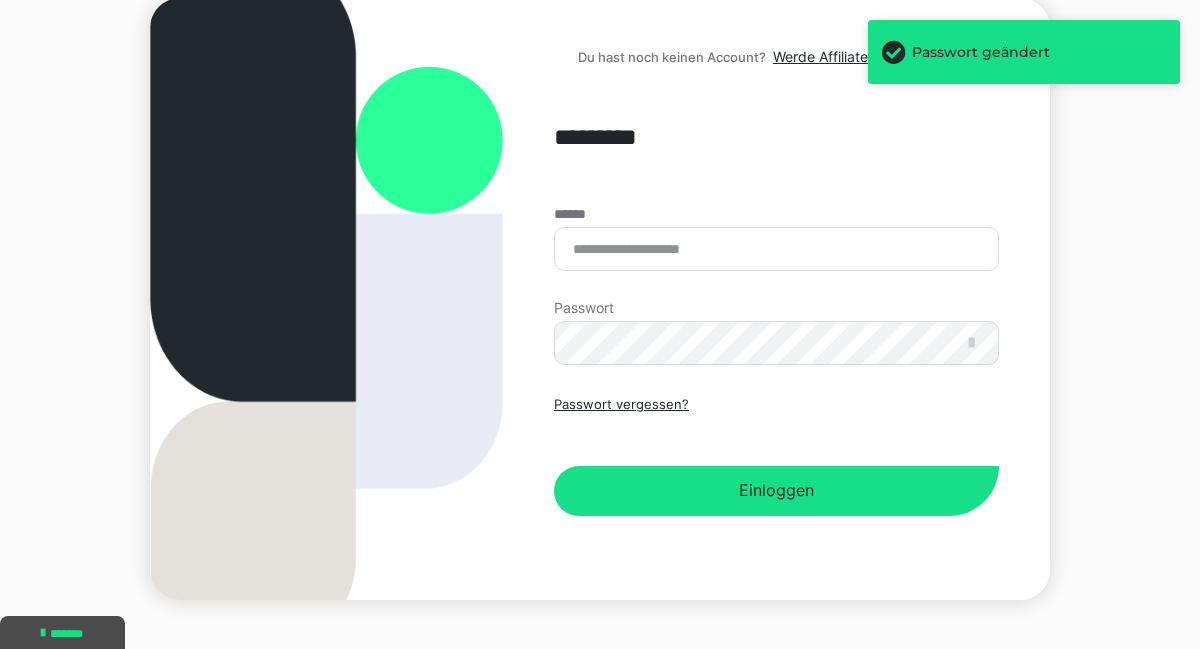 scroll, scrollTop: 268, scrollLeft: 0, axis: vertical 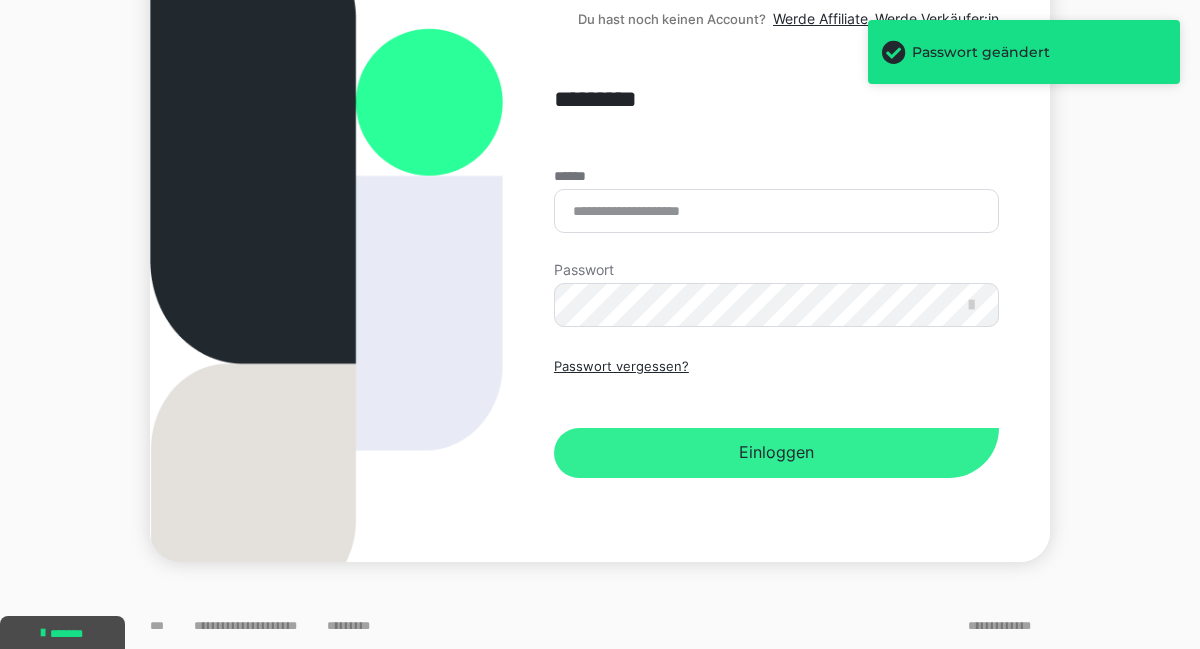 click on "Einloggen" at bounding box center (776, 453) 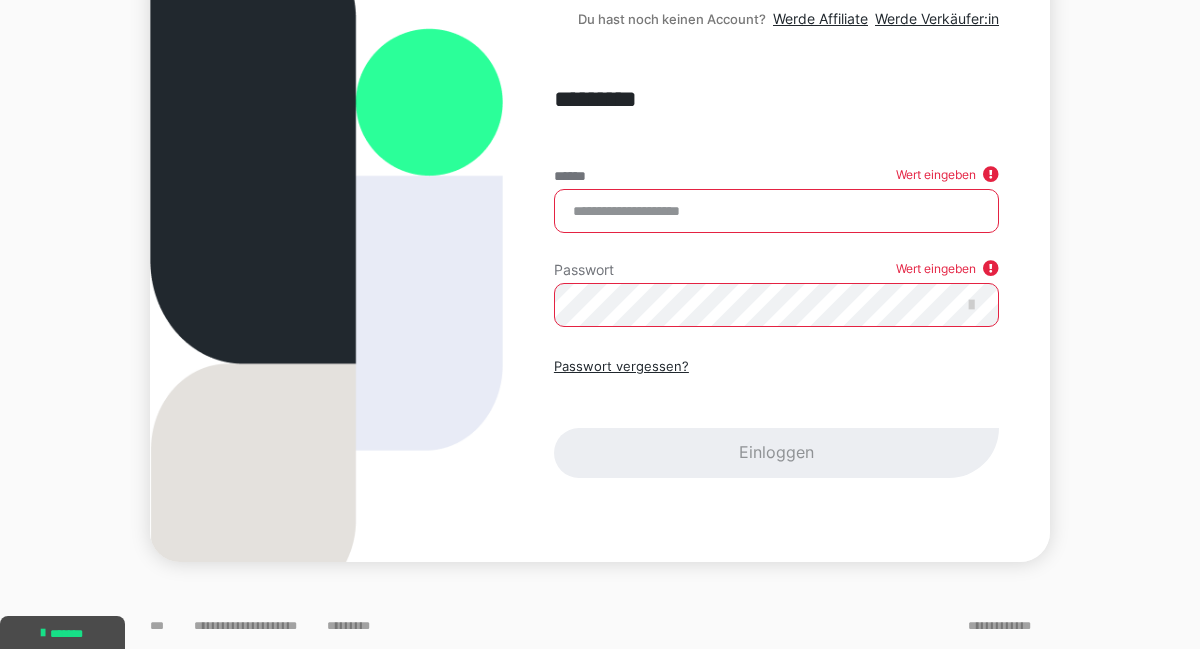 click on "******" at bounding box center [776, 211] 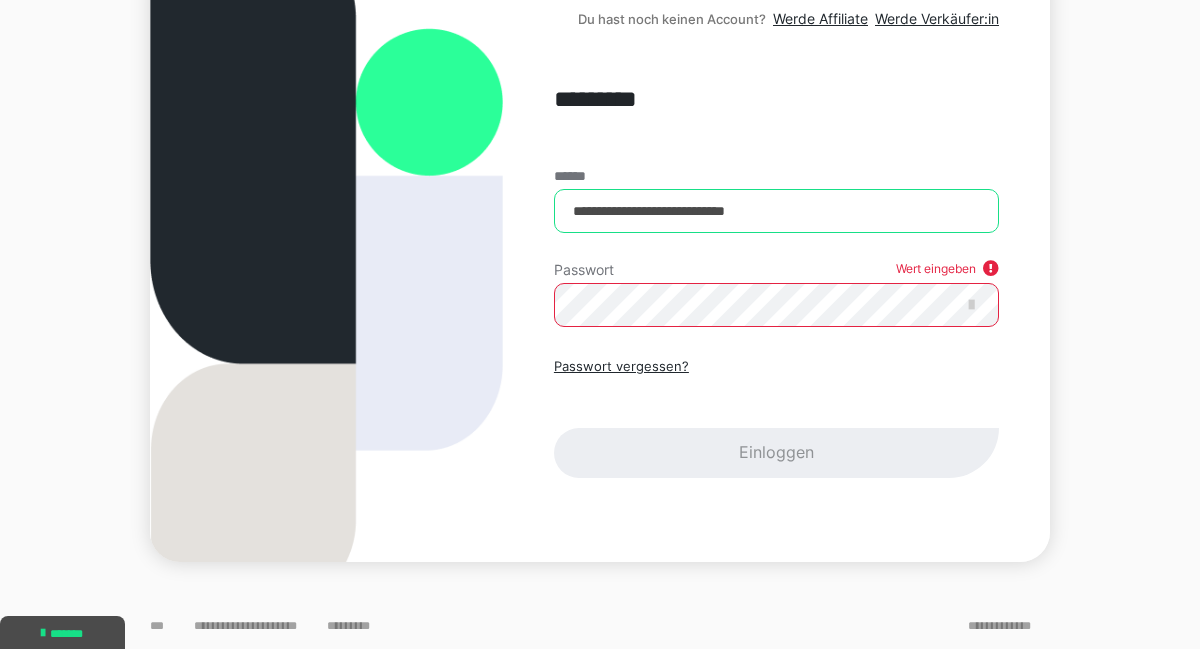type on "**********" 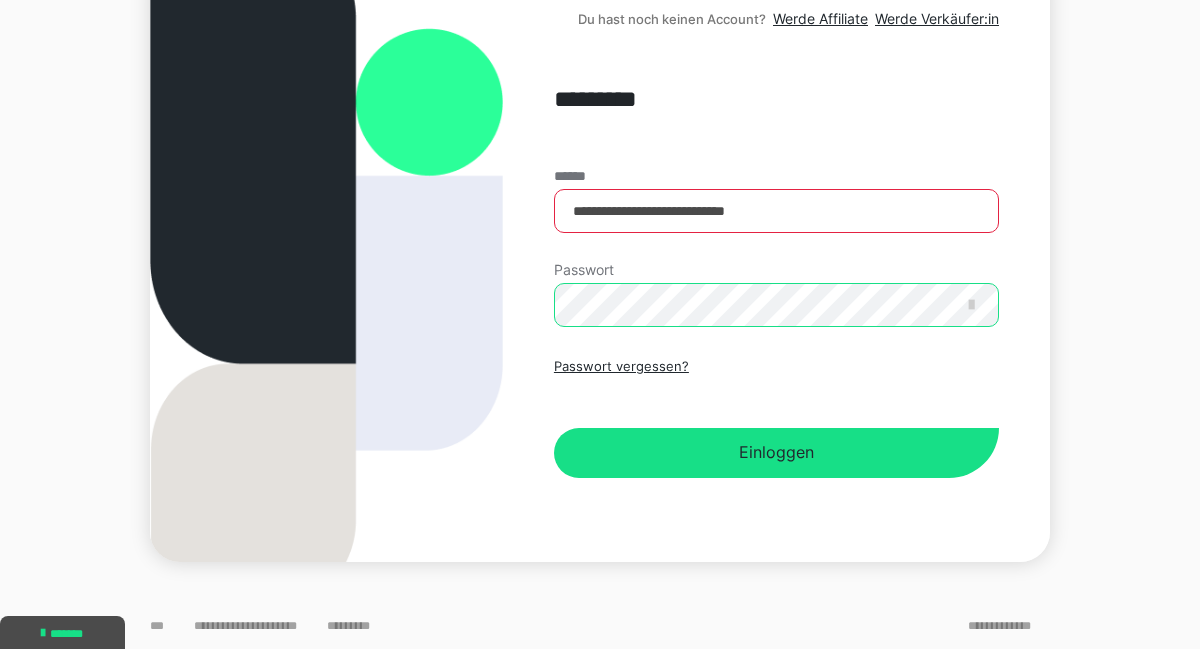 click on "Einloggen" at bounding box center [776, 453] 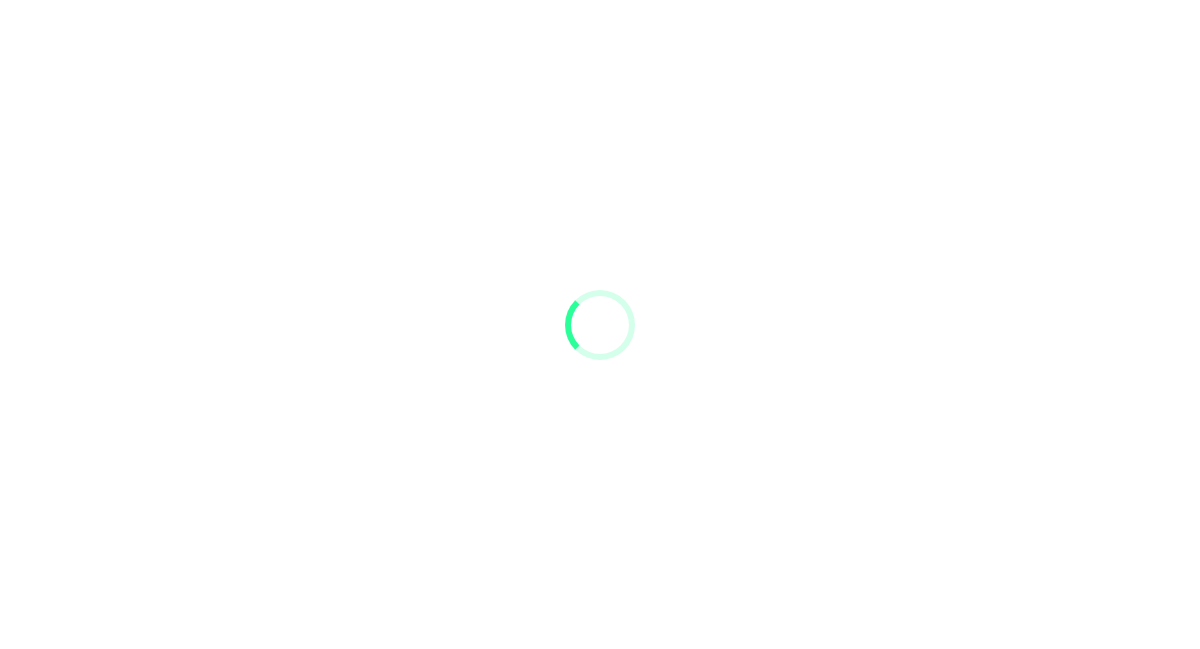 scroll, scrollTop: 0, scrollLeft: 0, axis: both 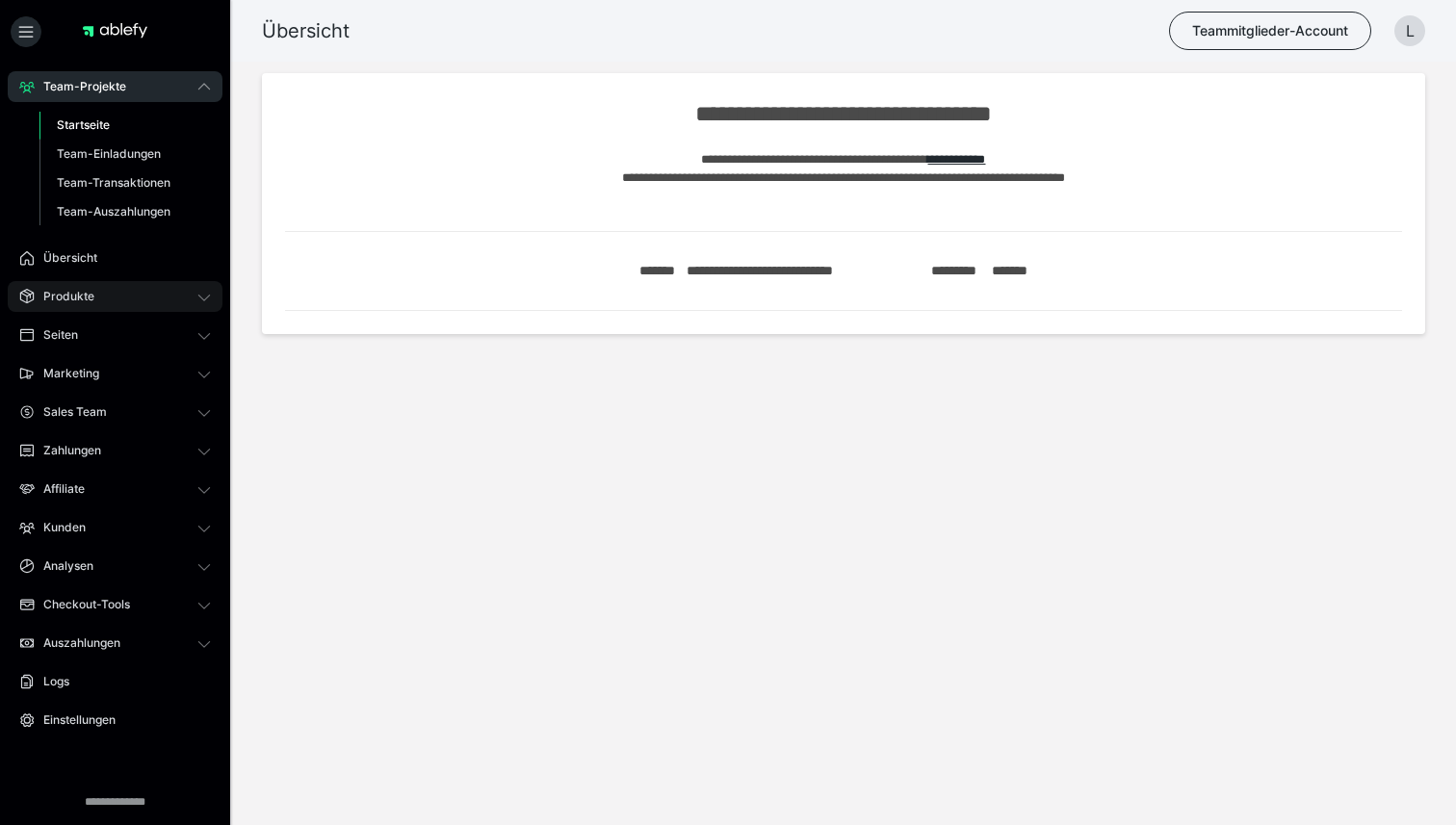 click on "Produkte" at bounding box center [115, 296] 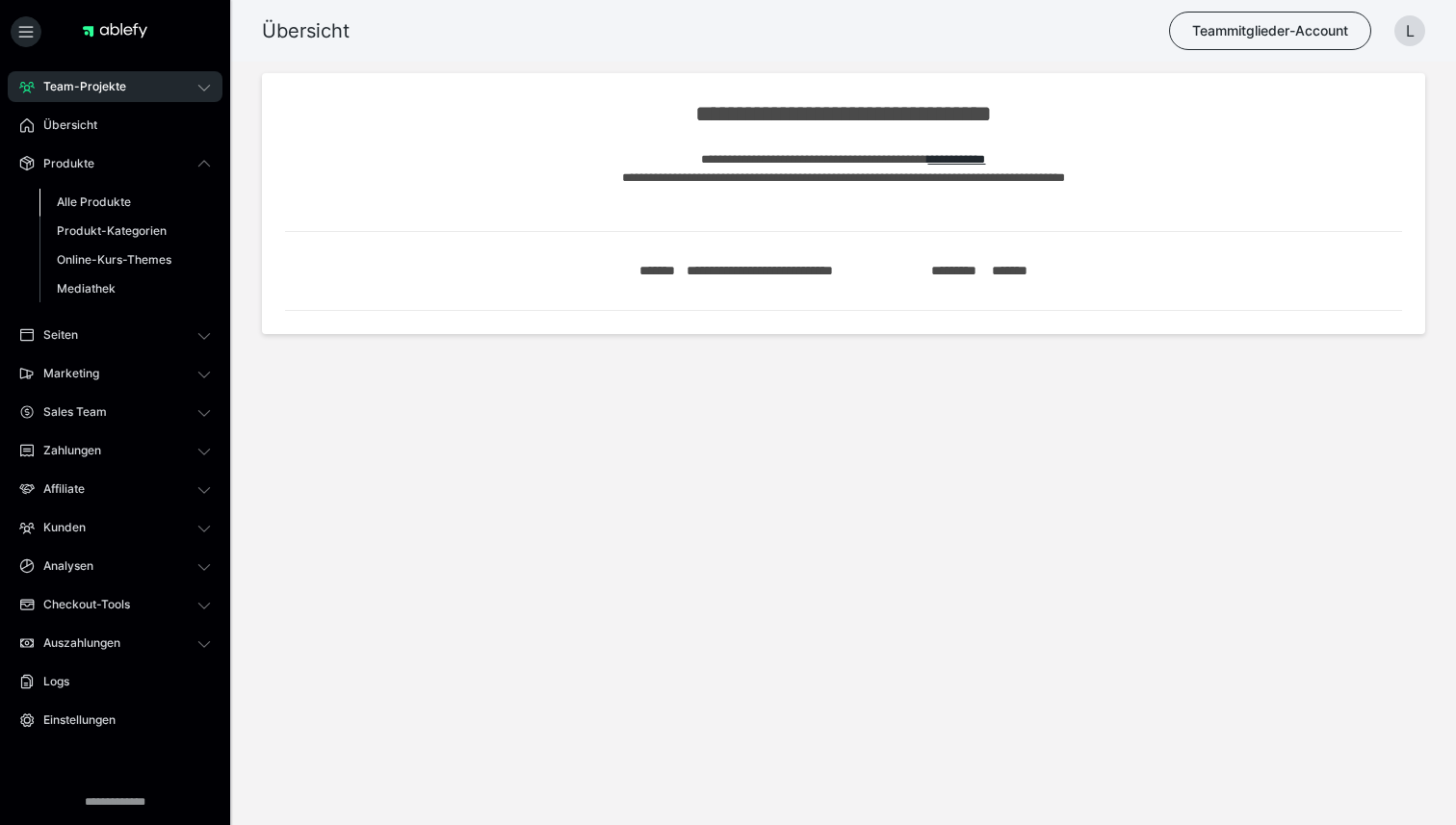 click on "Alle Produkte" at bounding box center [93, 201] 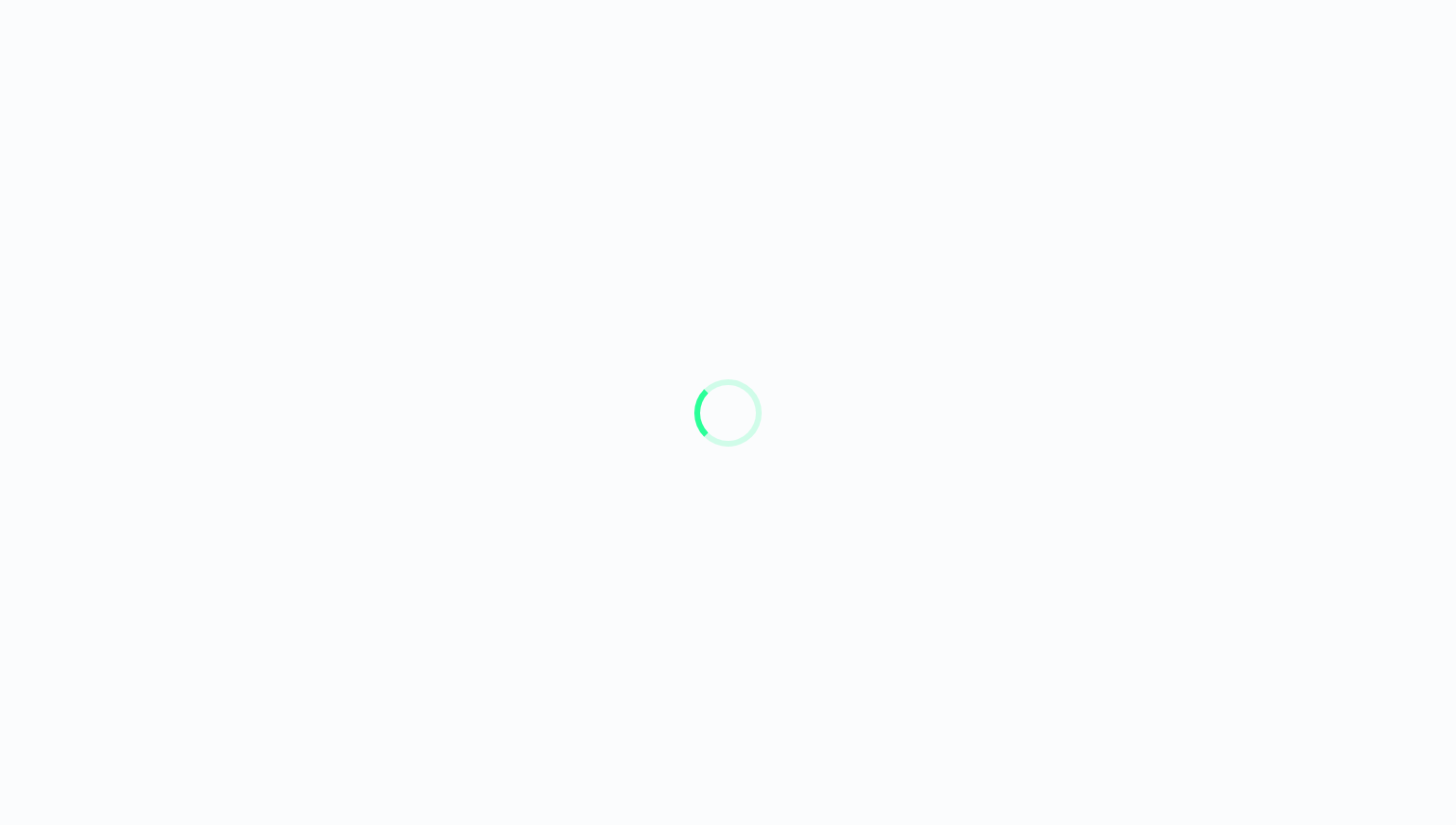 scroll, scrollTop: 0, scrollLeft: 0, axis: both 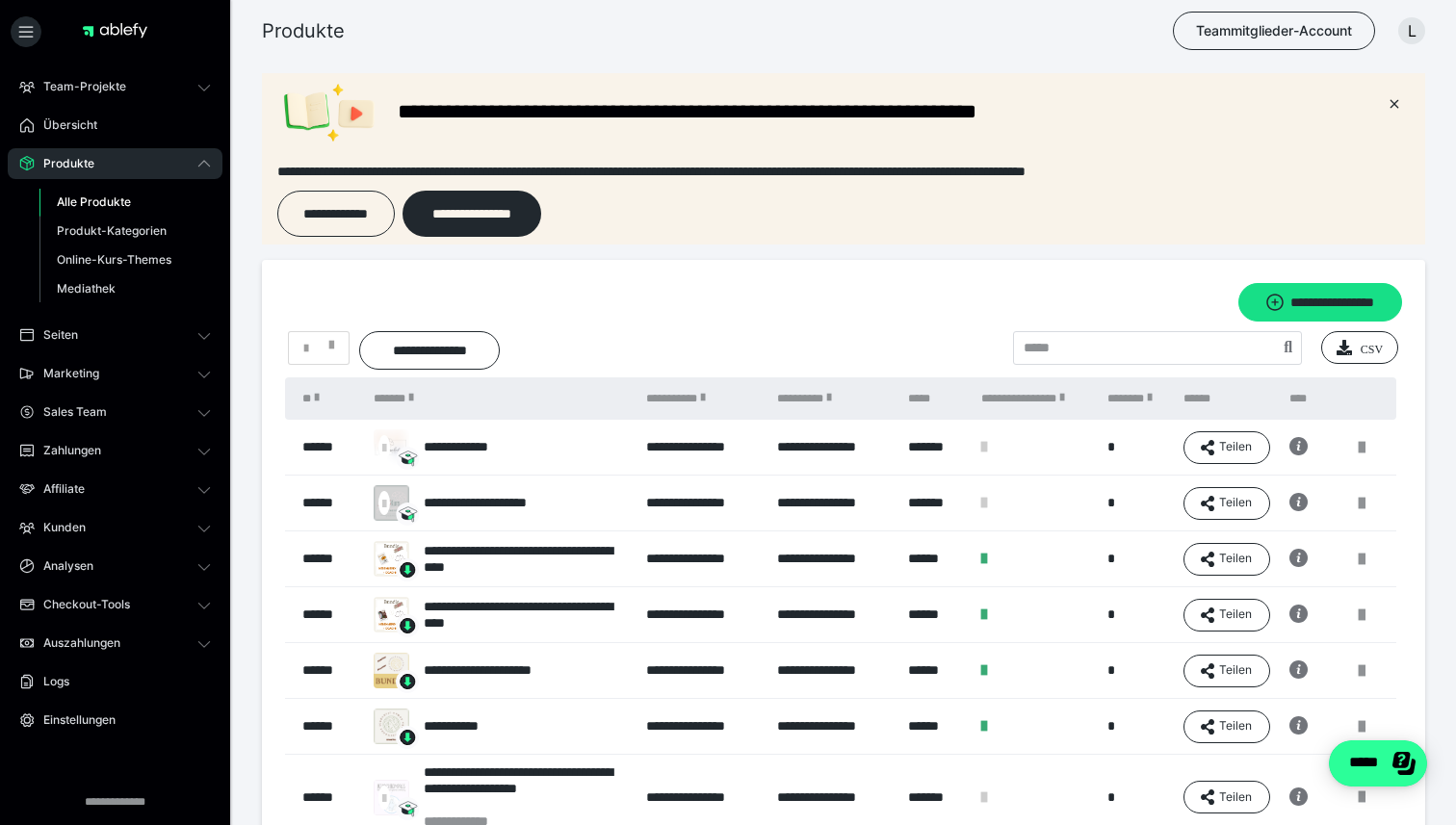 click on "*****" 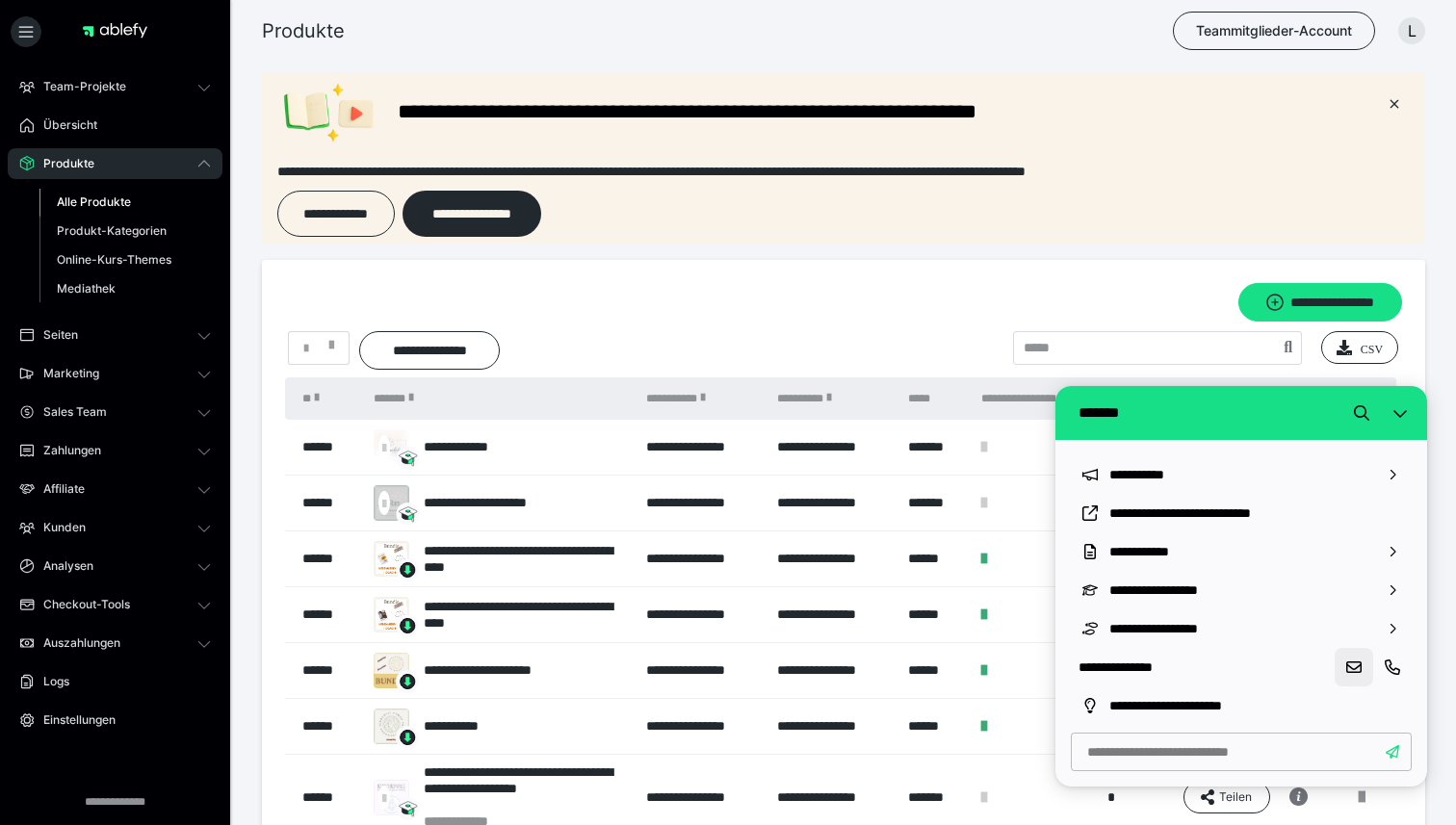 click 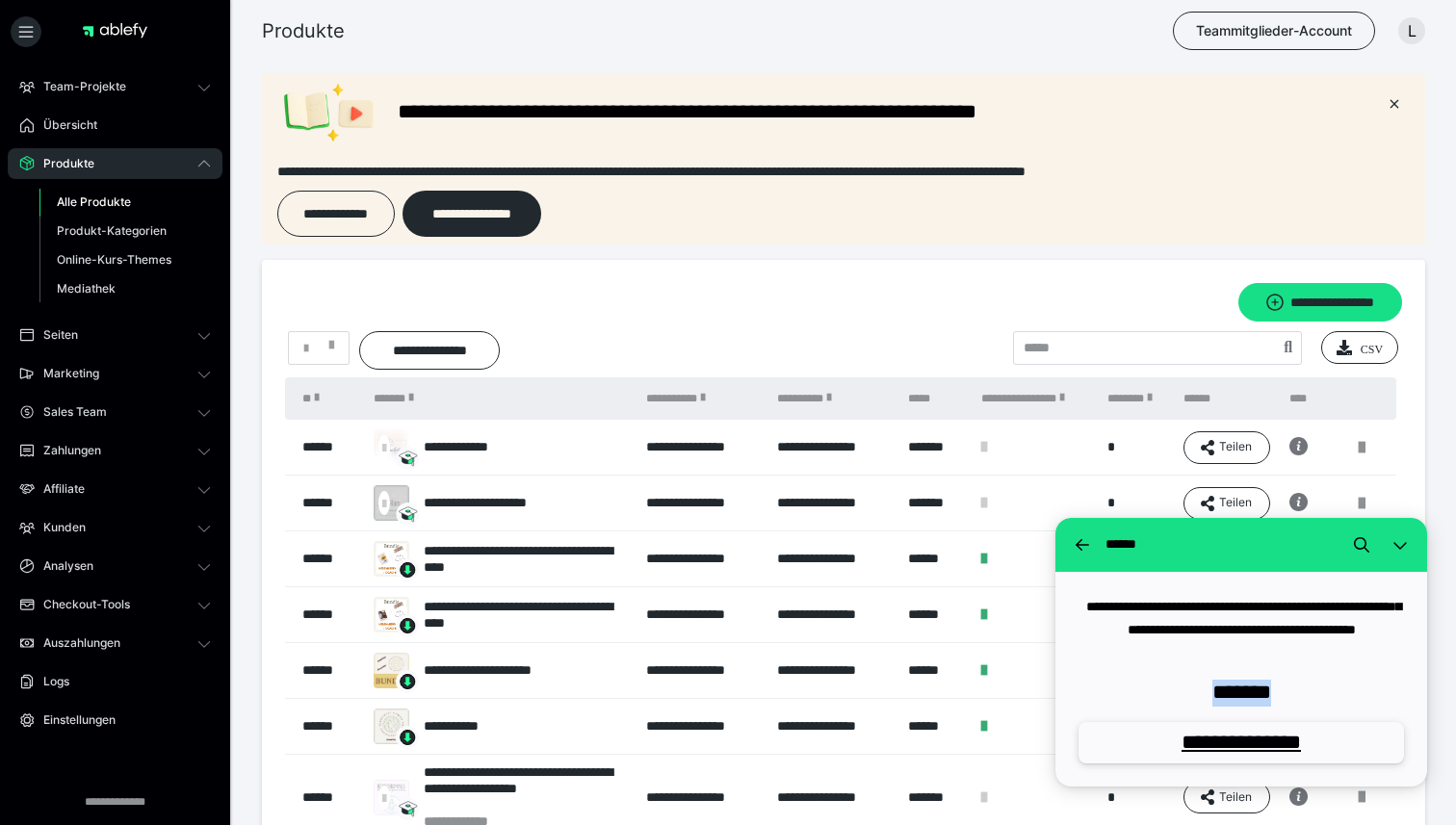 drag, startPoint x: 1292, startPoint y: 688, endPoint x: 1188, endPoint y: 686, distance: 104.01923 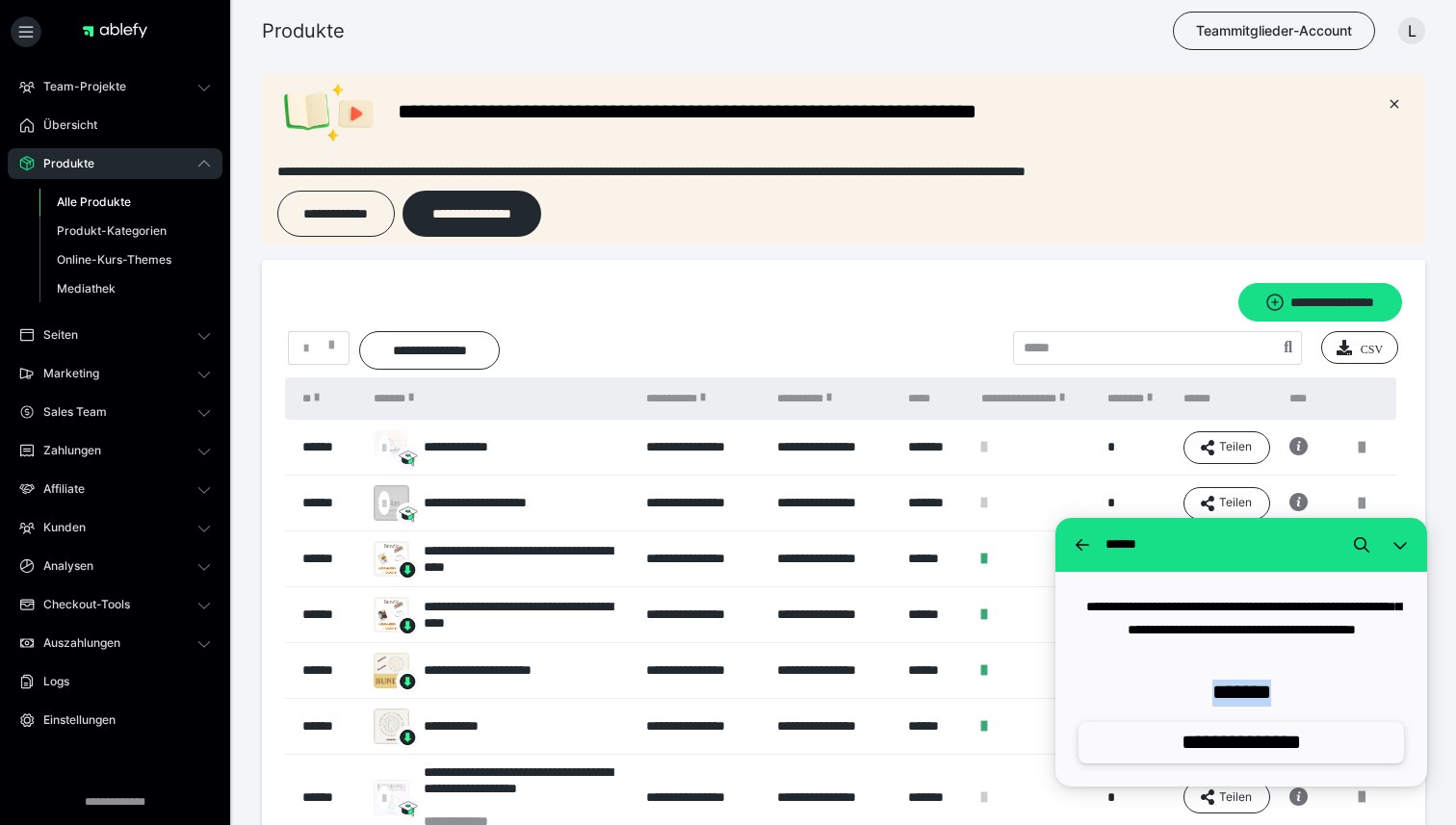 click on "**********" at bounding box center (1241, 742) 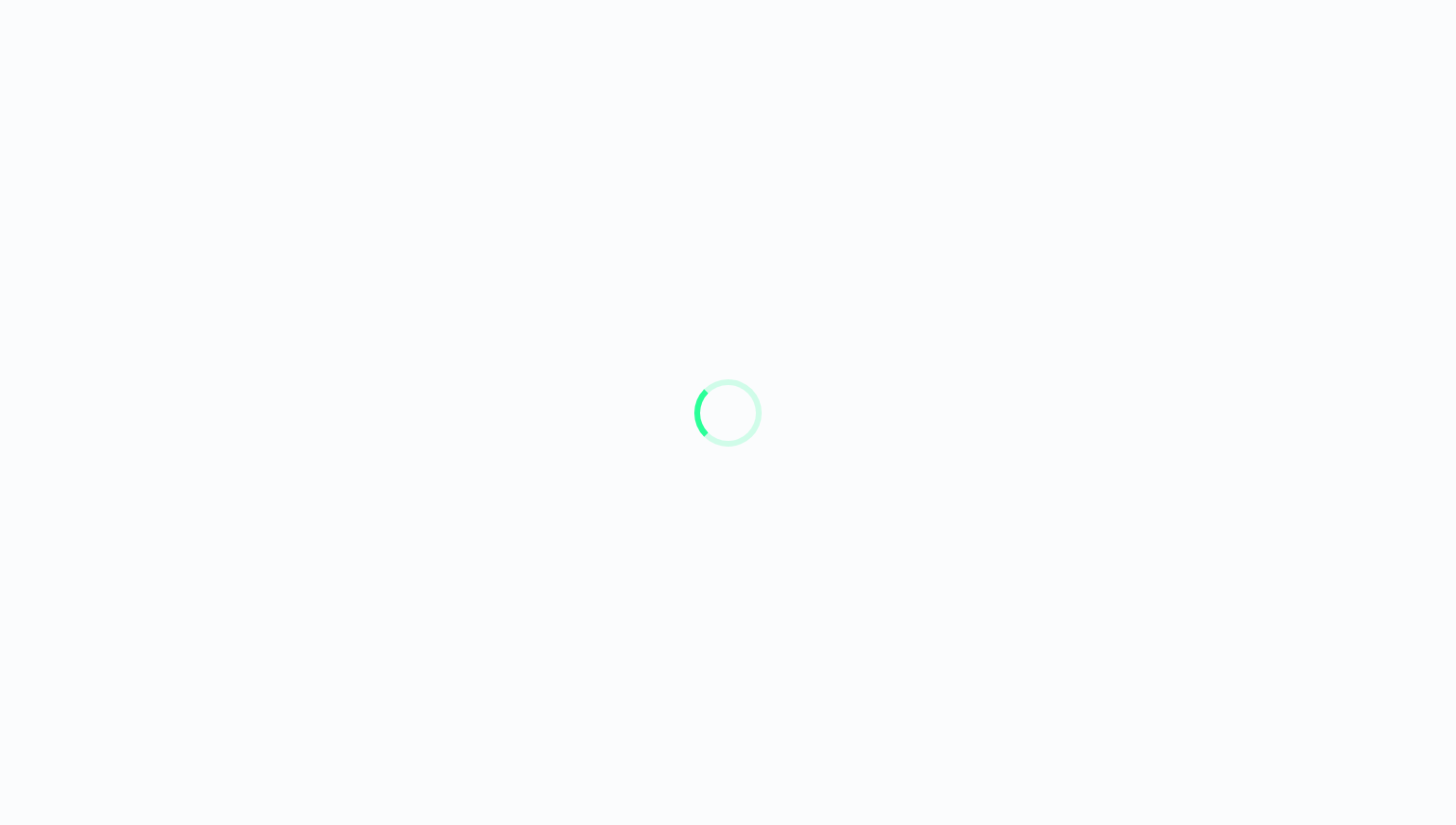 scroll, scrollTop: 0, scrollLeft: 0, axis: both 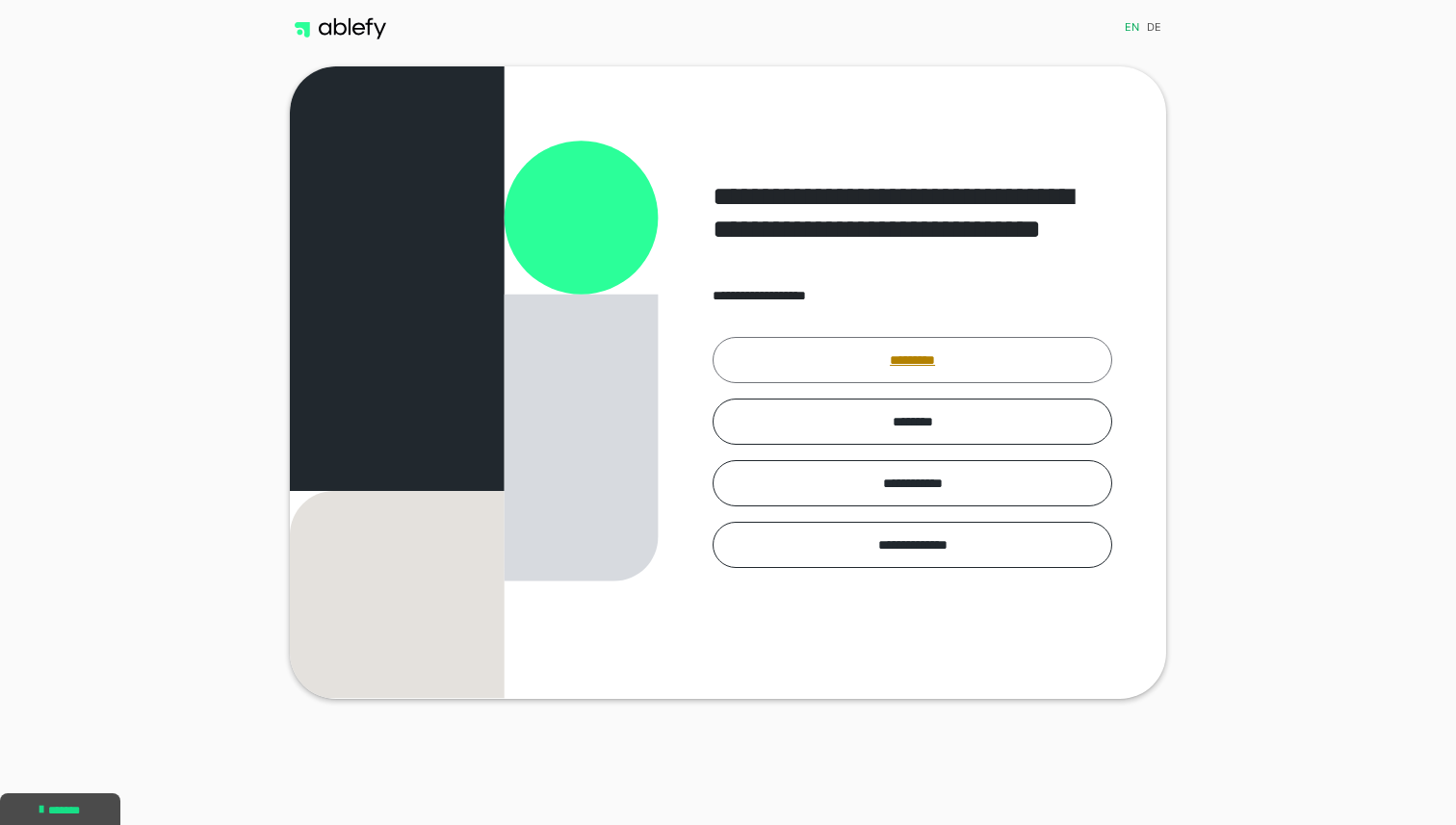 click on "*********" at bounding box center (912, 360) 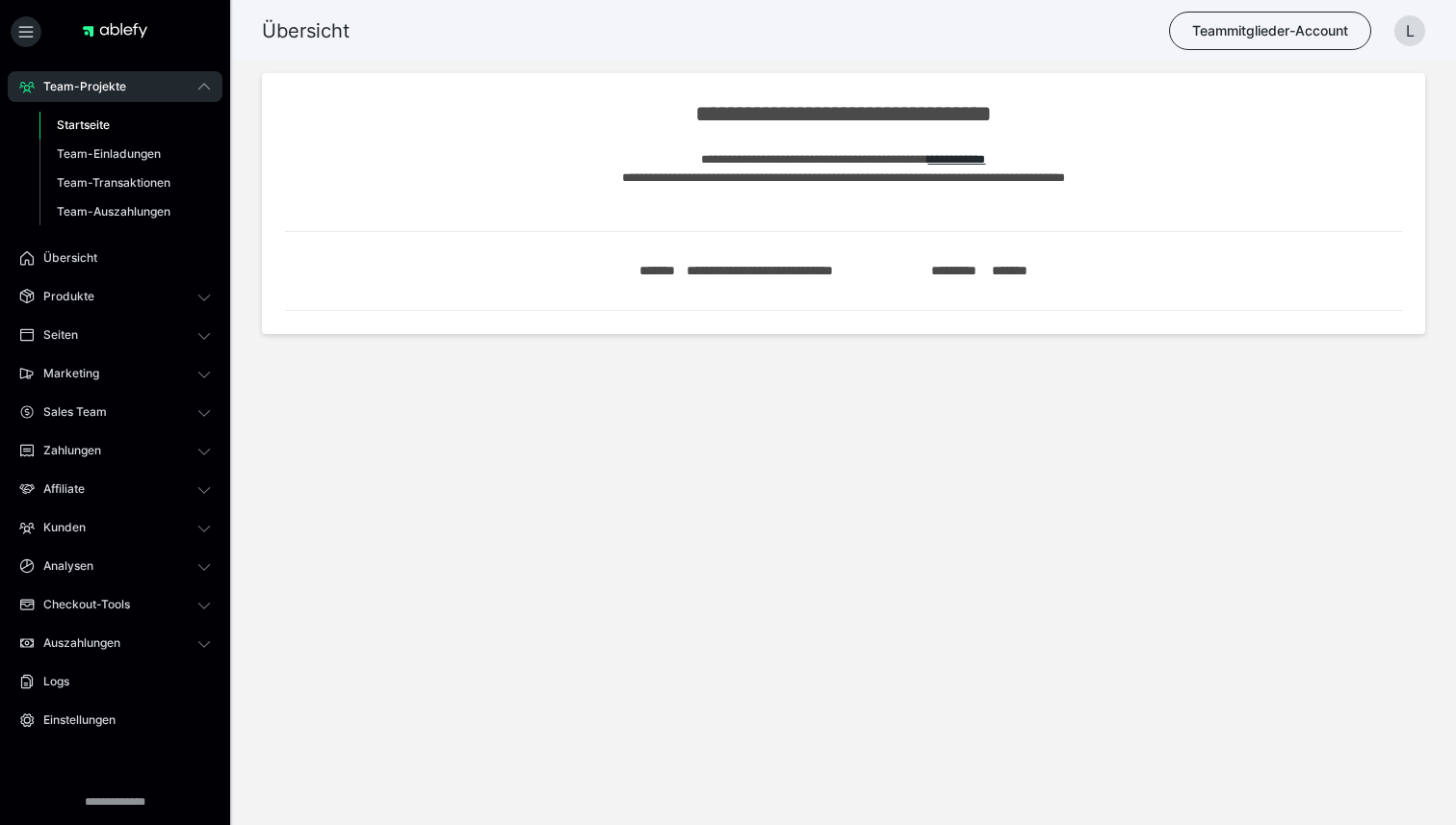 scroll, scrollTop: 0, scrollLeft: 0, axis: both 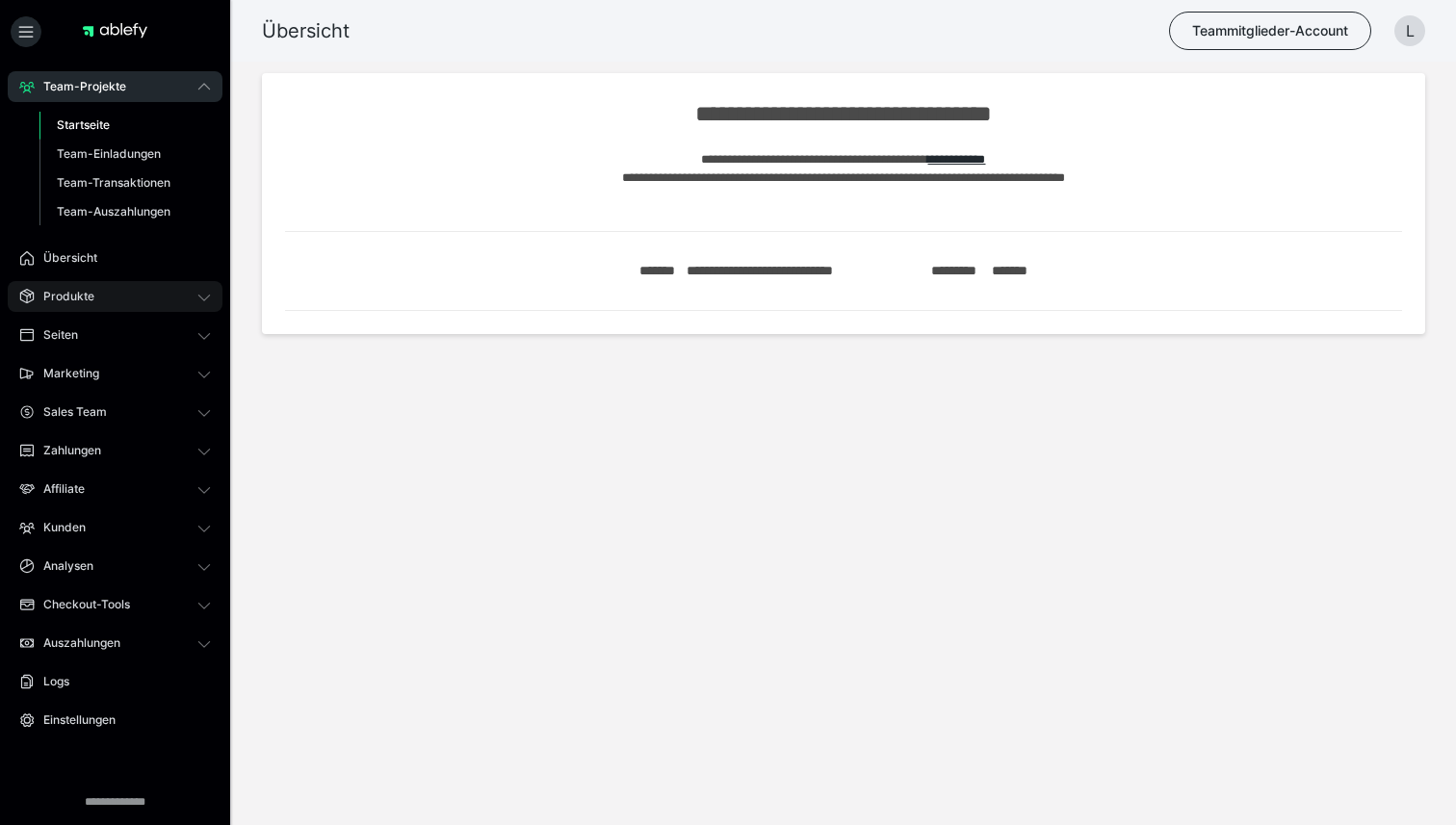 click on "Produkte" at bounding box center (115, 296) 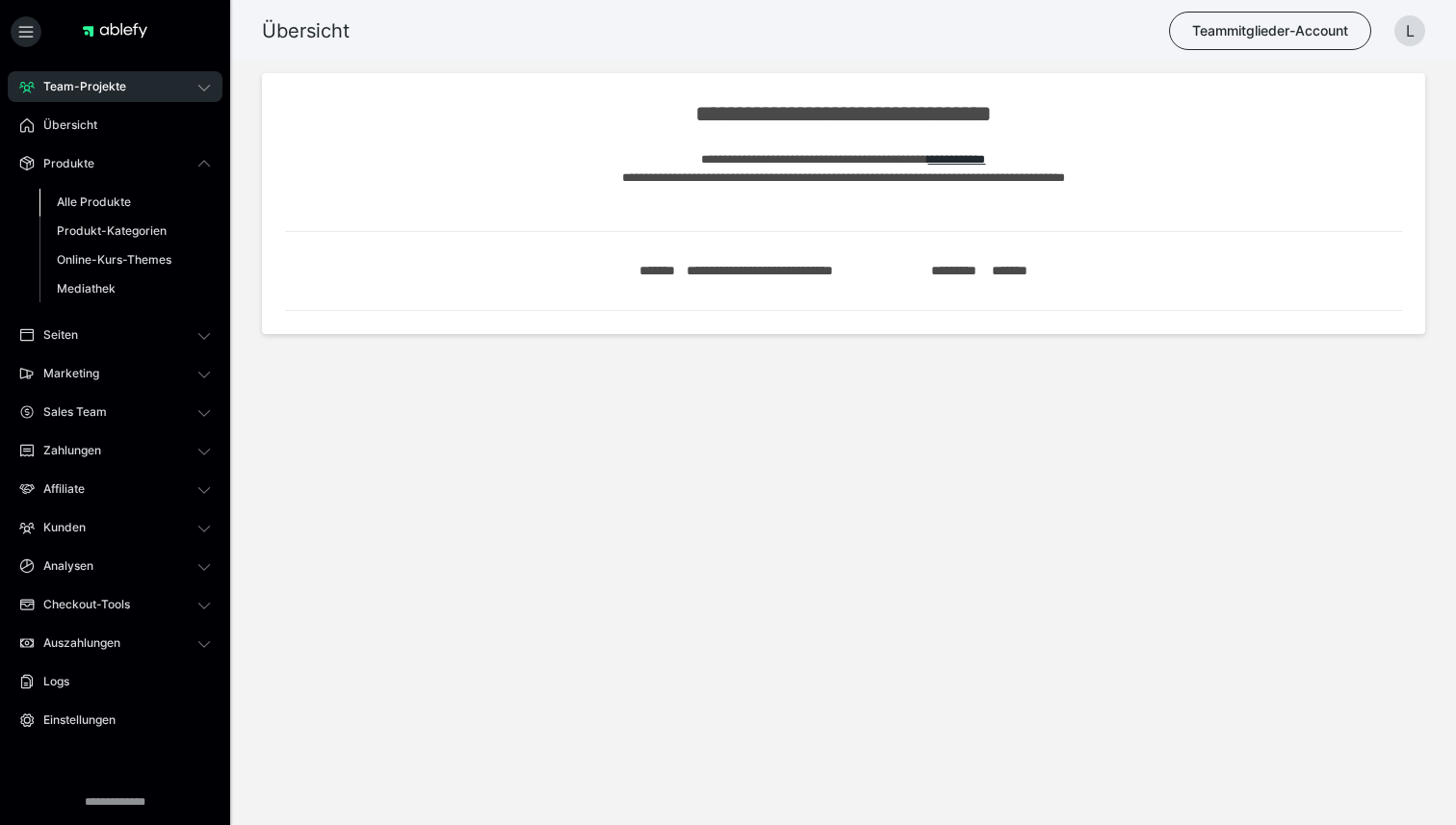 click on "Alle Produkte" at bounding box center (93, 201) 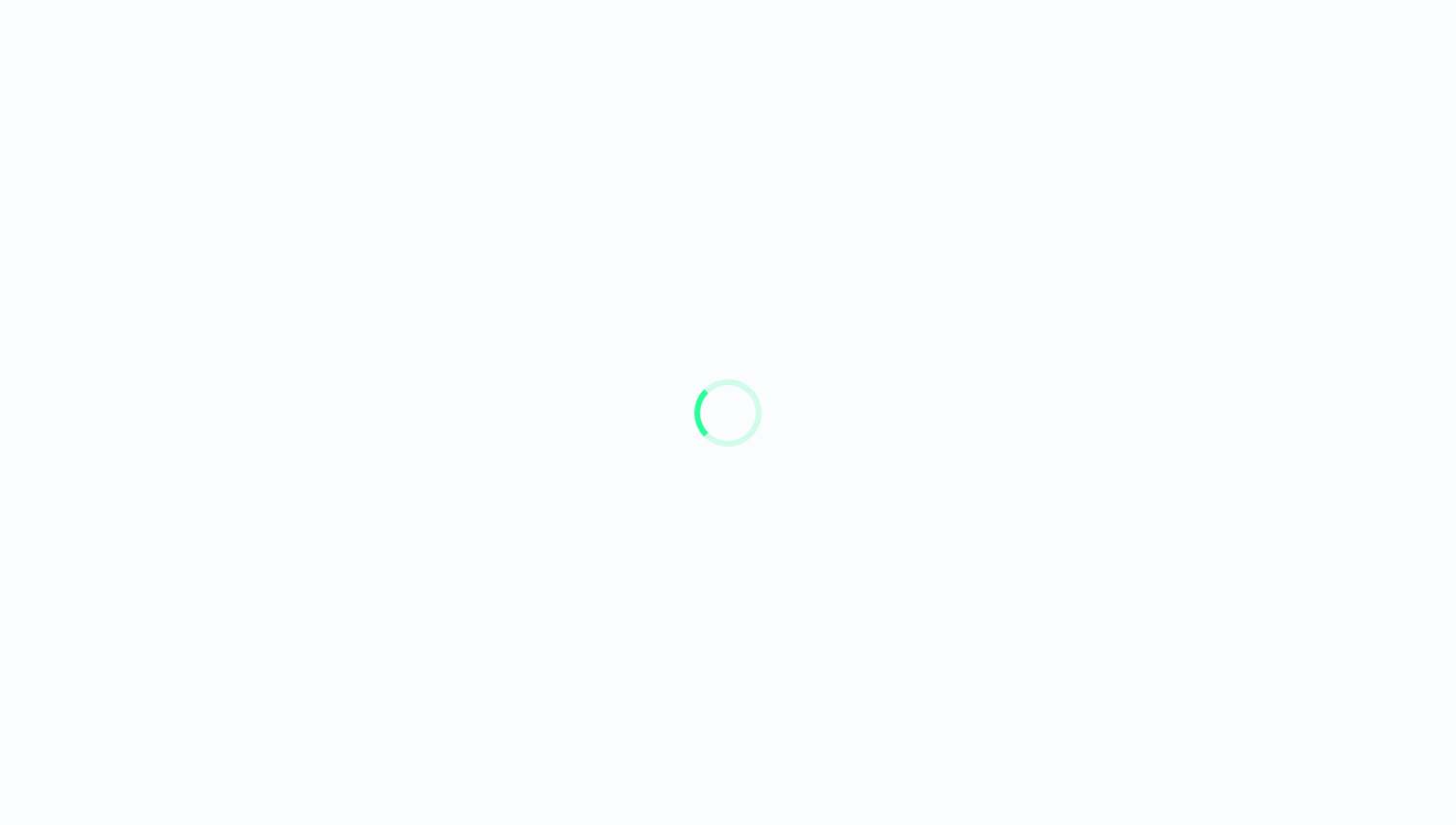 scroll, scrollTop: 0, scrollLeft: 0, axis: both 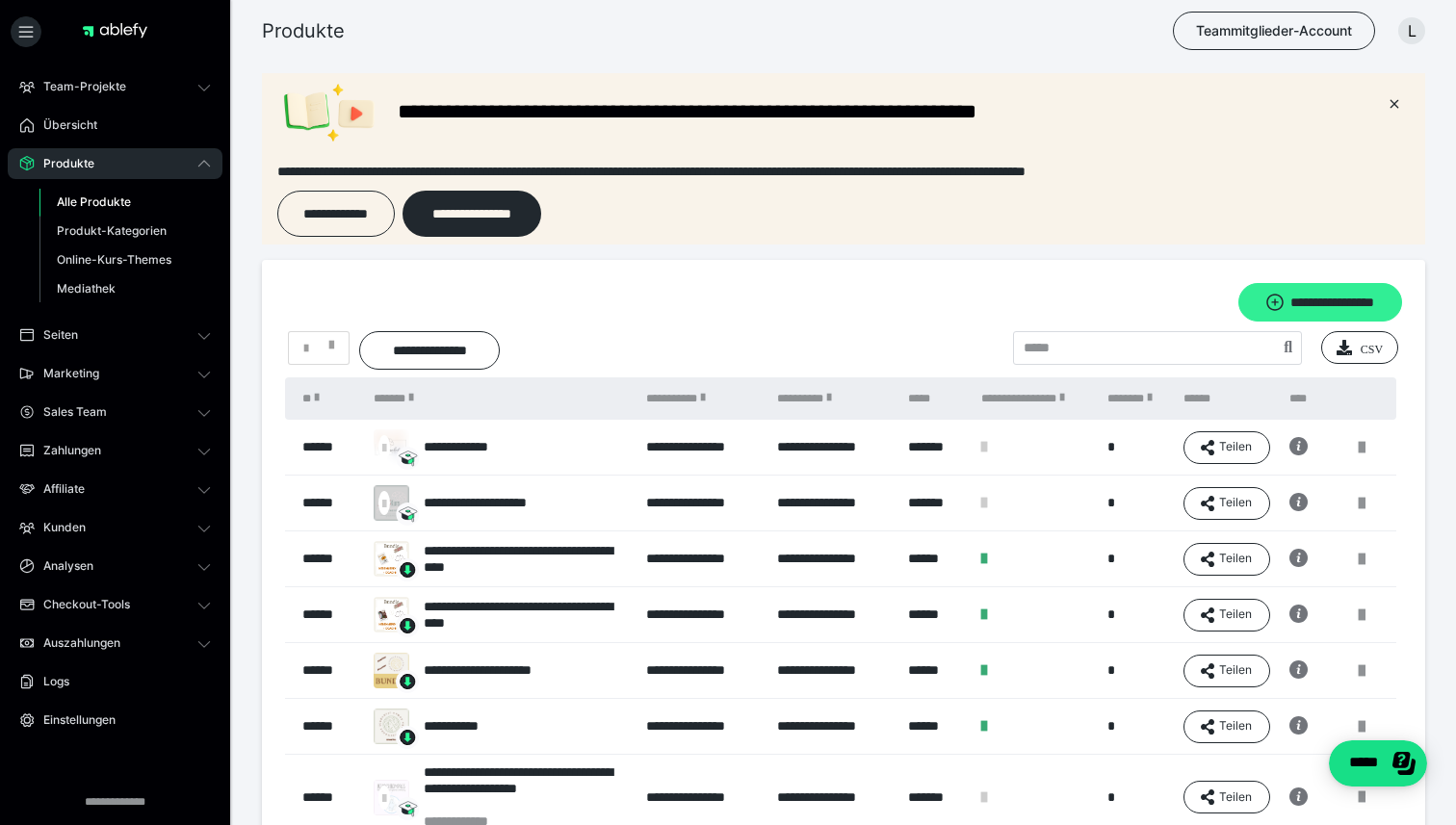 click 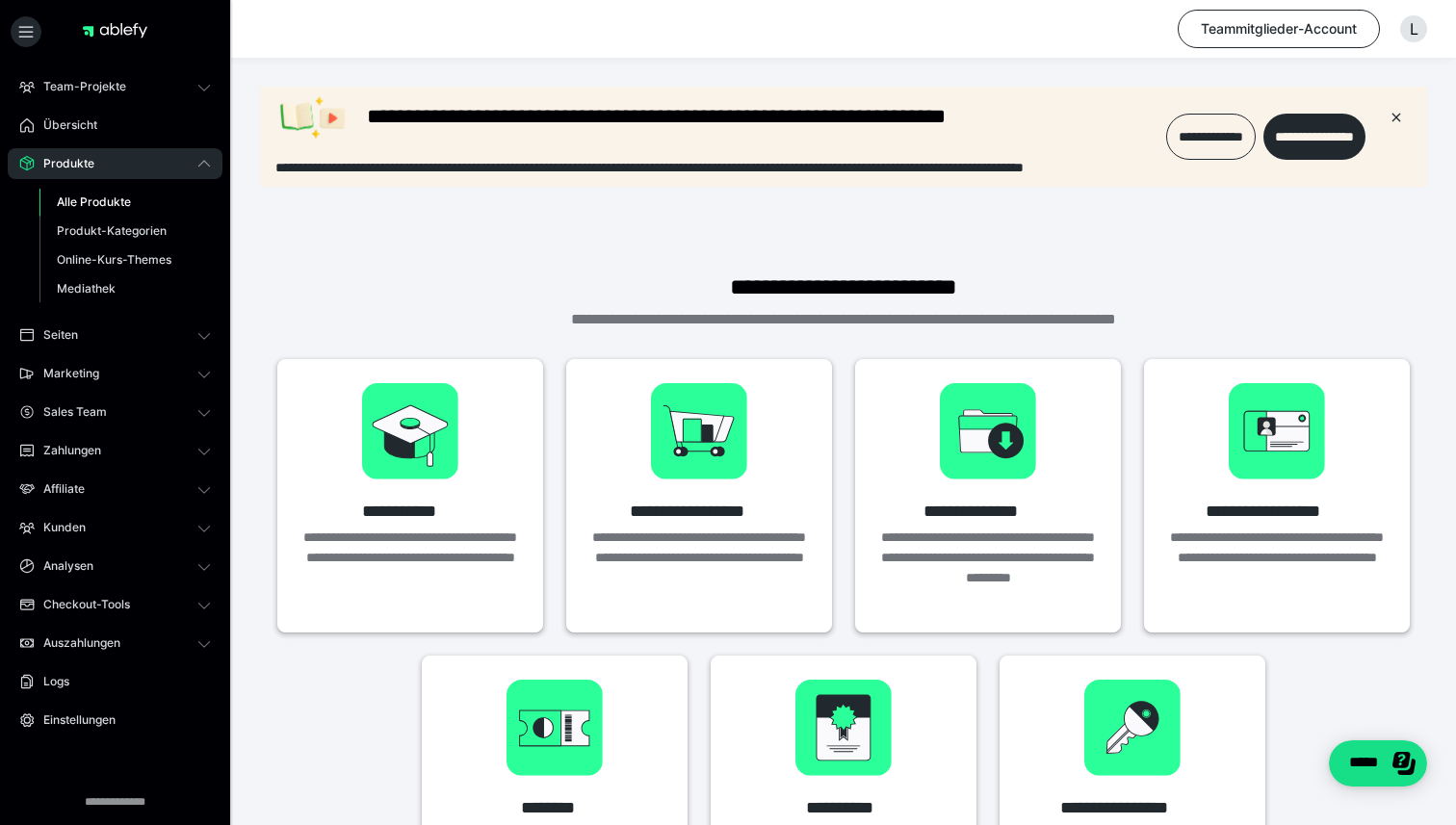 scroll, scrollTop: 0, scrollLeft: 0, axis: both 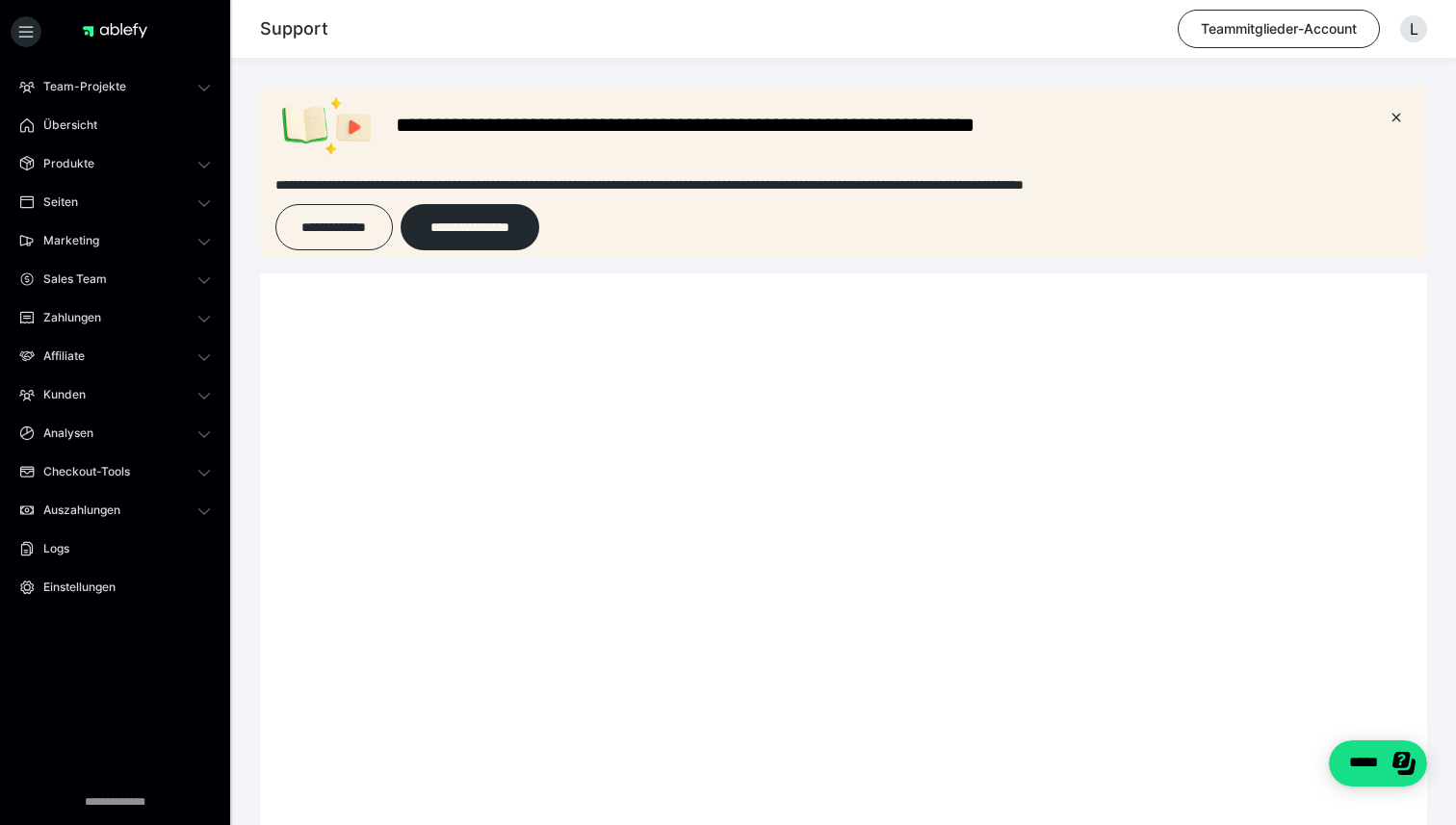 click at bounding box center [115, 31] 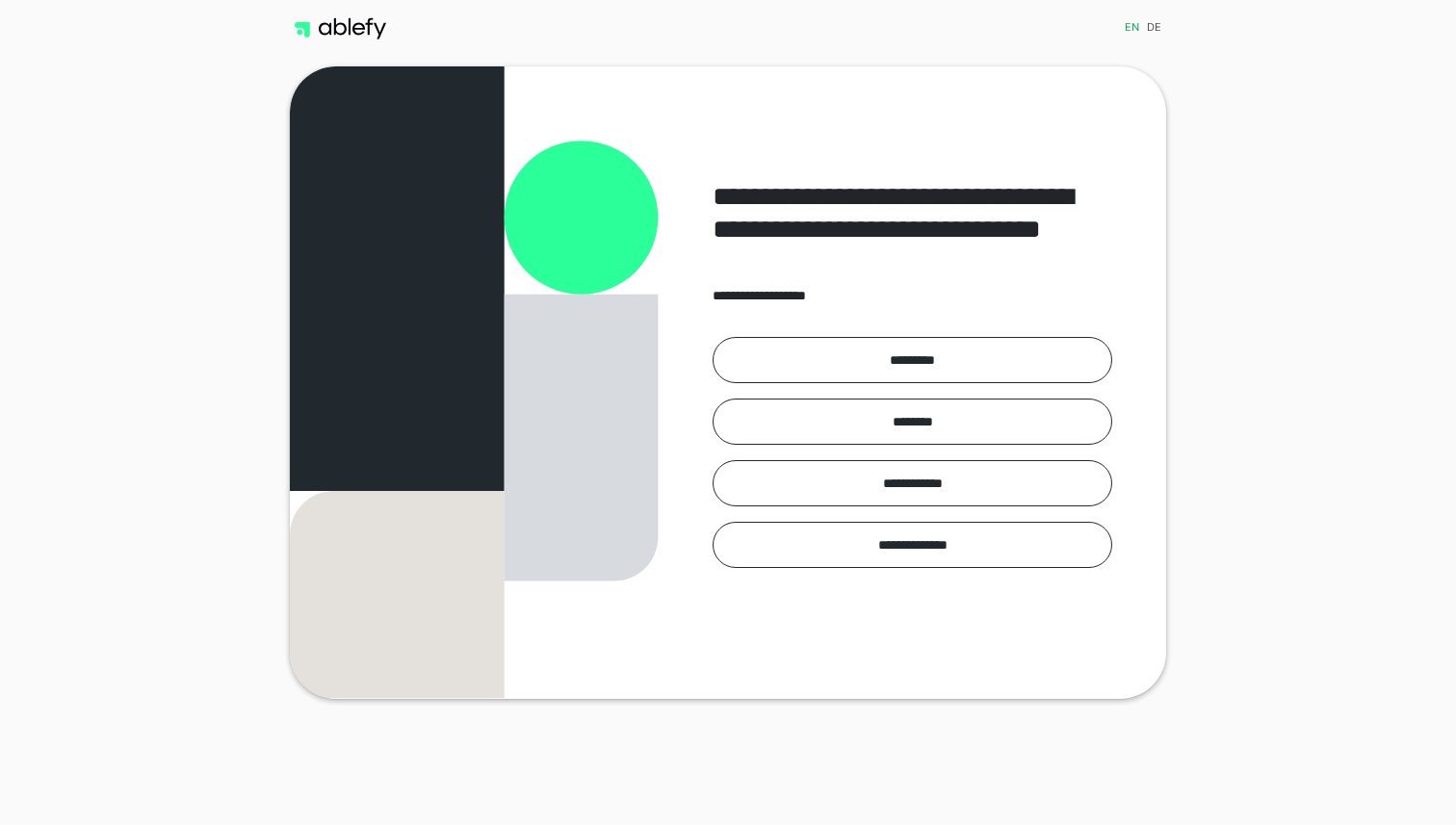 scroll, scrollTop: 0, scrollLeft: 0, axis: both 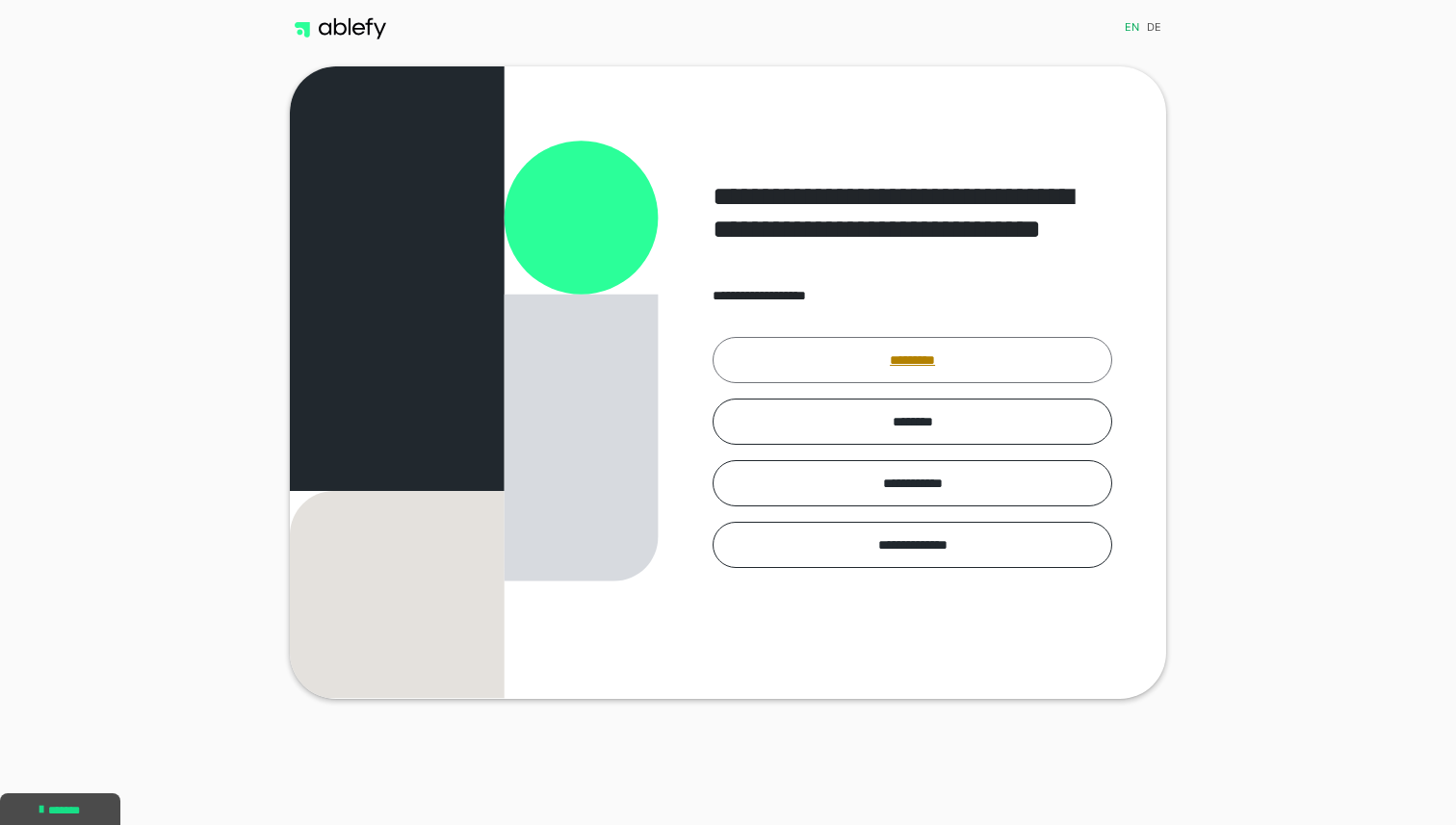 click on "*********" at bounding box center (912, 360) 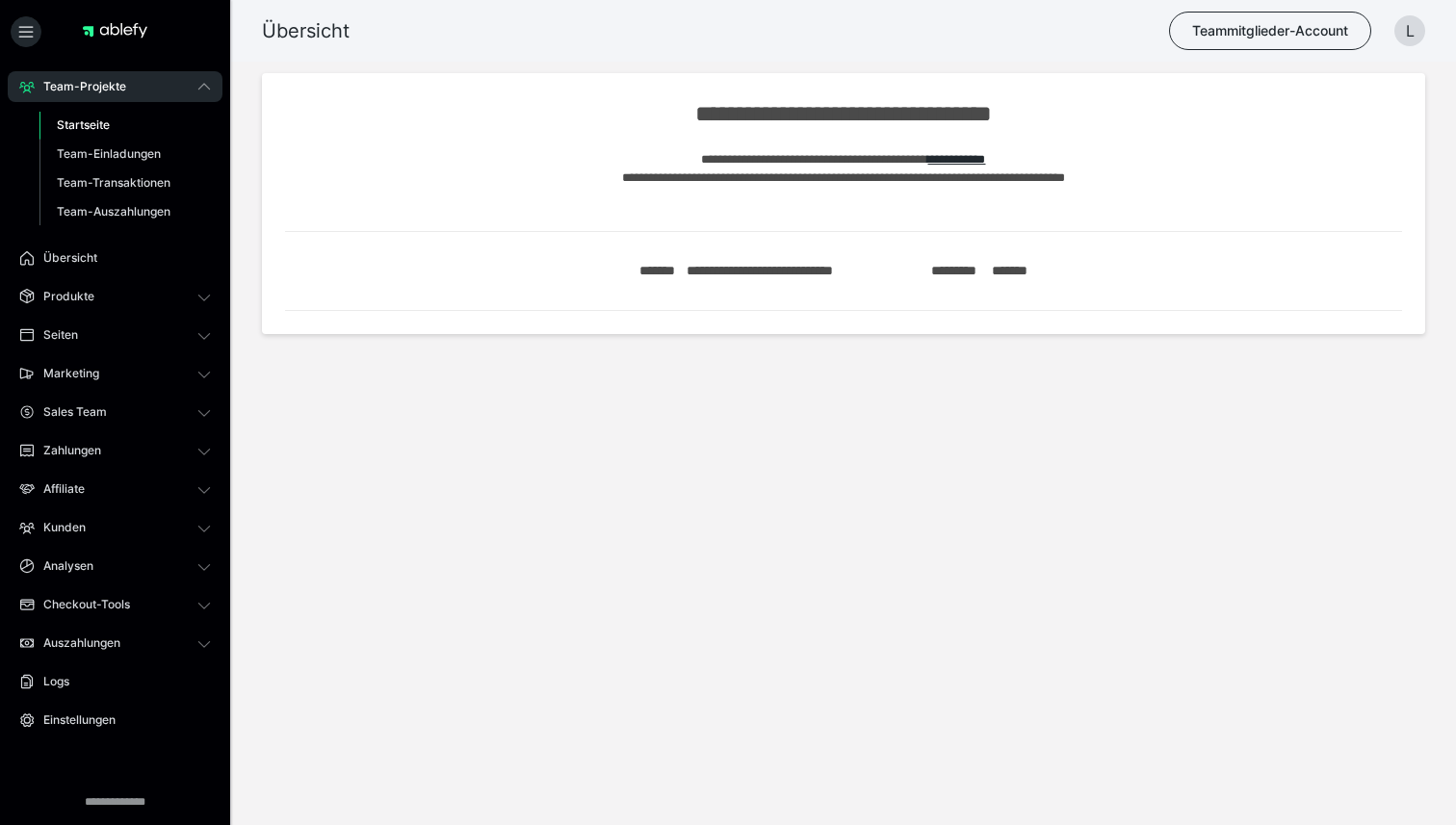scroll, scrollTop: 0, scrollLeft: 0, axis: both 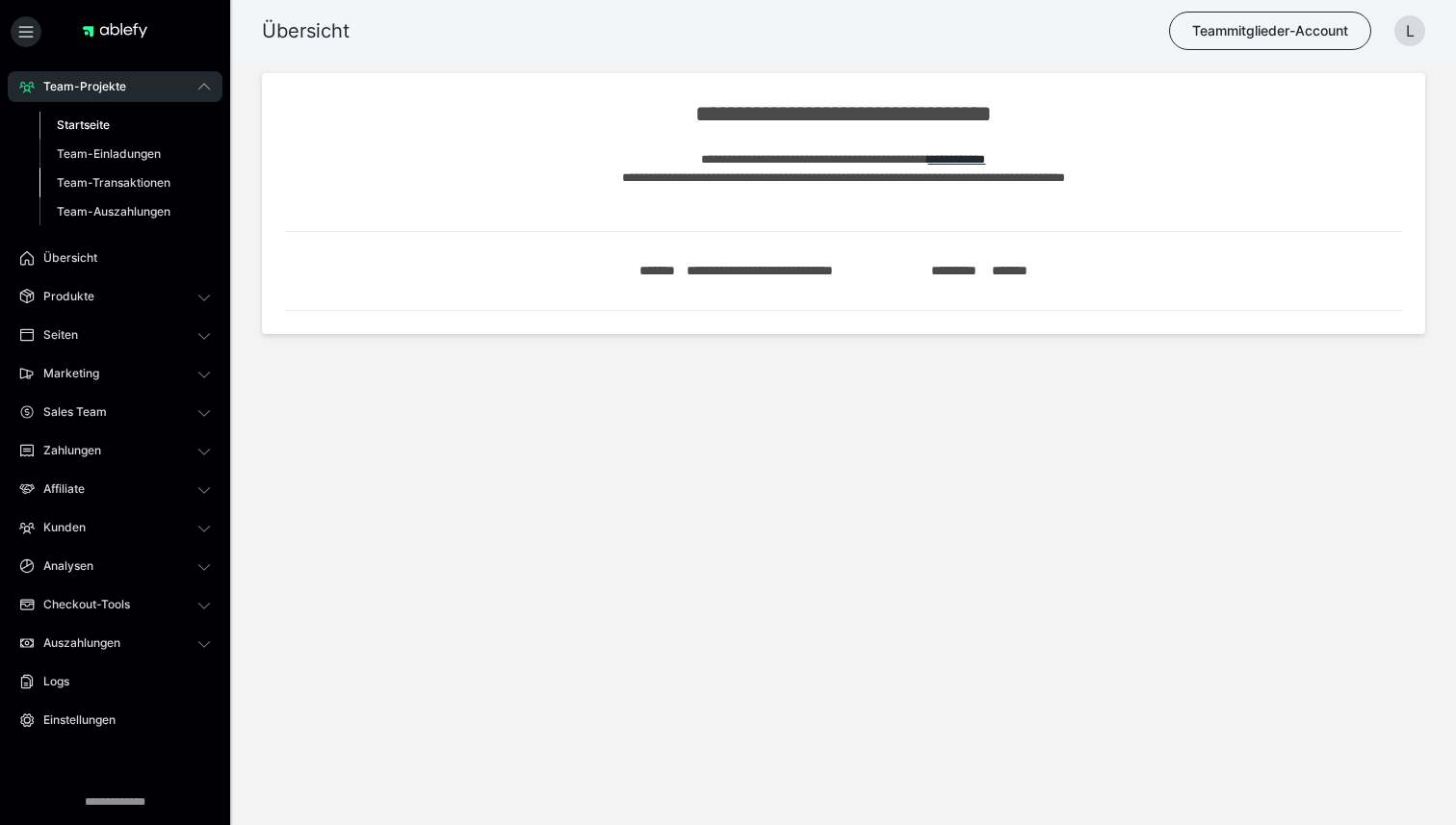 click on "Team-Transaktionen" at bounding box center (114, 182) 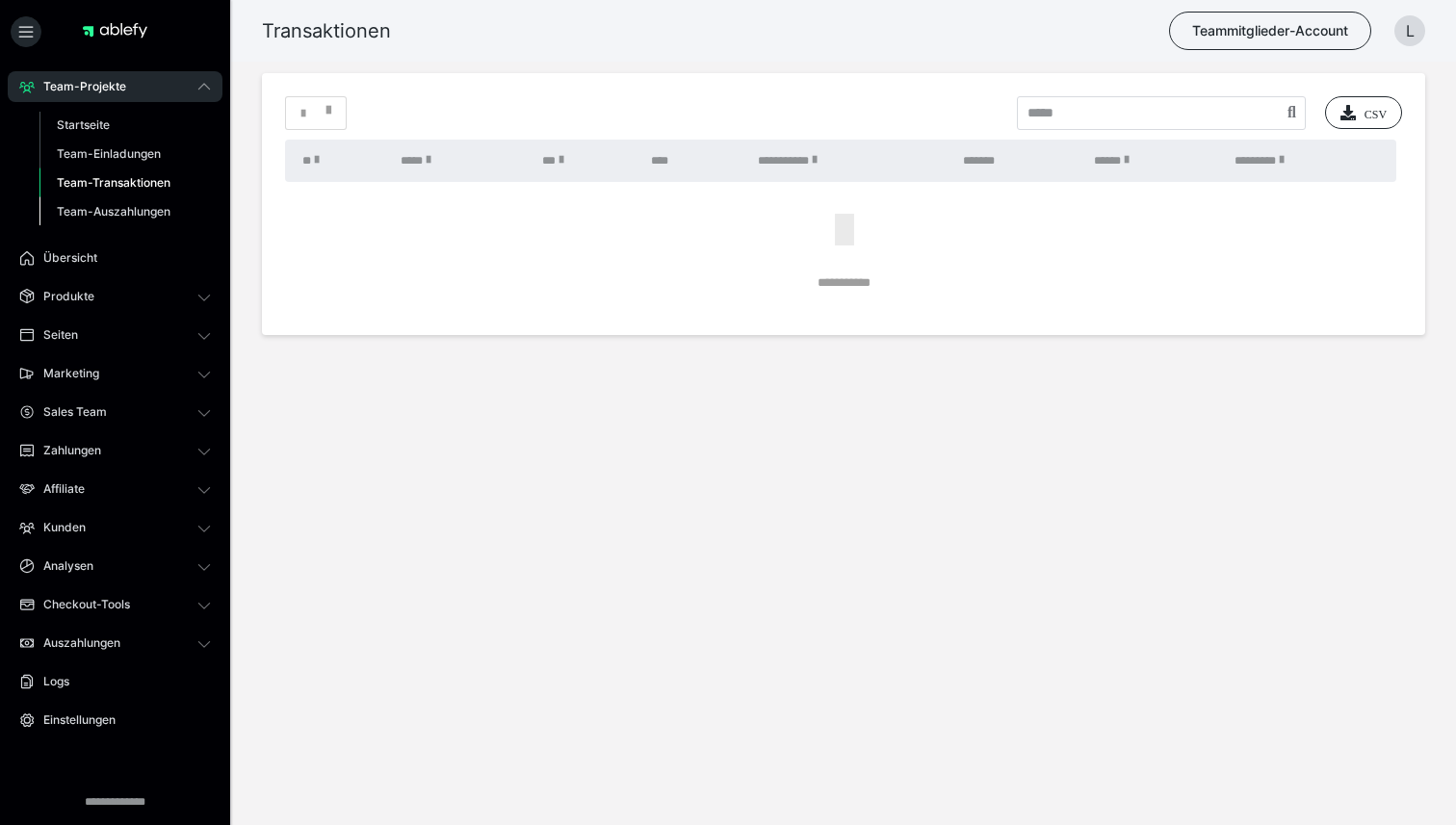 click on "Team-Auszahlungen" at bounding box center (114, 211) 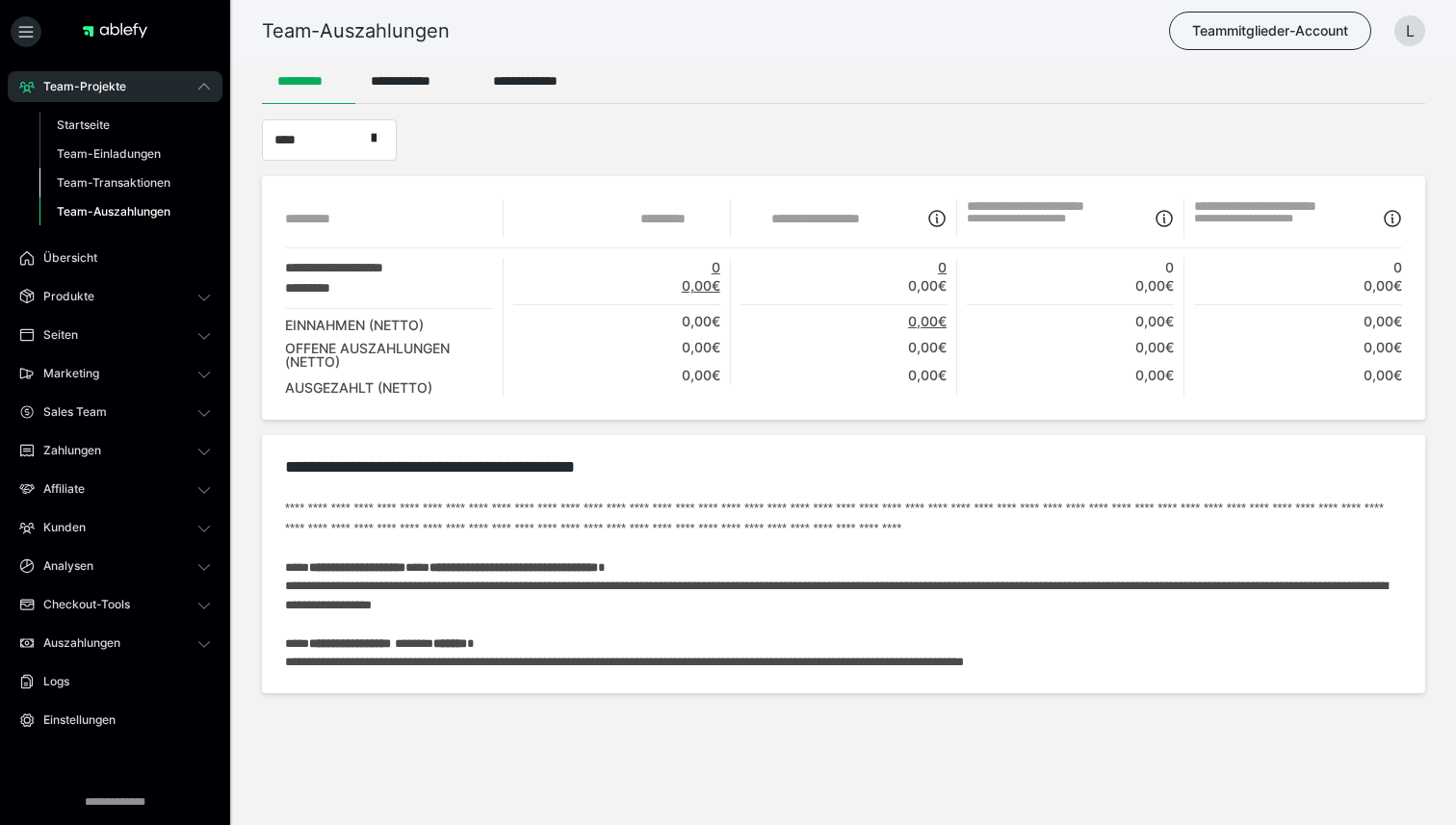 click on "Team-Transaktionen" at bounding box center [114, 182] 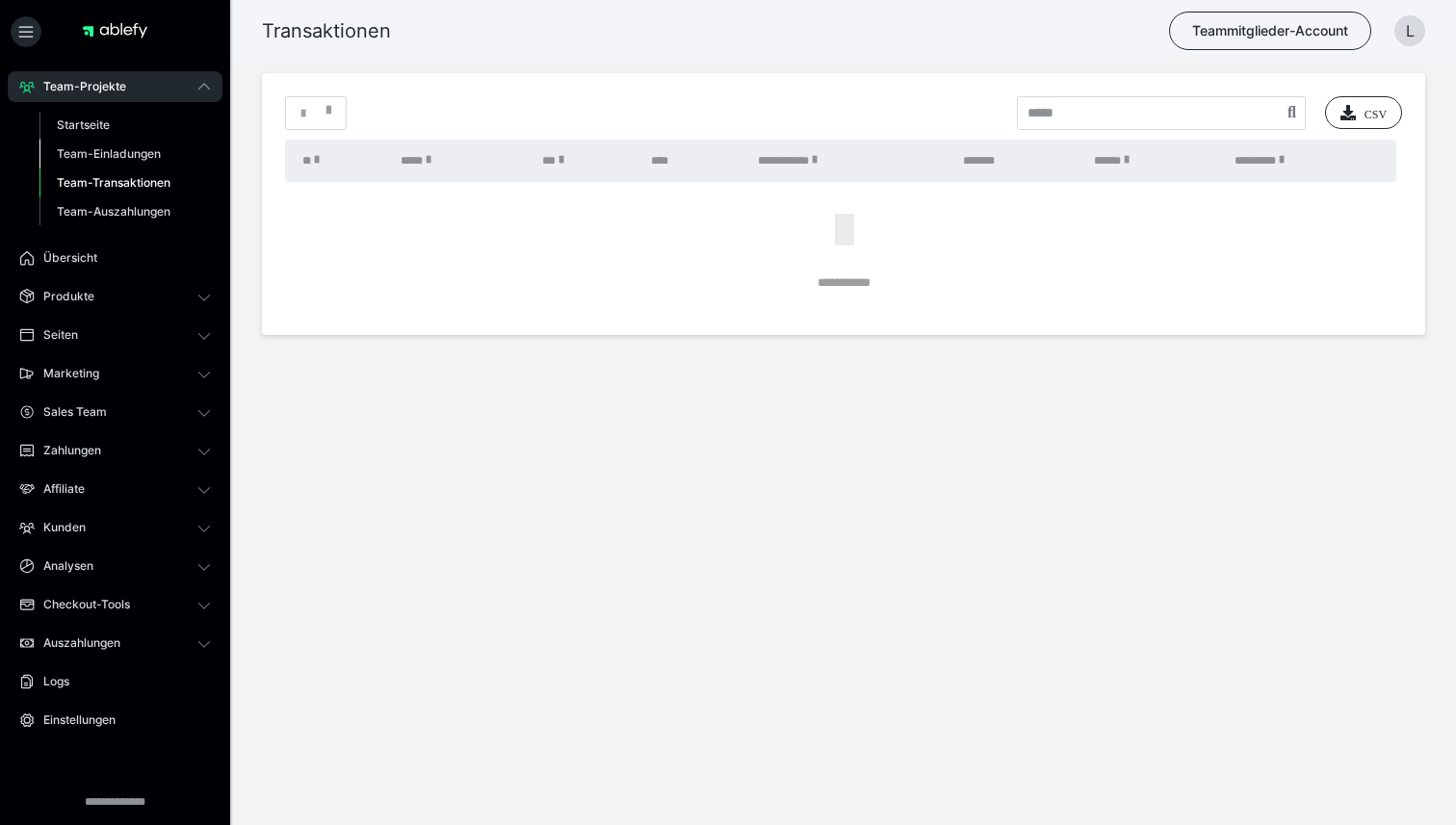 click on "Team-Einladungen" at bounding box center [109, 153] 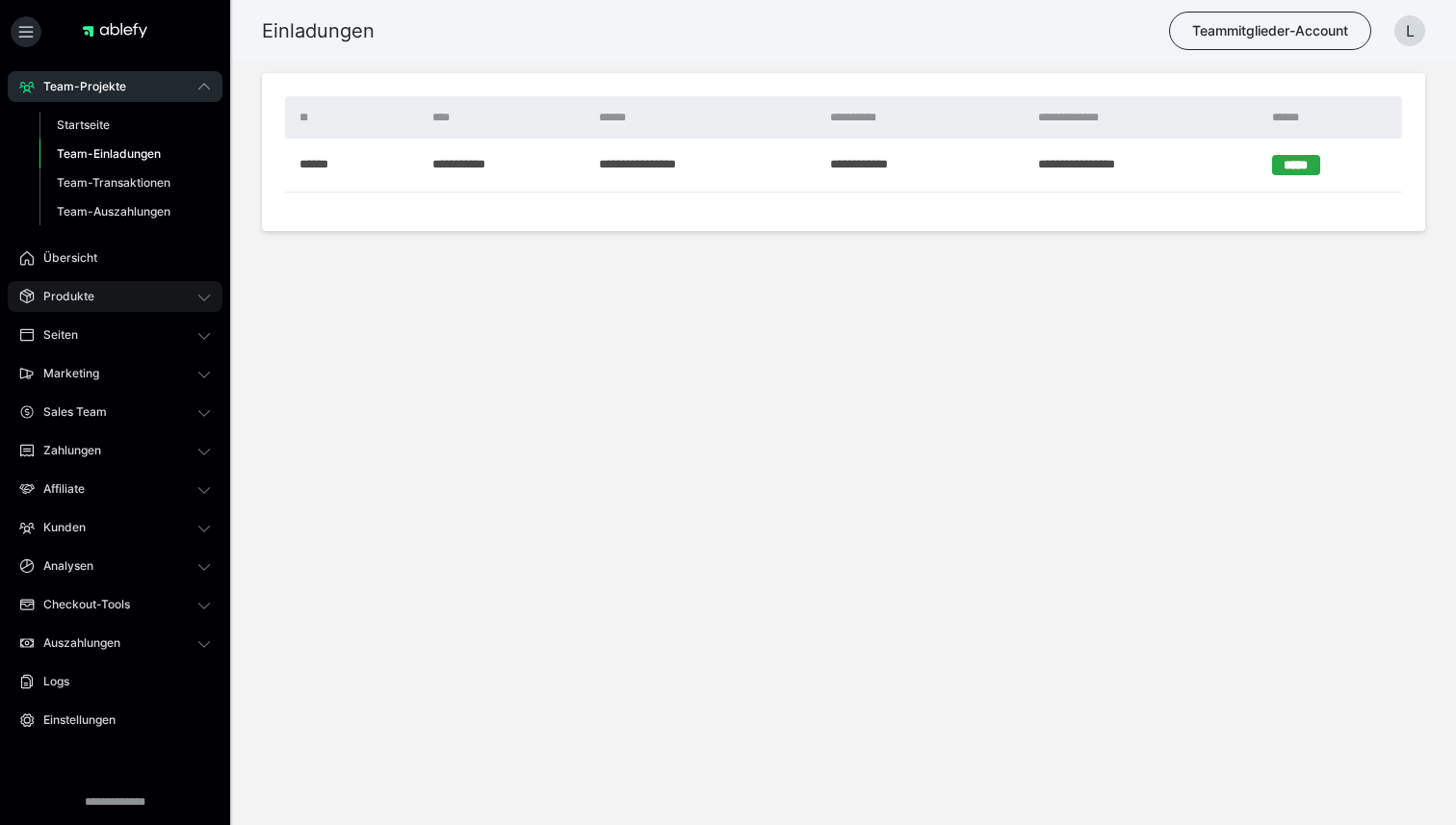 click on "Produkte" at bounding box center [115, 296] 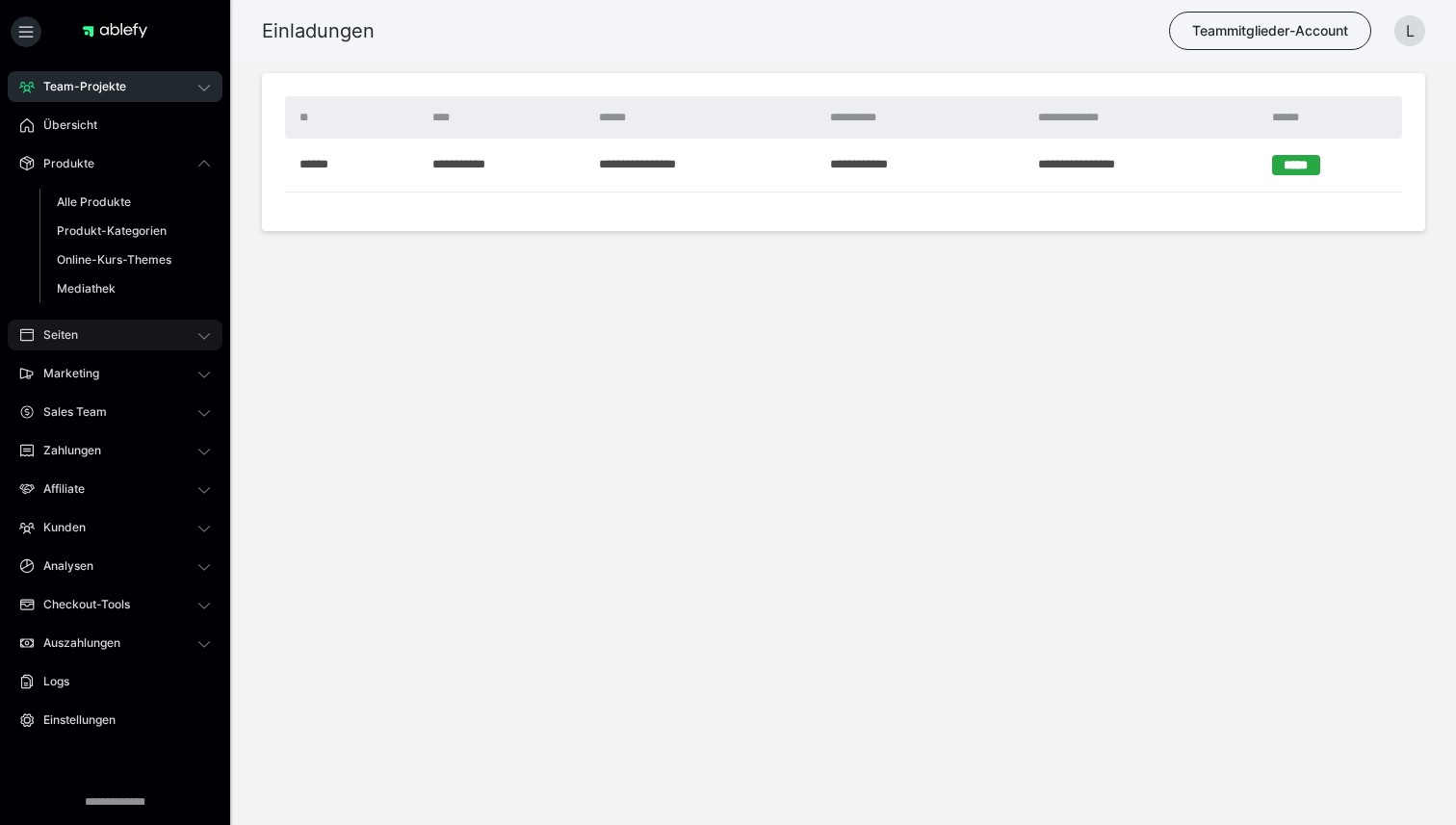 click 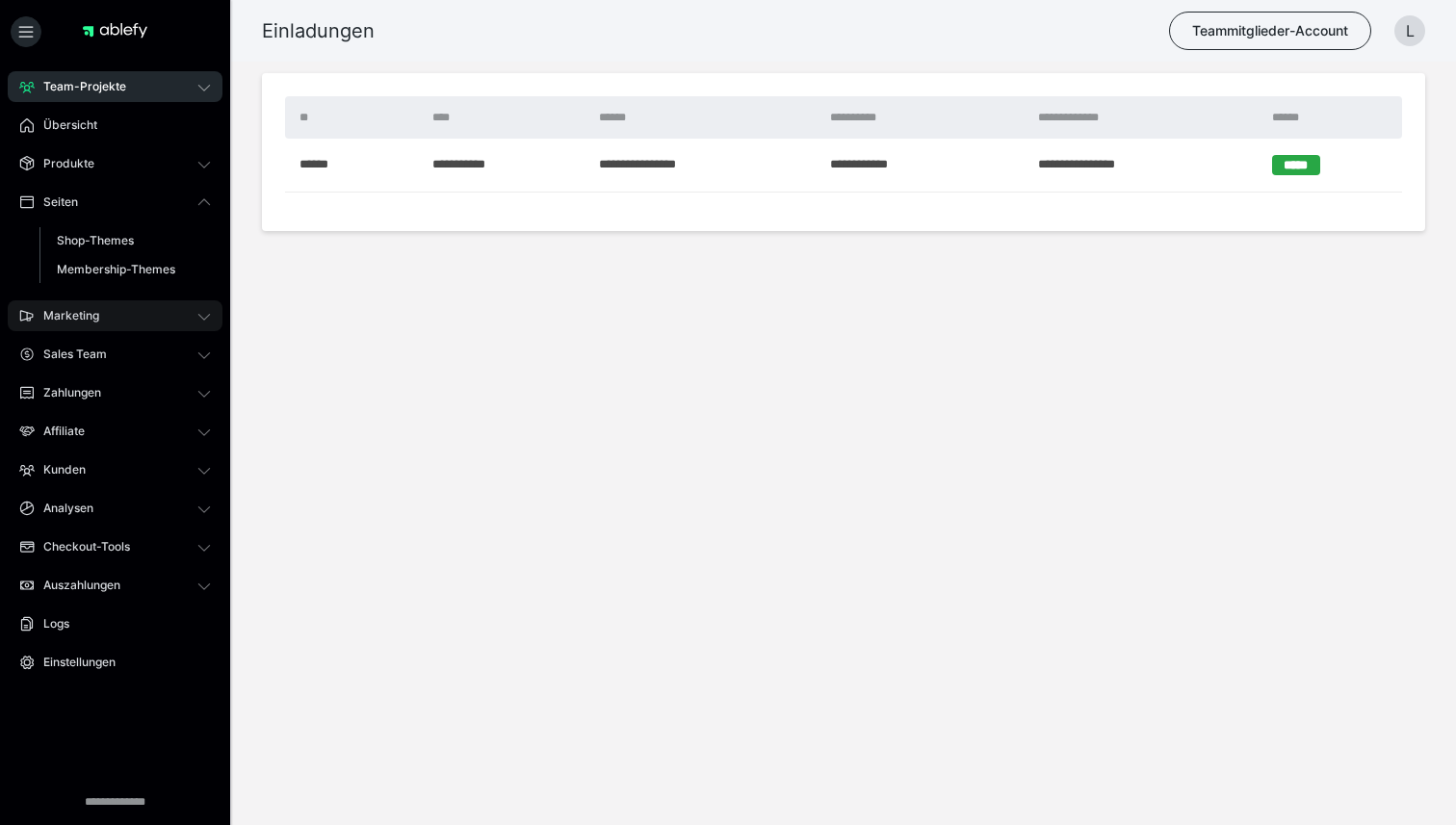 click 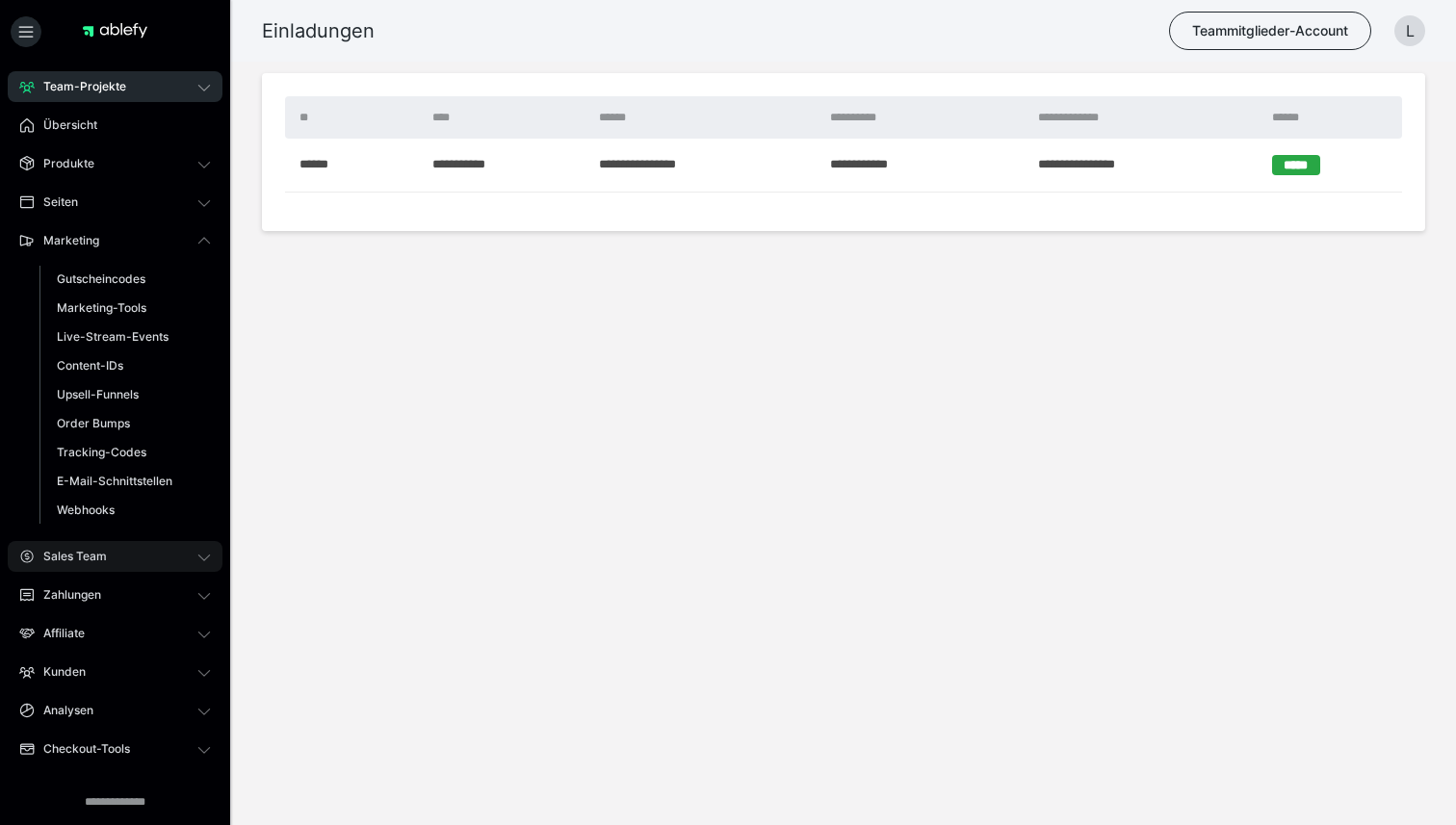 click on "Sales Team" at bounding box center [115, 556] 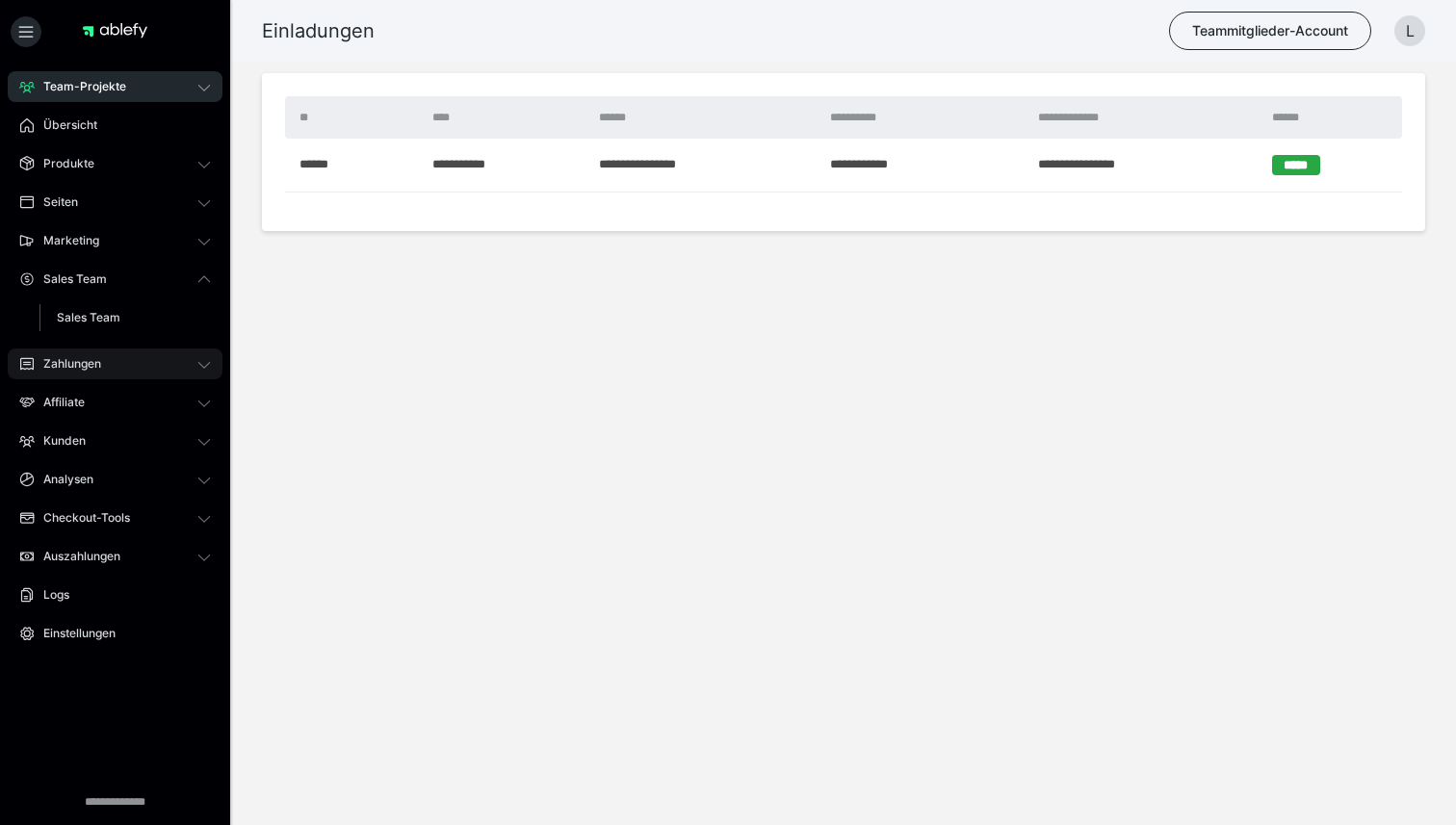 click 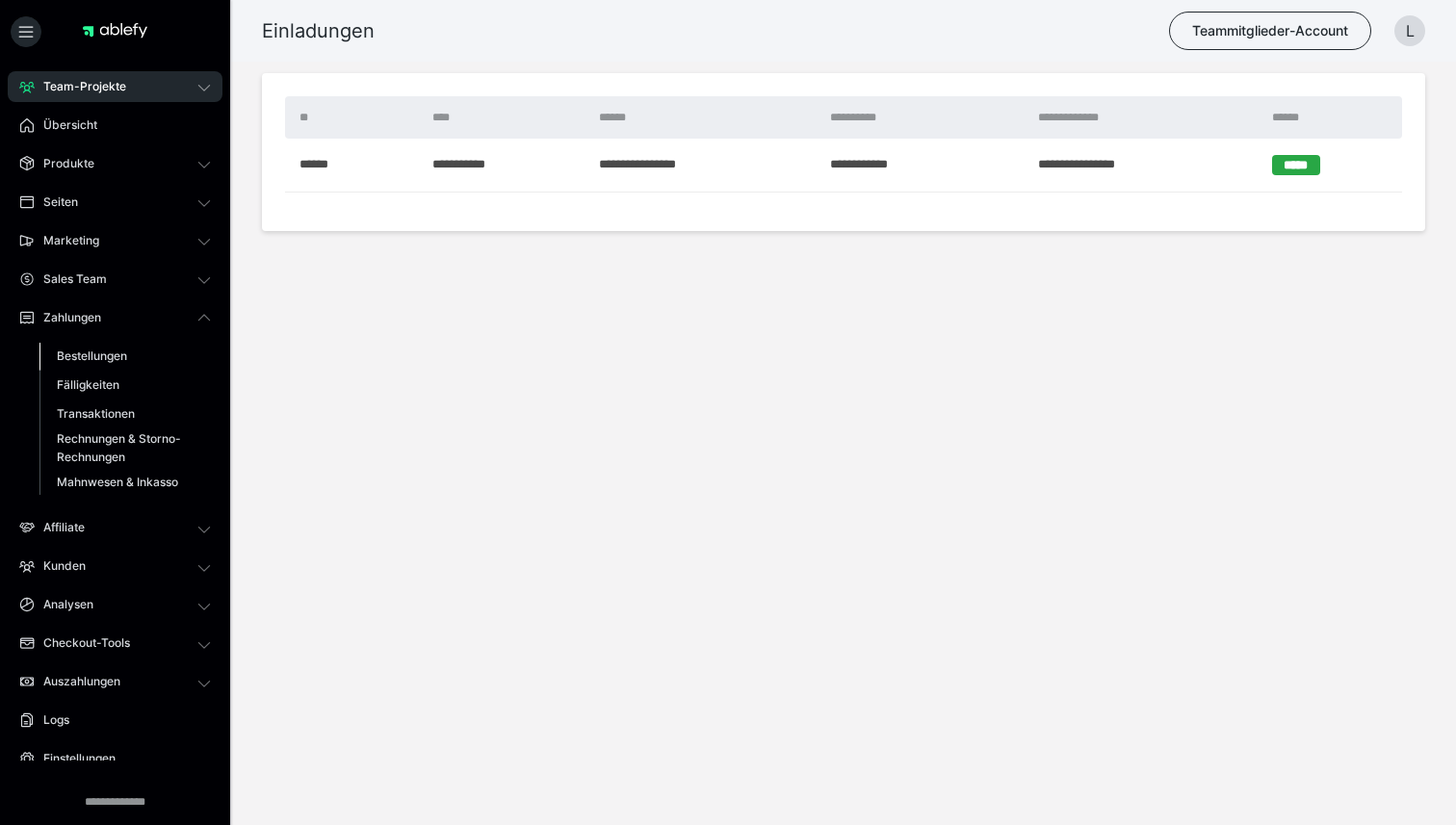 click on "Bestellungen" at bounding box center [125, 356] 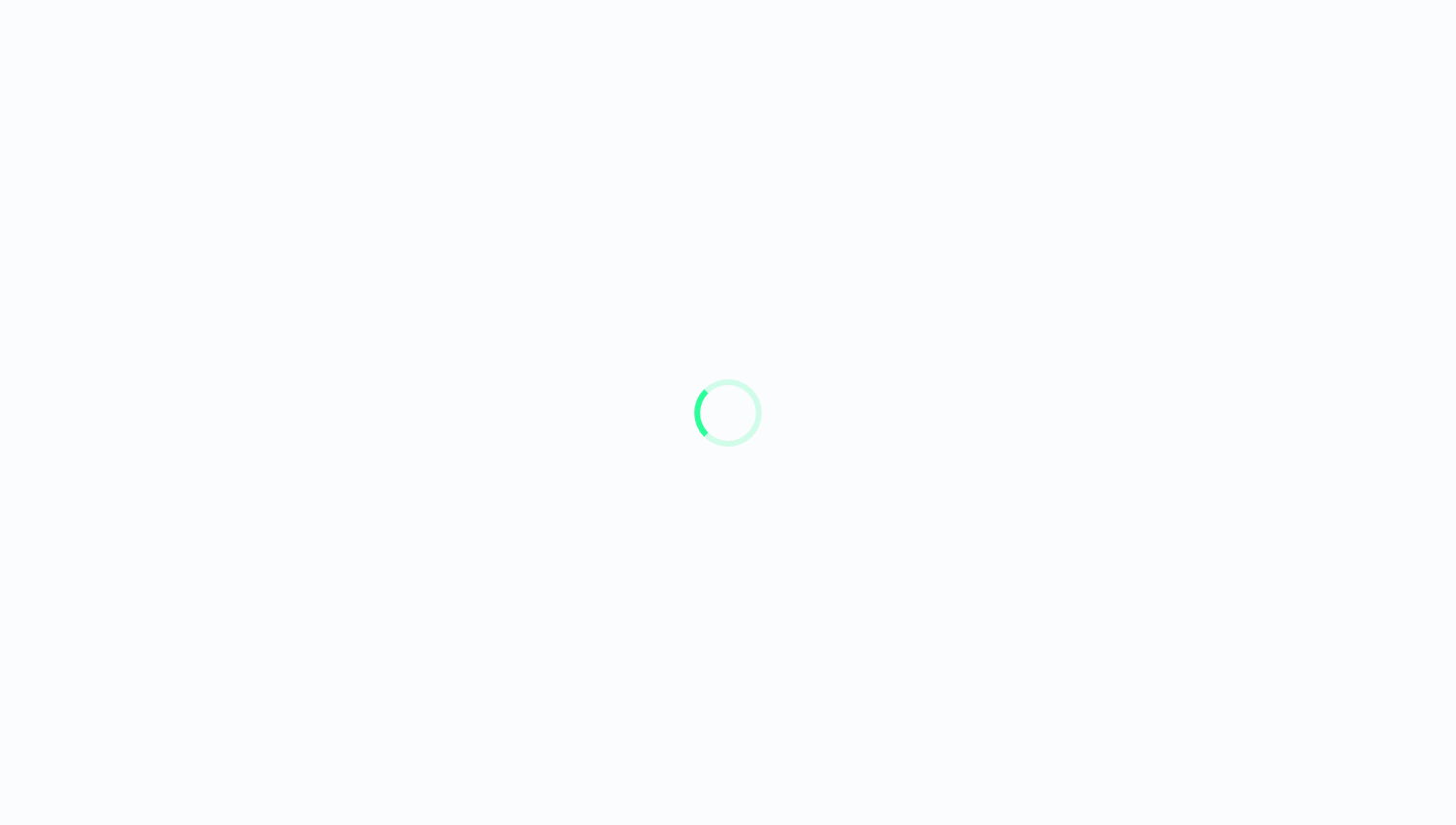 scroll, scrollTop: 0, scrollLeft: 0, axis: both 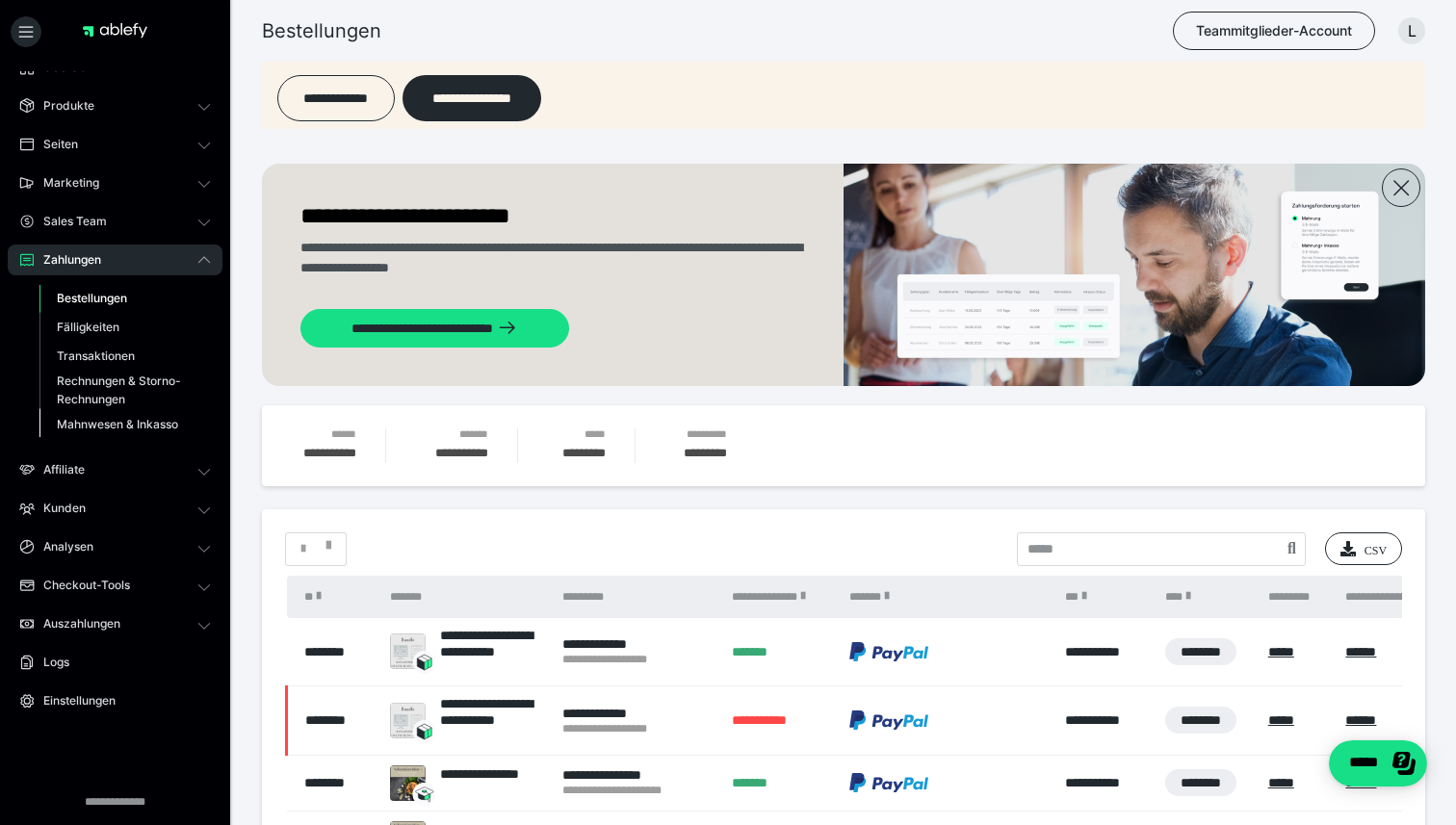 click on "Mahnwesen & Inkasso" at bounding box center (117, 424) 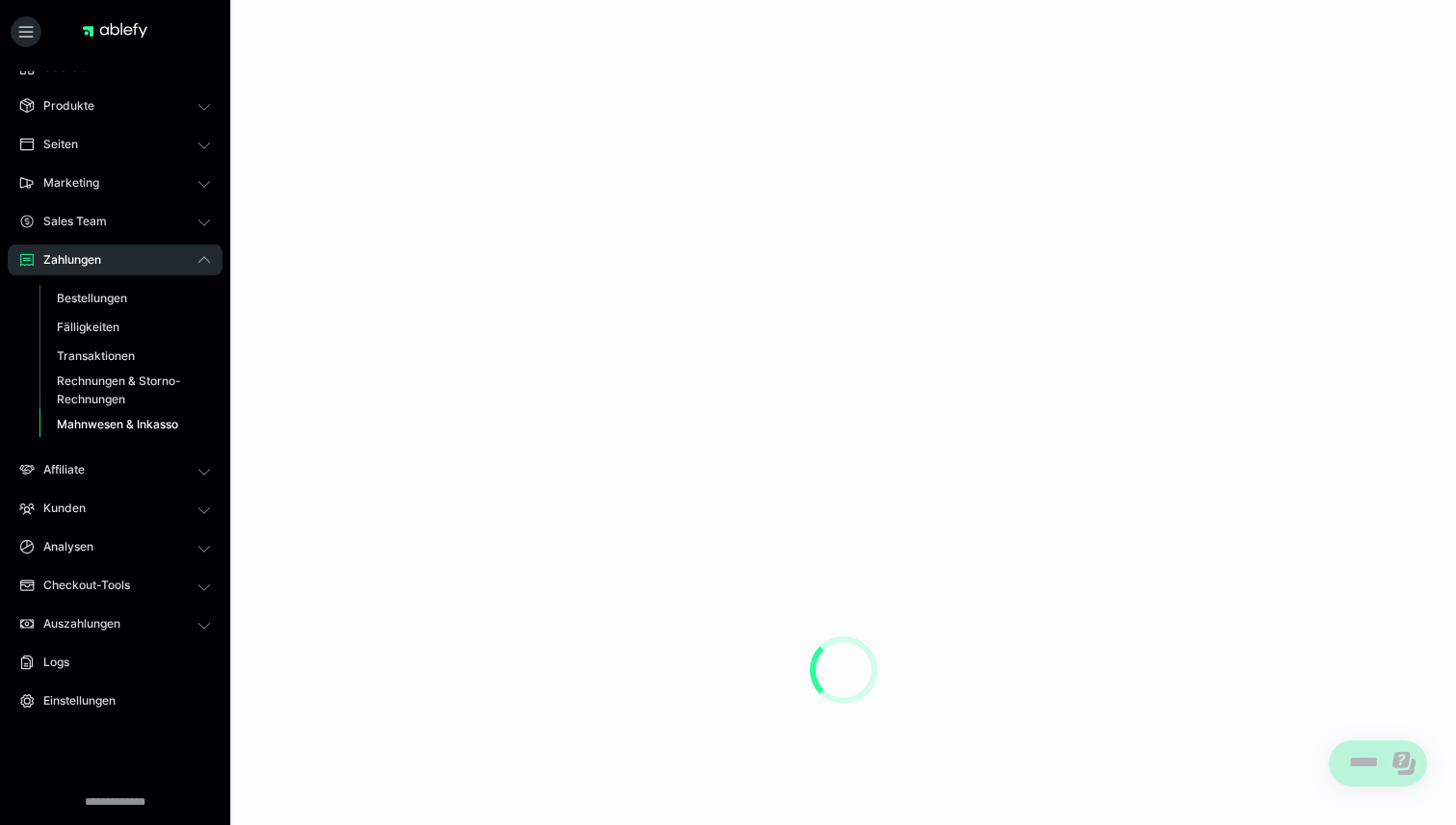 scroll, scrollTop: 0, scrollLeft: 0, axis: both 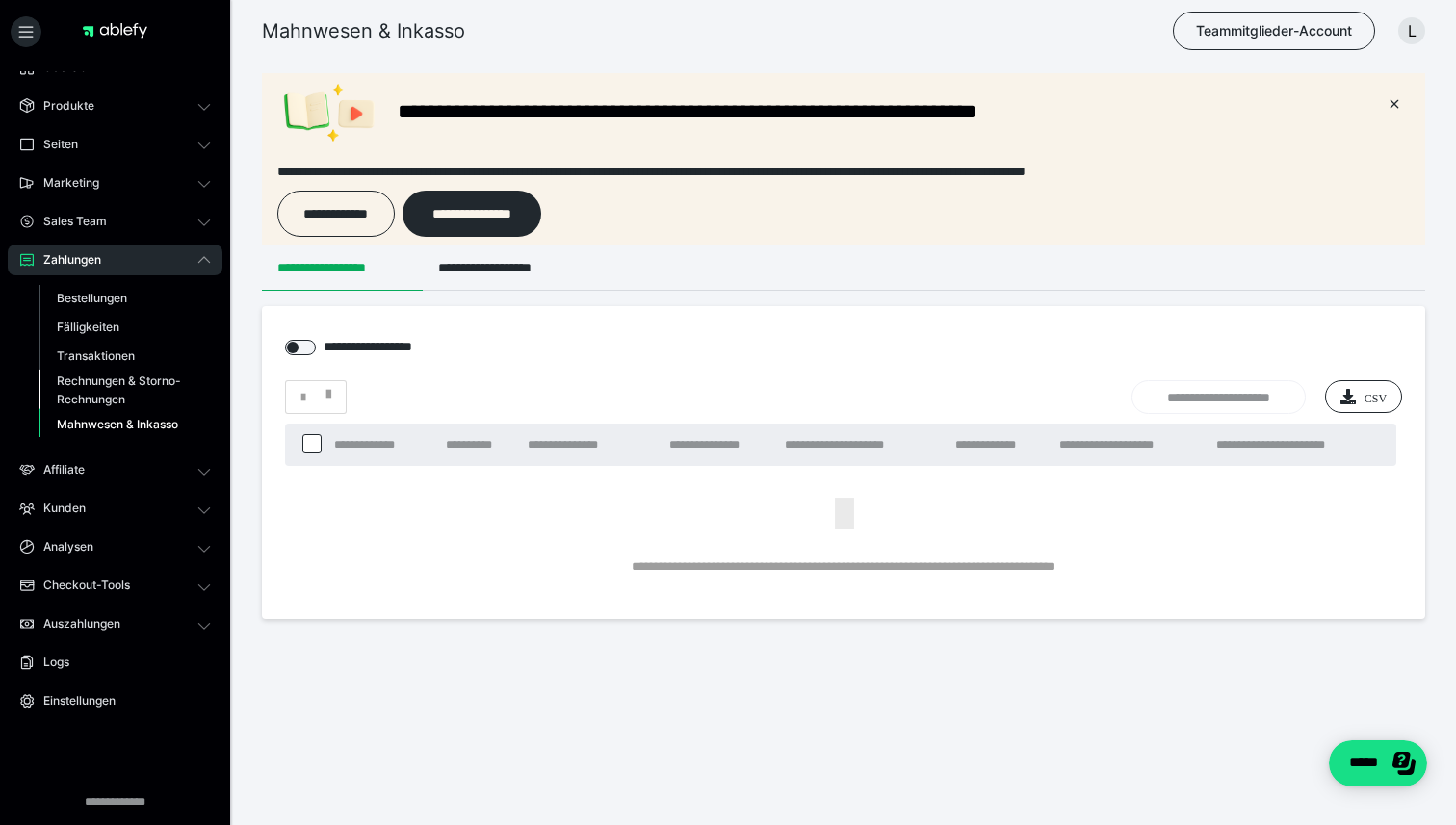 click on "Rechnungen & Storno-Rechnungen" at bounding box center [121, 390] 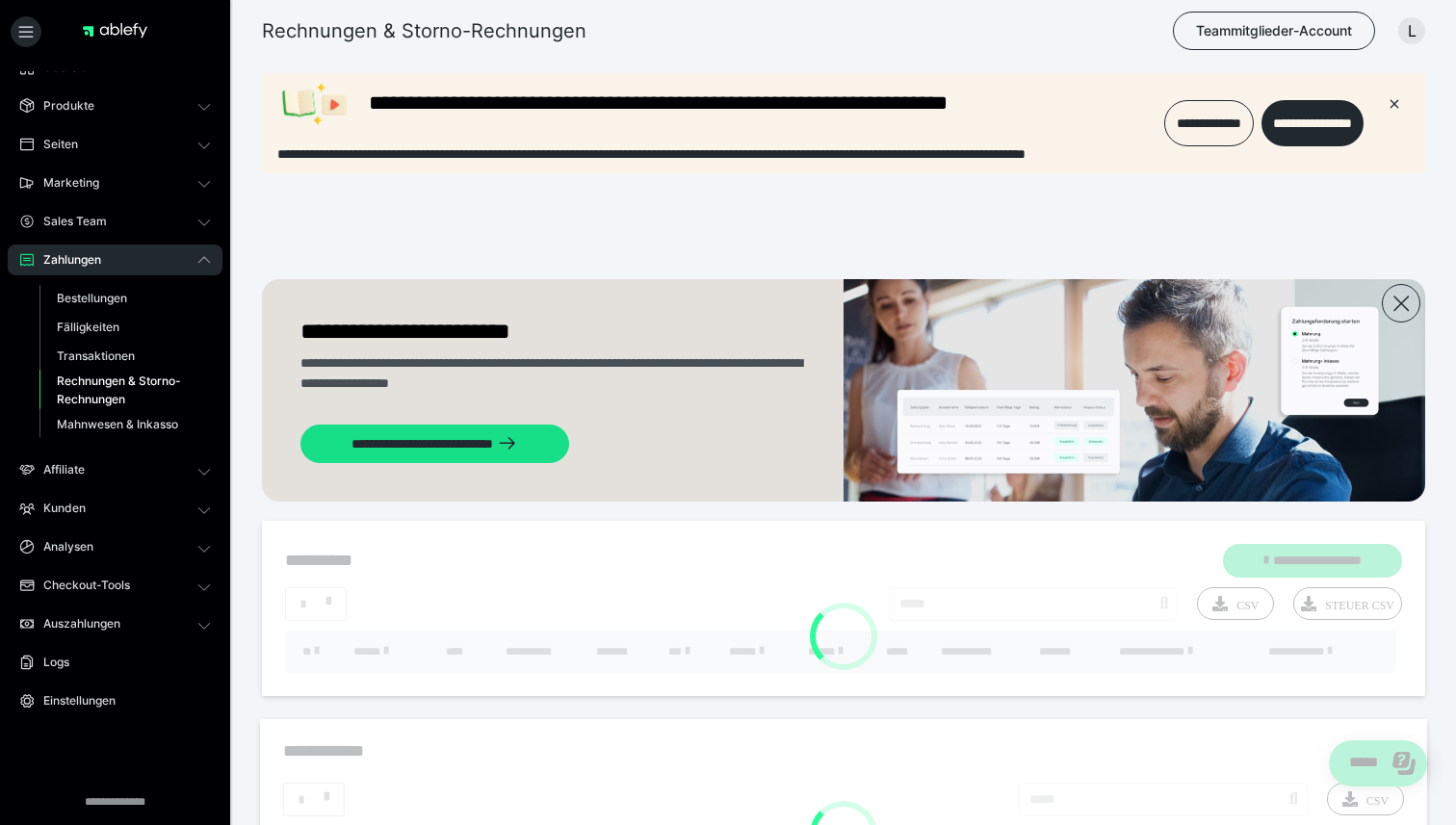 scroll, scrollTop: 0, scrollLeft: 0, axis: both 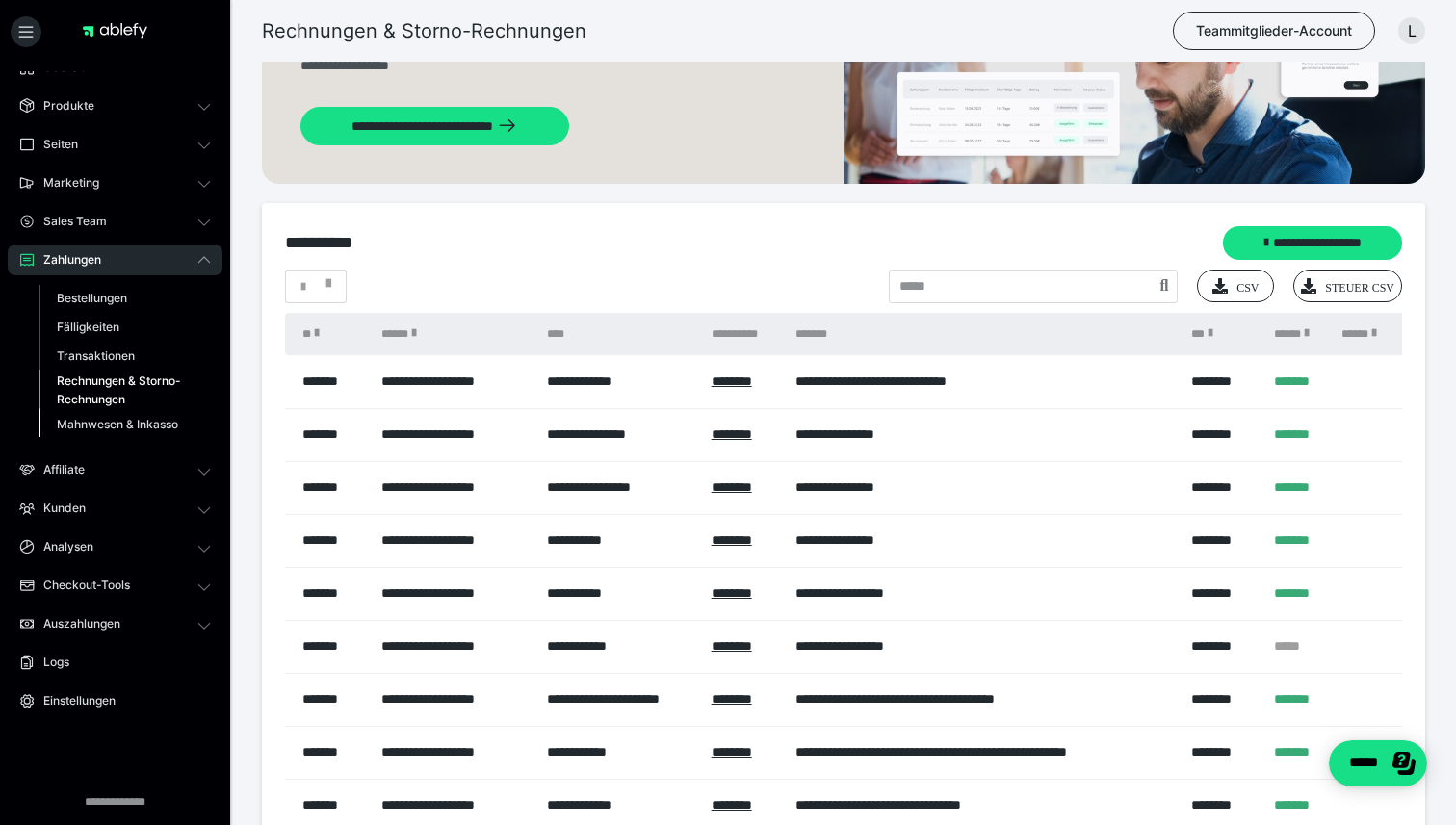 click on "Mahnwesen & Inkasso" at bounding box center [117, 424] 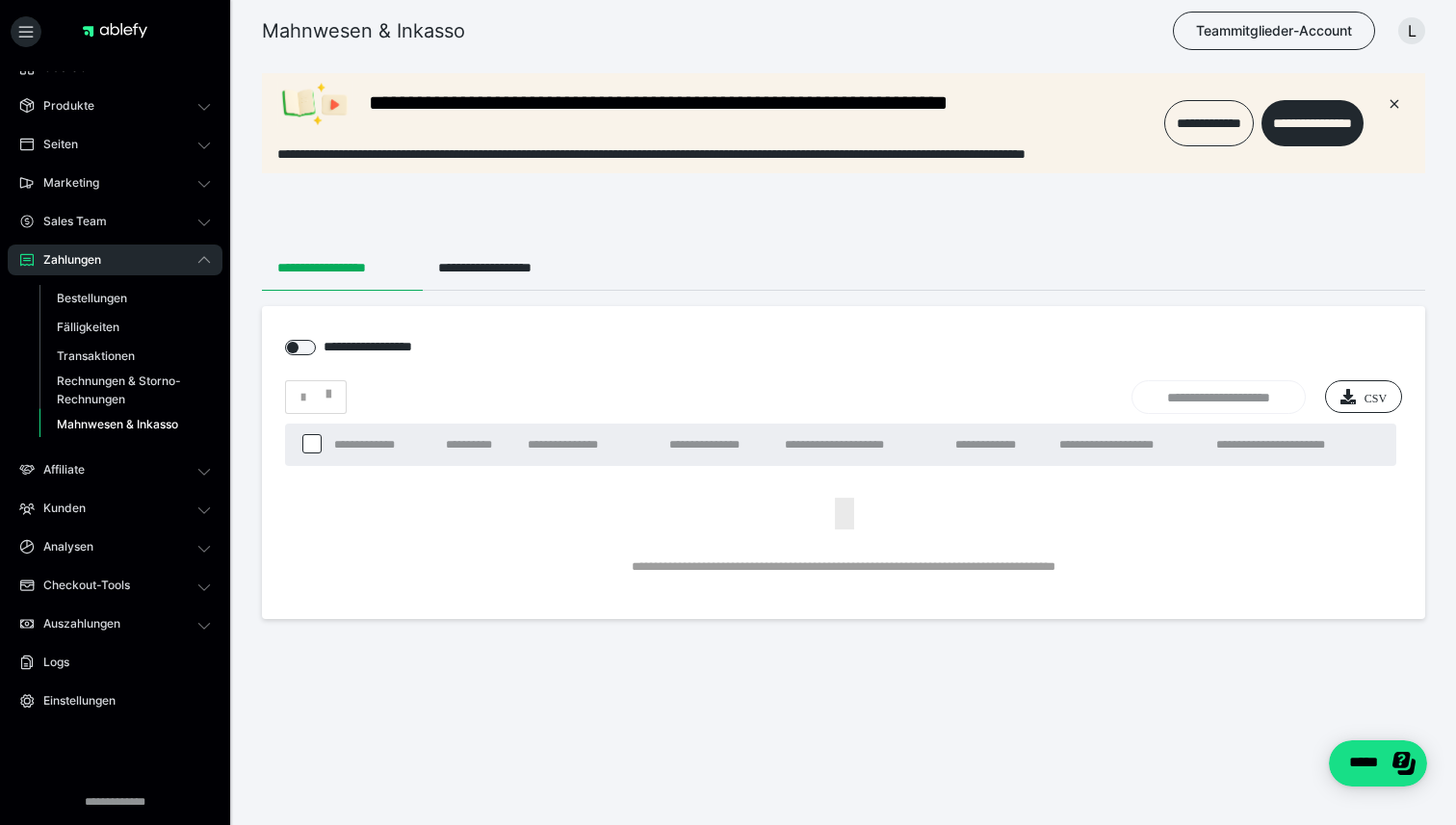 scroll, scrollTop: 0, scrollLeft: 0, axis: both 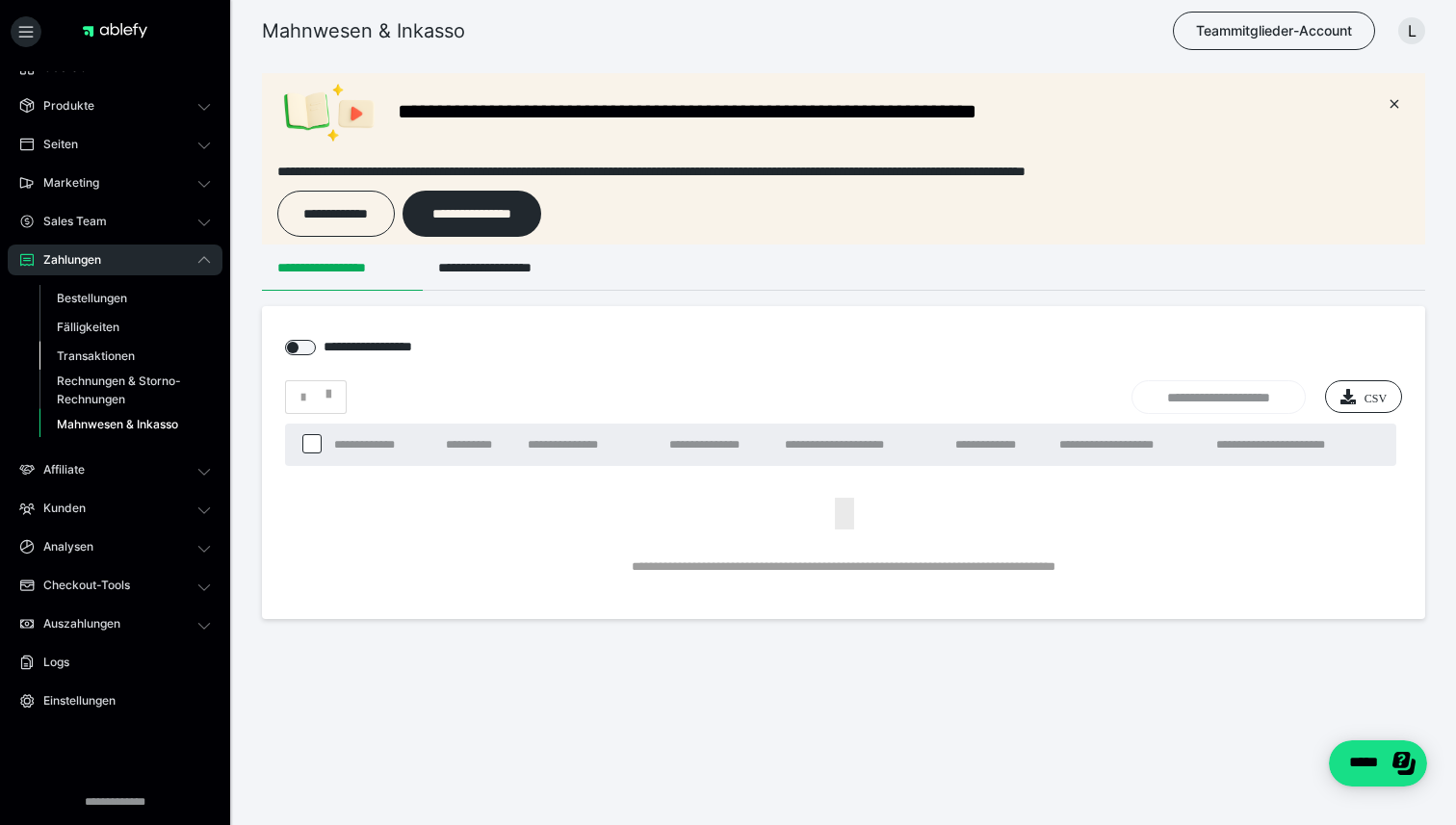 click on "Transaktionen" at bounding box center [95, 355] 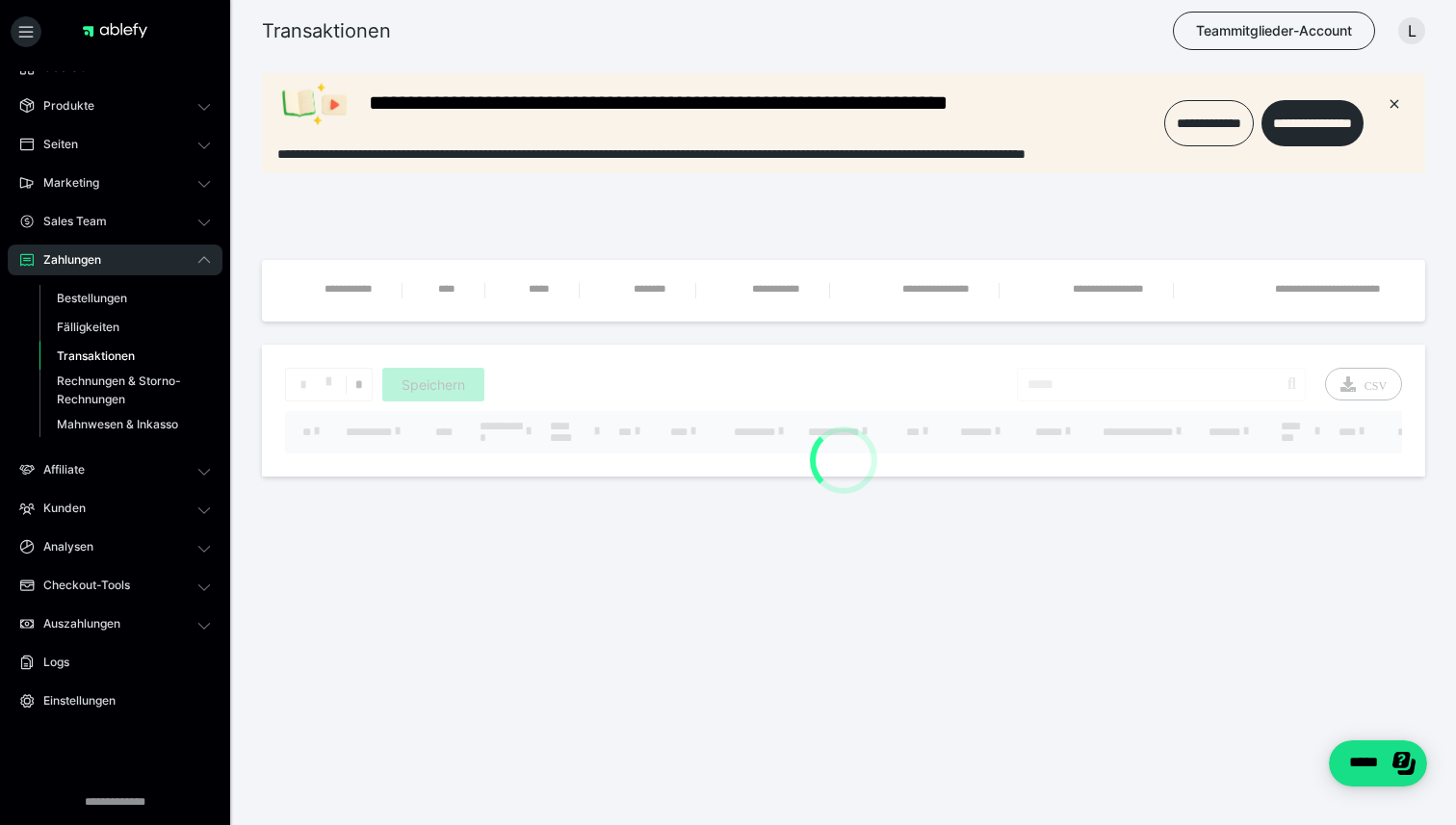 scroll, scrollTop: 0, scrollLeft: 0, axis: both 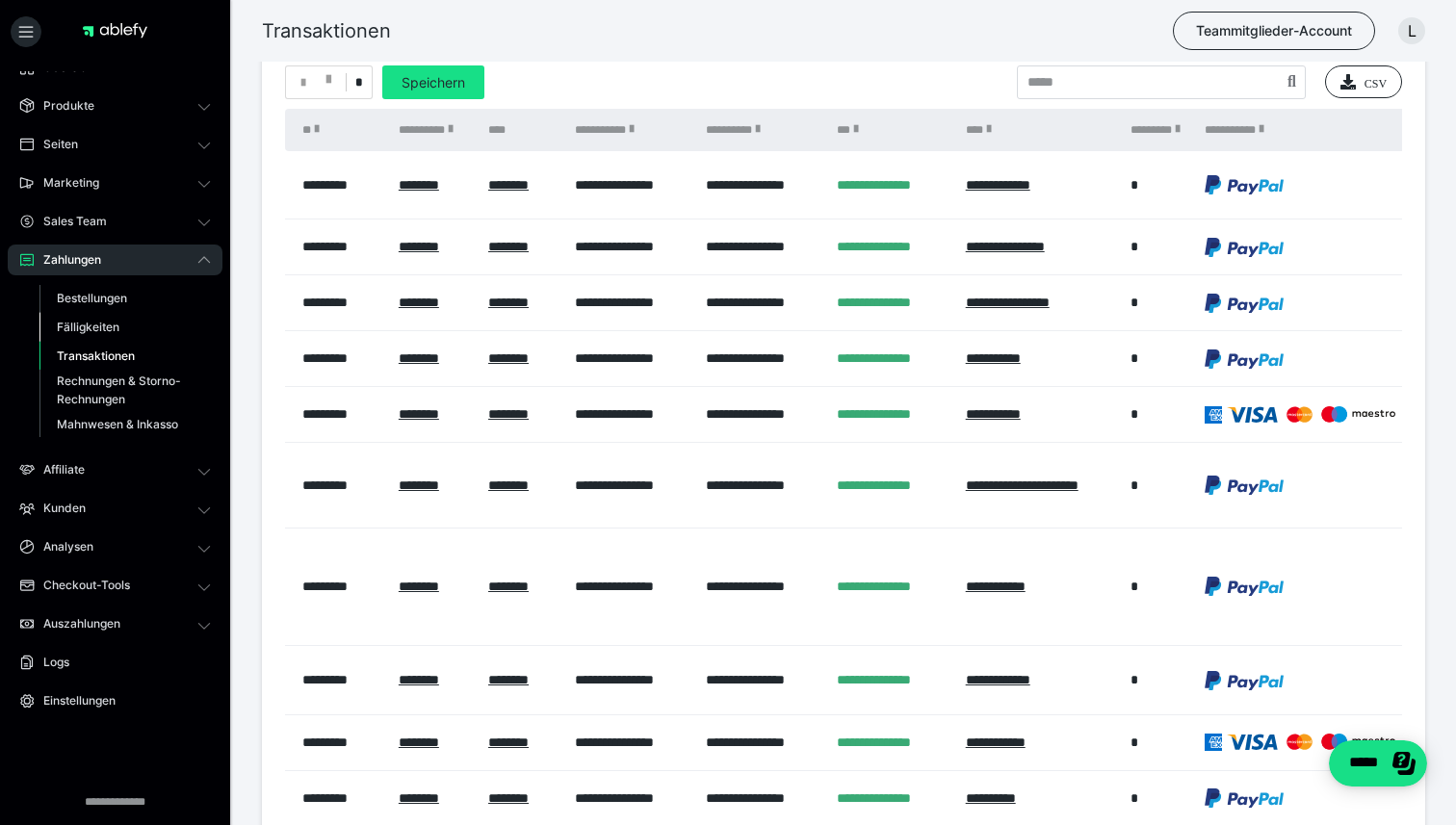 click on "Fälligkeiten" at bounding box center [125, 327] 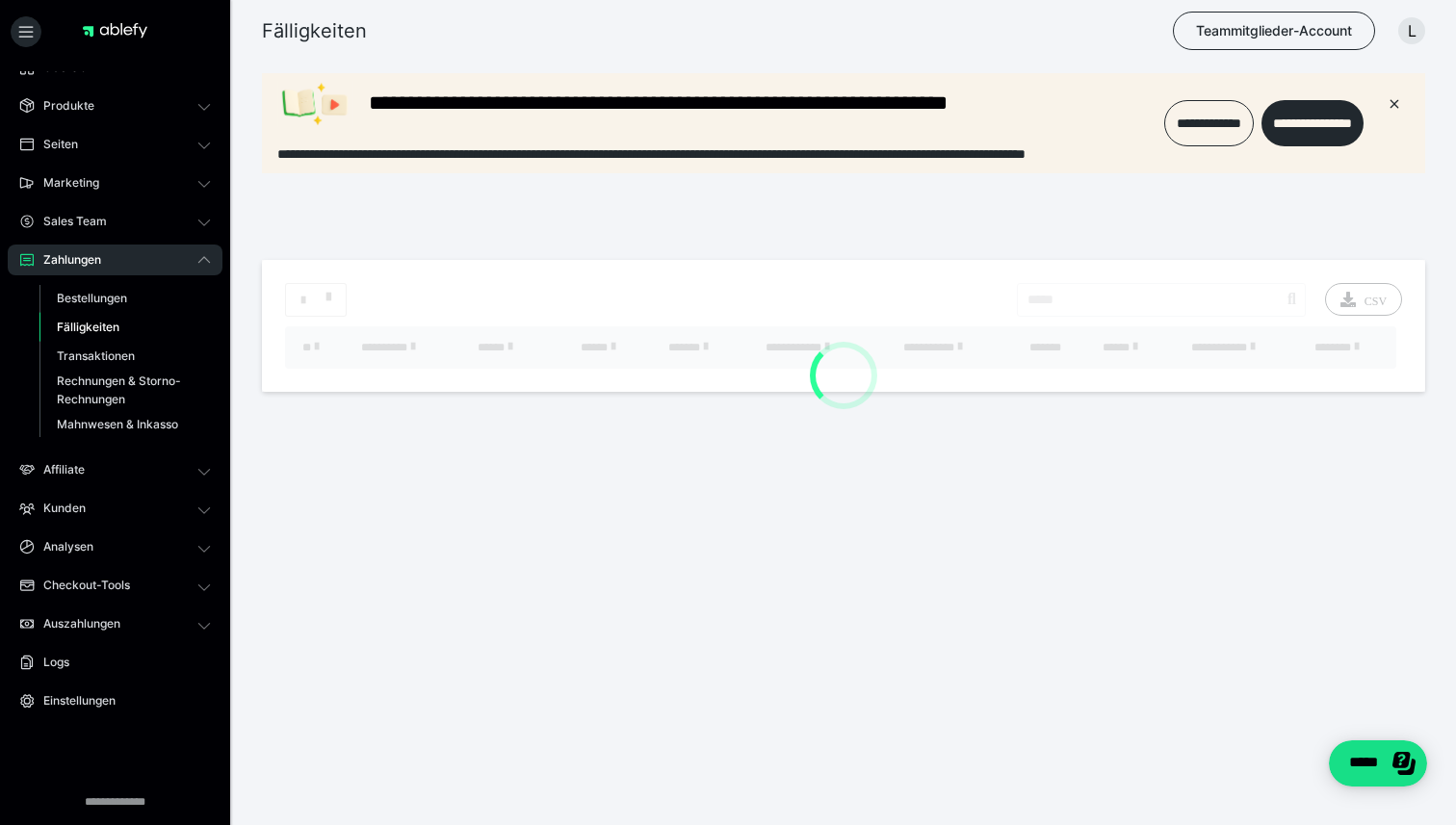 scroll, scrollTop: 0, scrollLeft: 0, axis: both 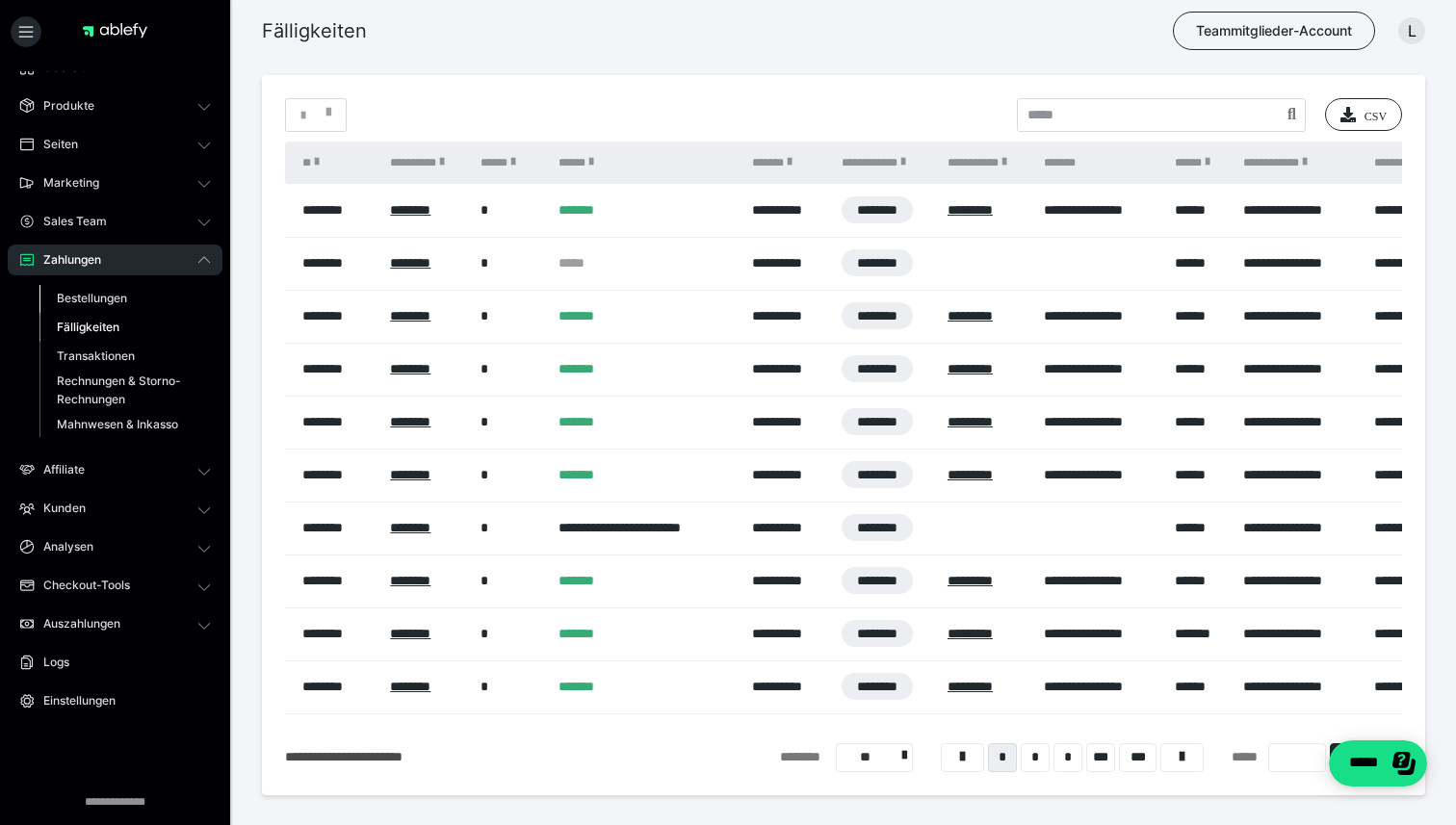 click on "Bestellungen" at bounding box center (125, 298) 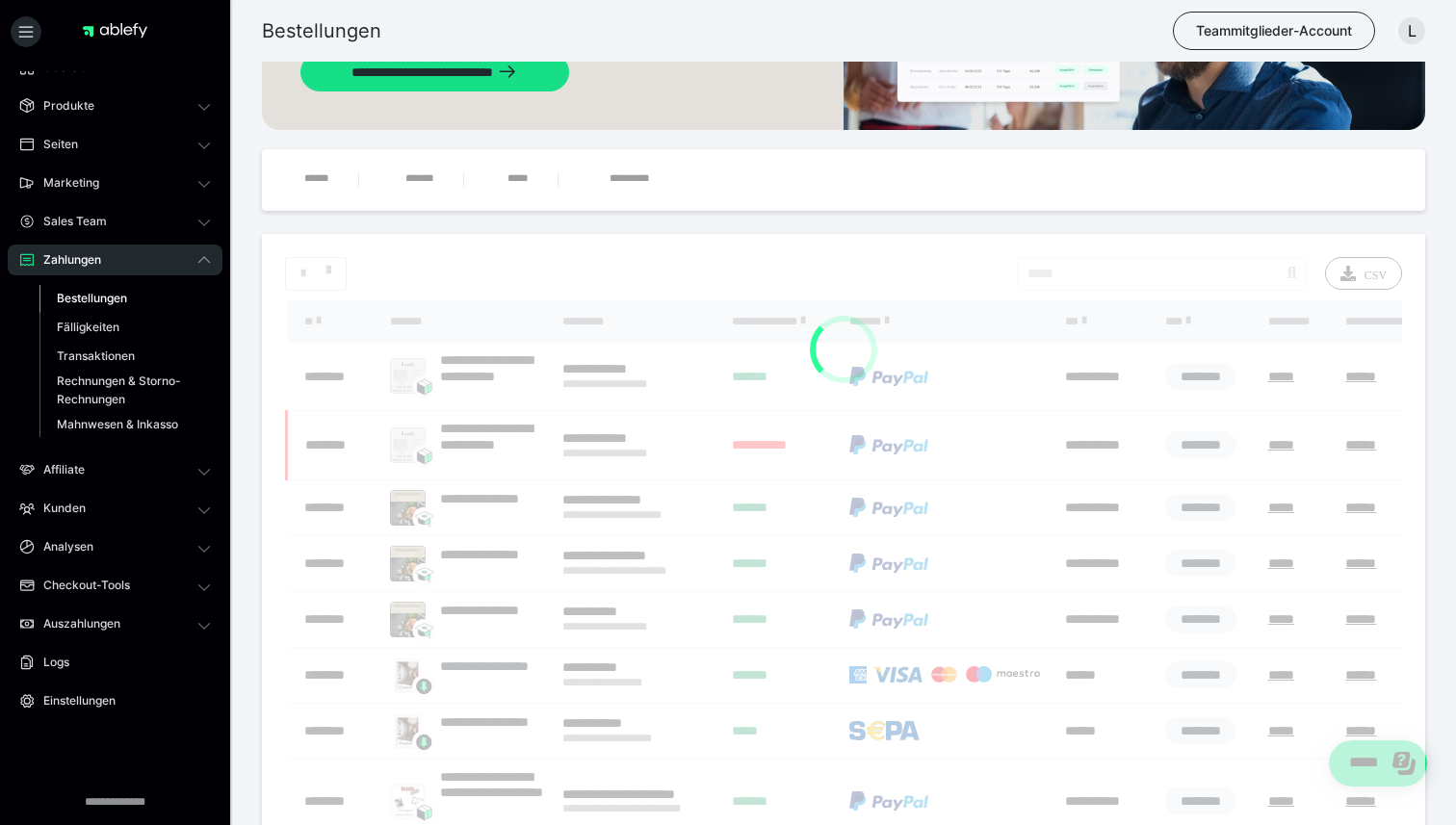 scroll, scrollTop: 0, scrollLeft: 0, axis: both 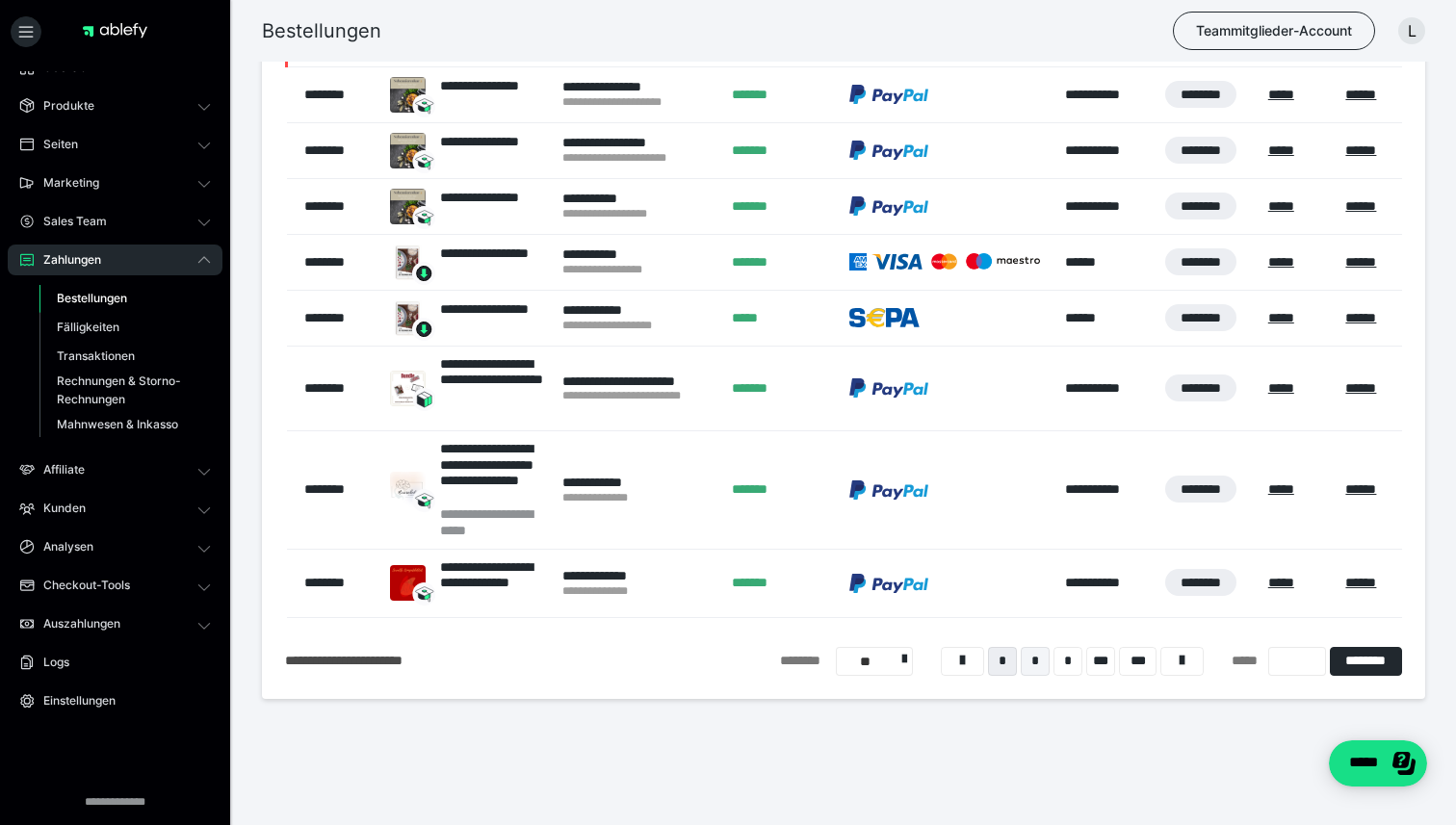 click on "*" at bounding box center [1035, 661] 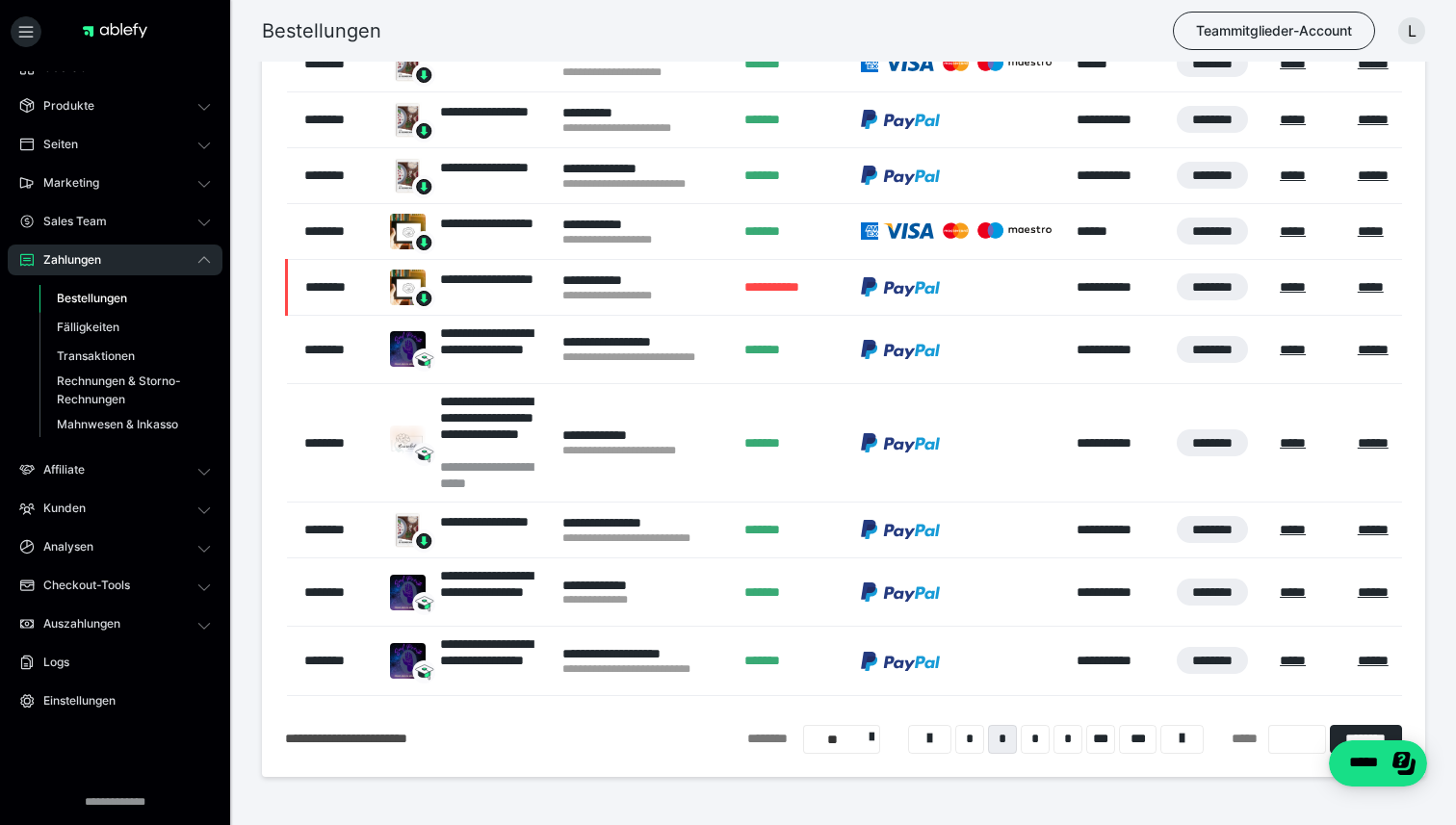 scroll, scrollTop: 705, scrollLeft: 0, axis: vertical 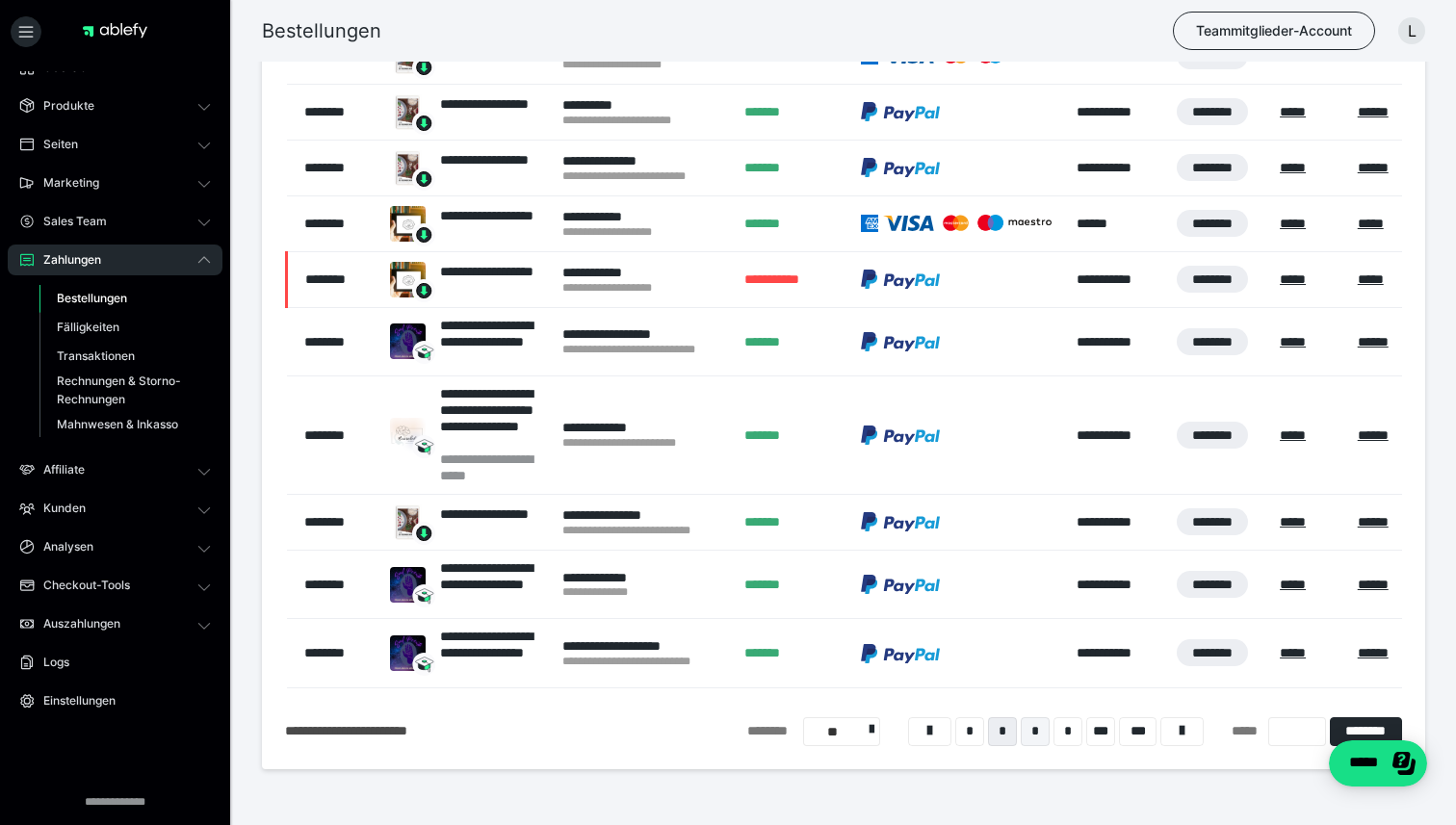 click on "*" at bounding box center (1035, 732) 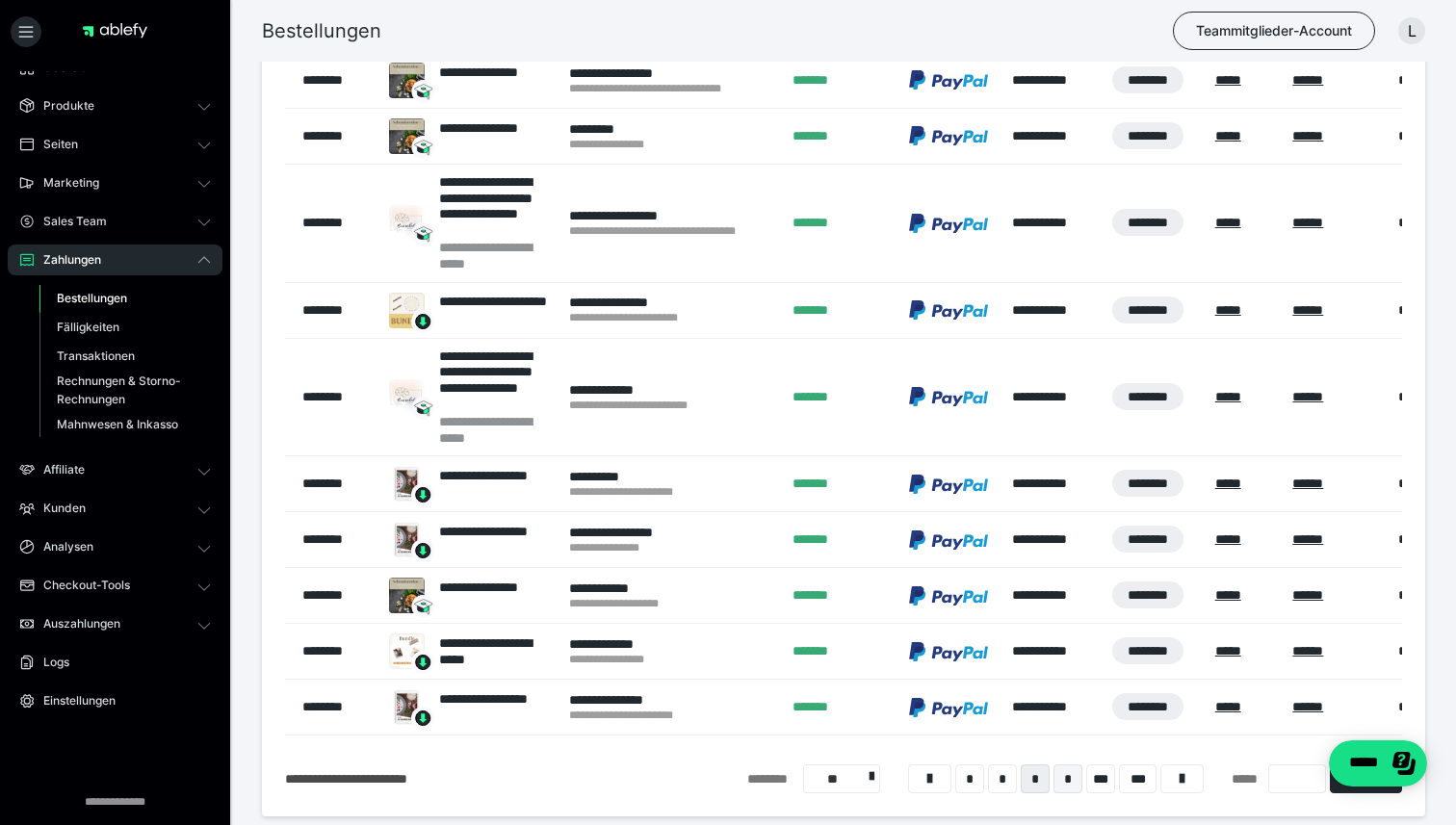 scroll, scrollTop: 683, scrollLeft: 0, axis: vertical 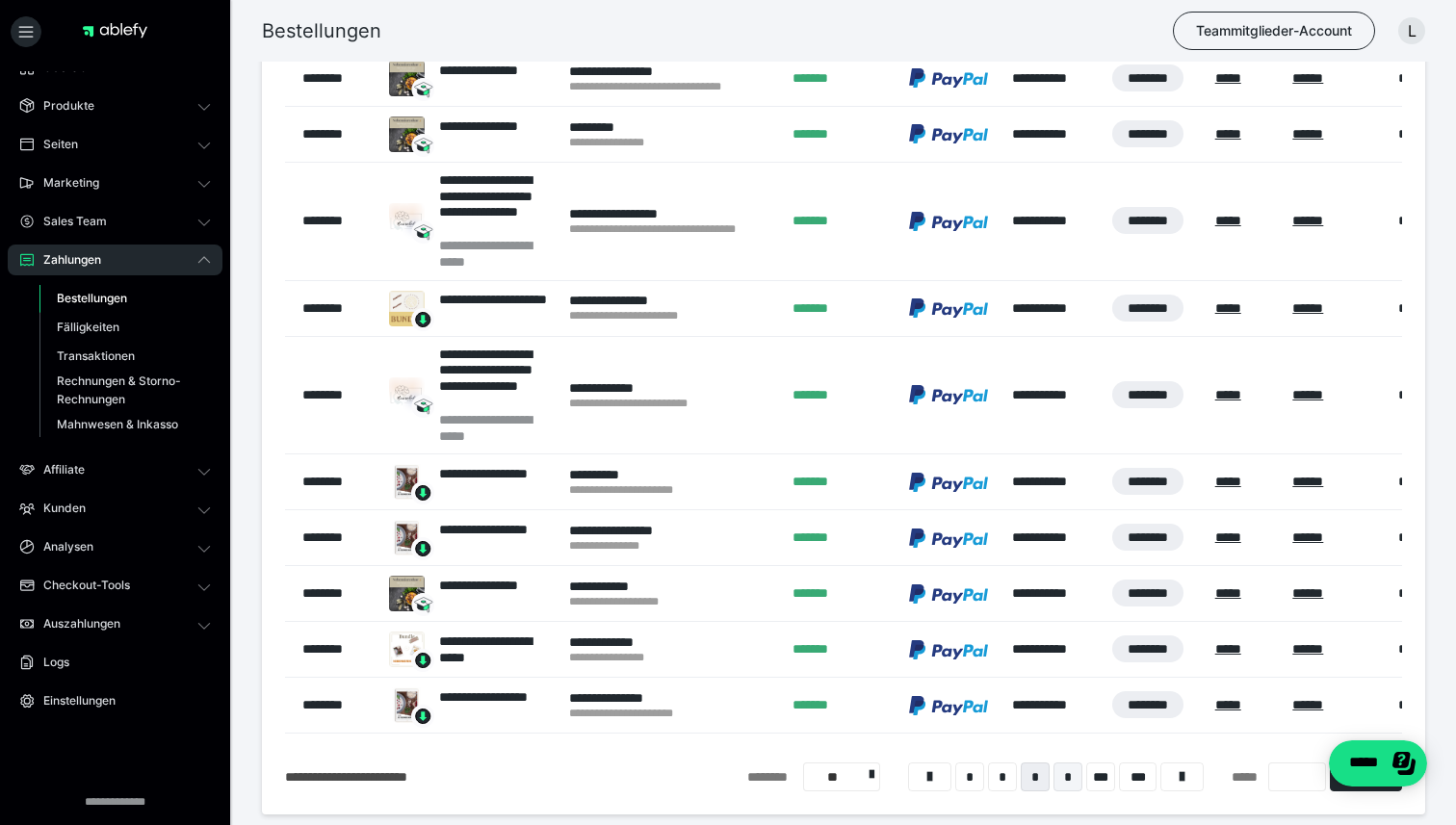 click on "*" at bounding box center (1068, 777) 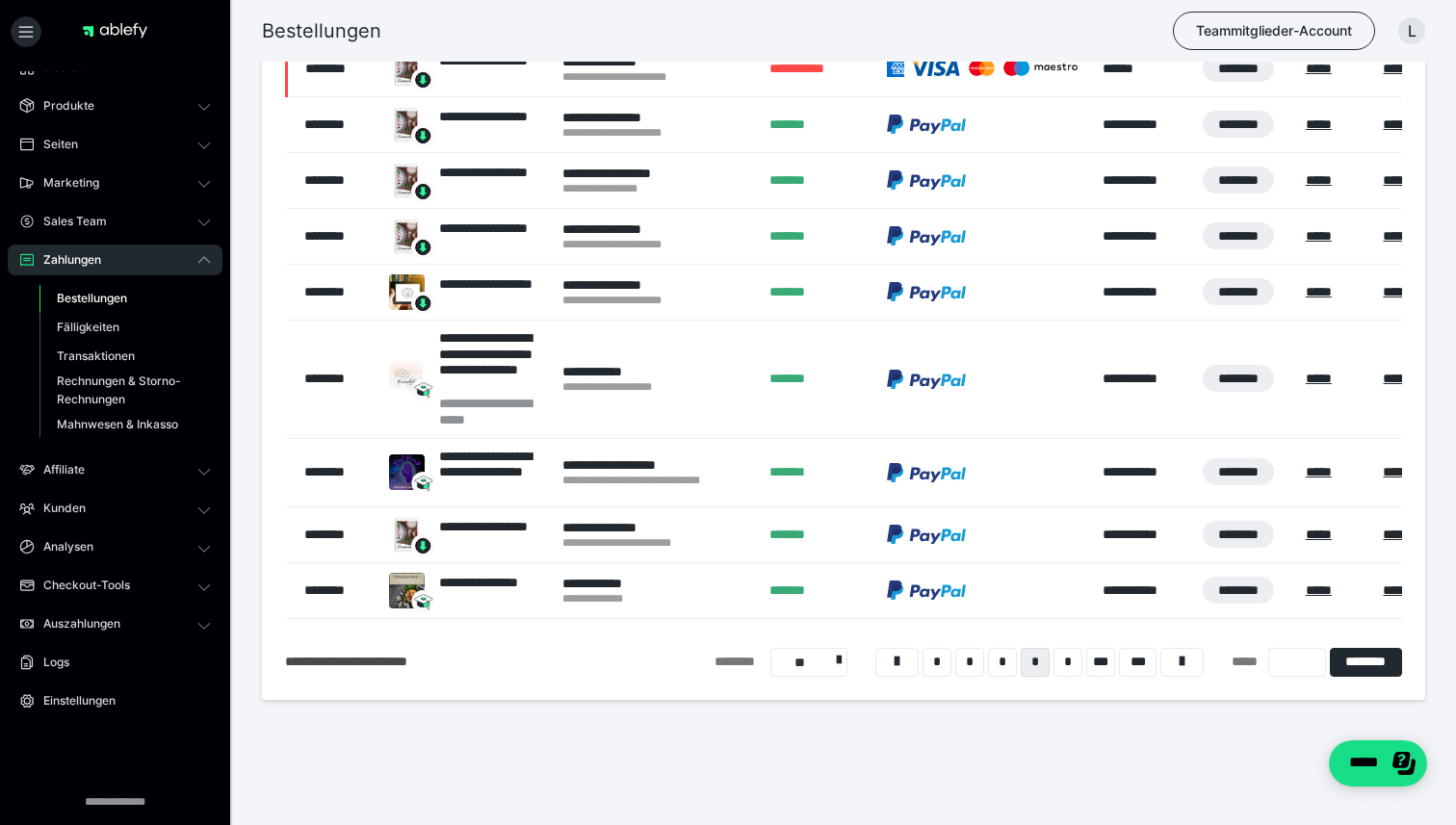 scroll, scrollTop: 749, scrollLeft: 0, axis: vertical 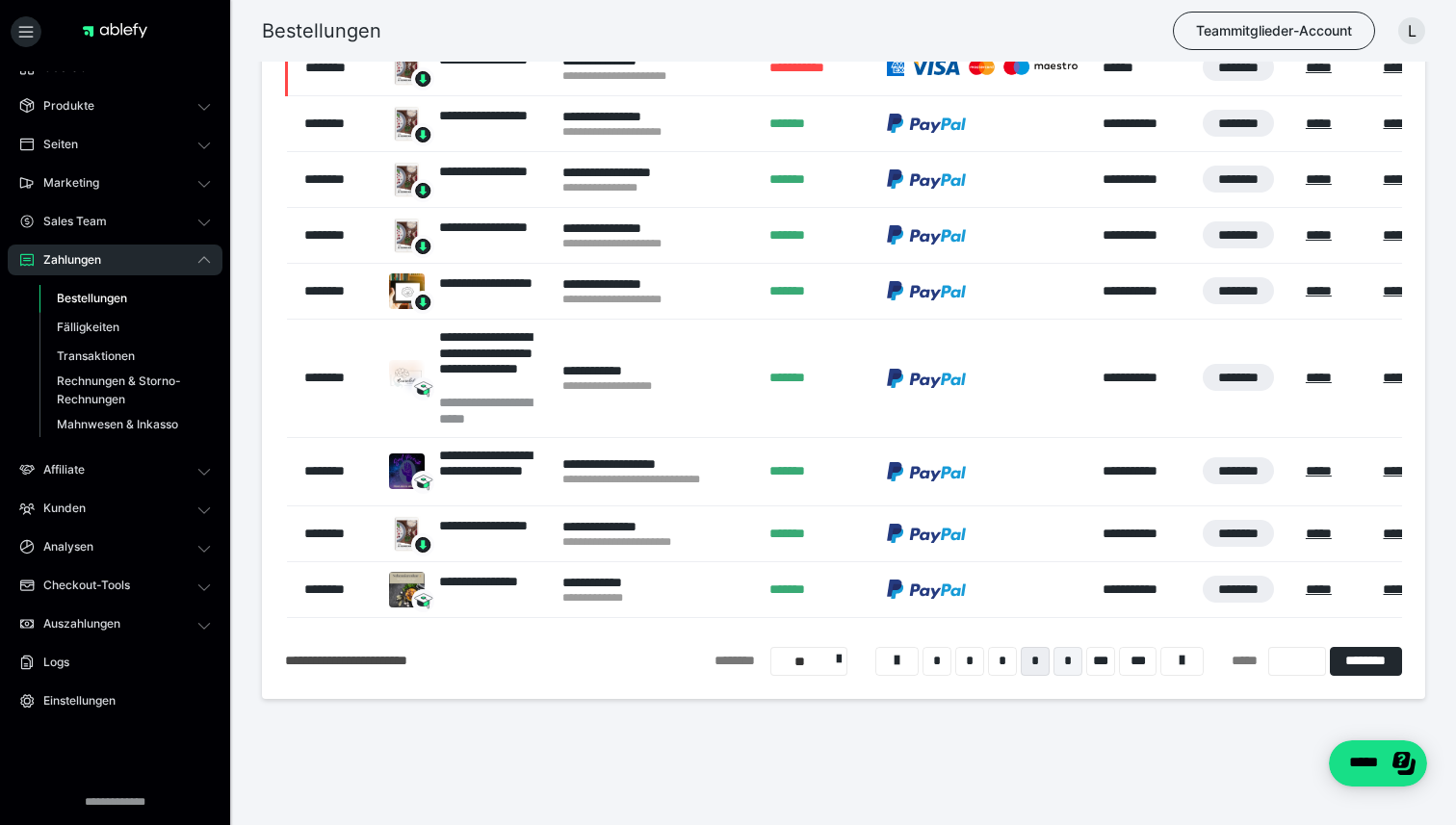 click on "*" at bounding box center [1068, 661] 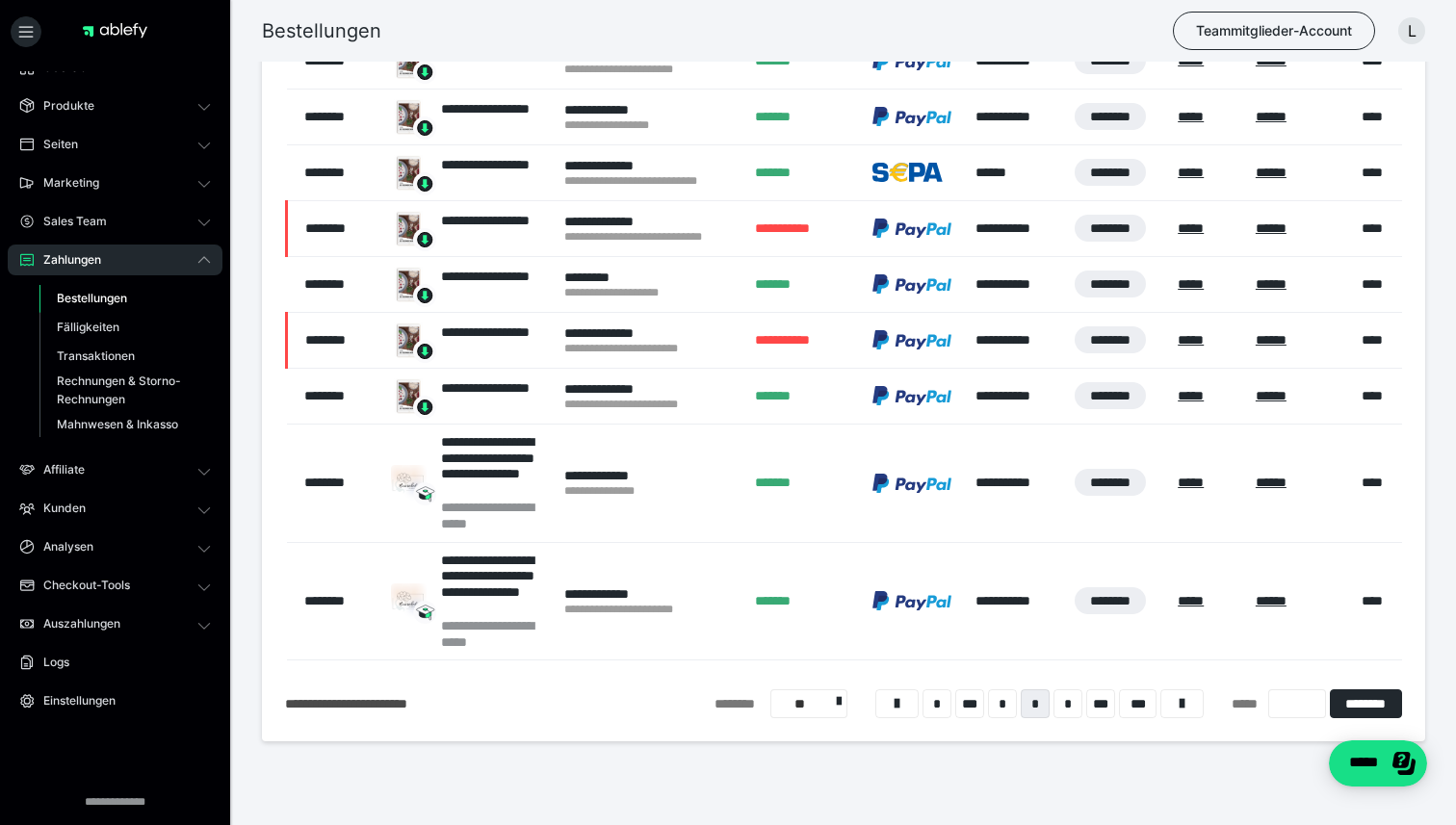 scroll, scrollTop: 760, scrollLeft: 0, axis: vertical 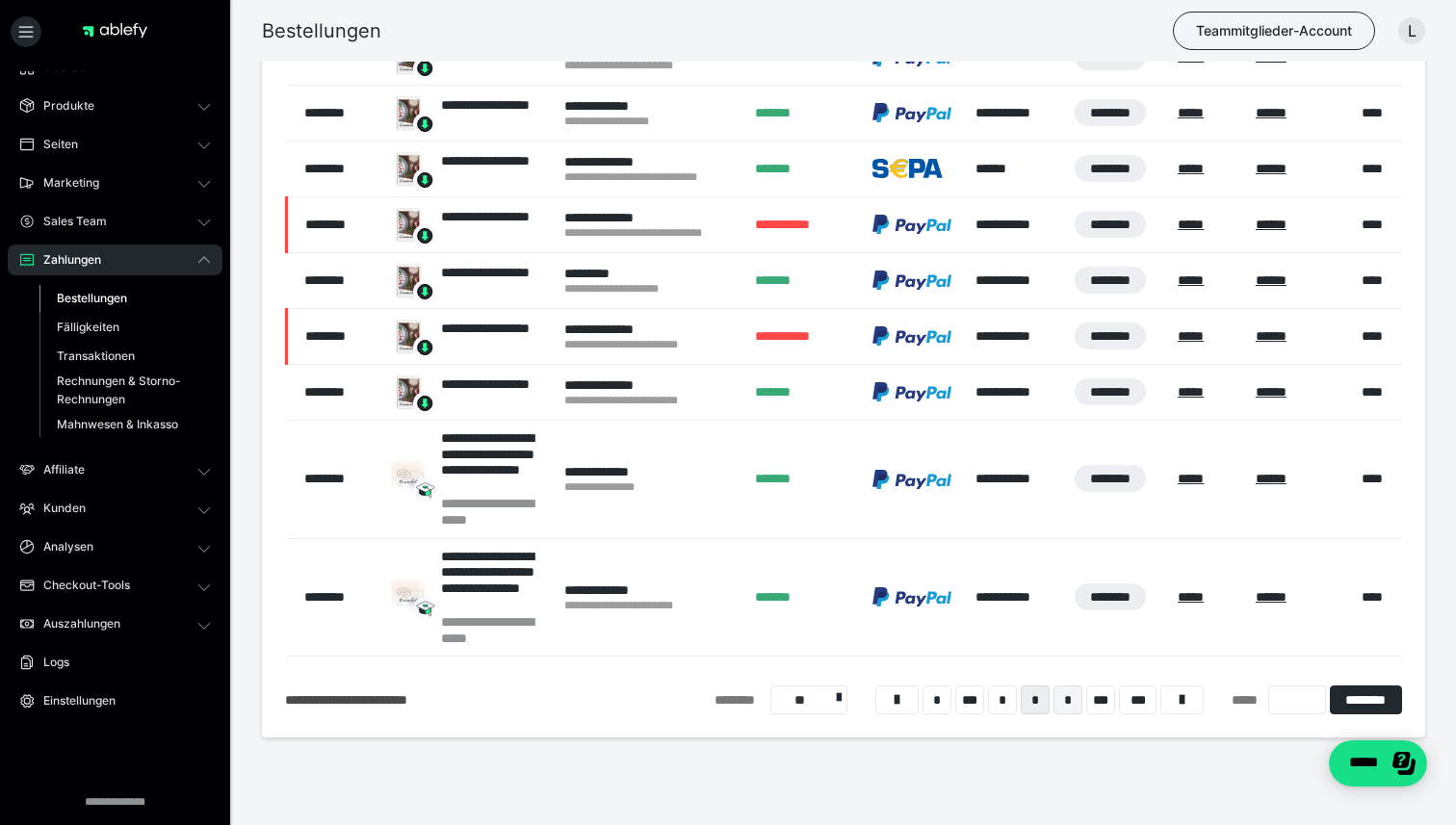 click on "*" at bounding box center (1068, 700) 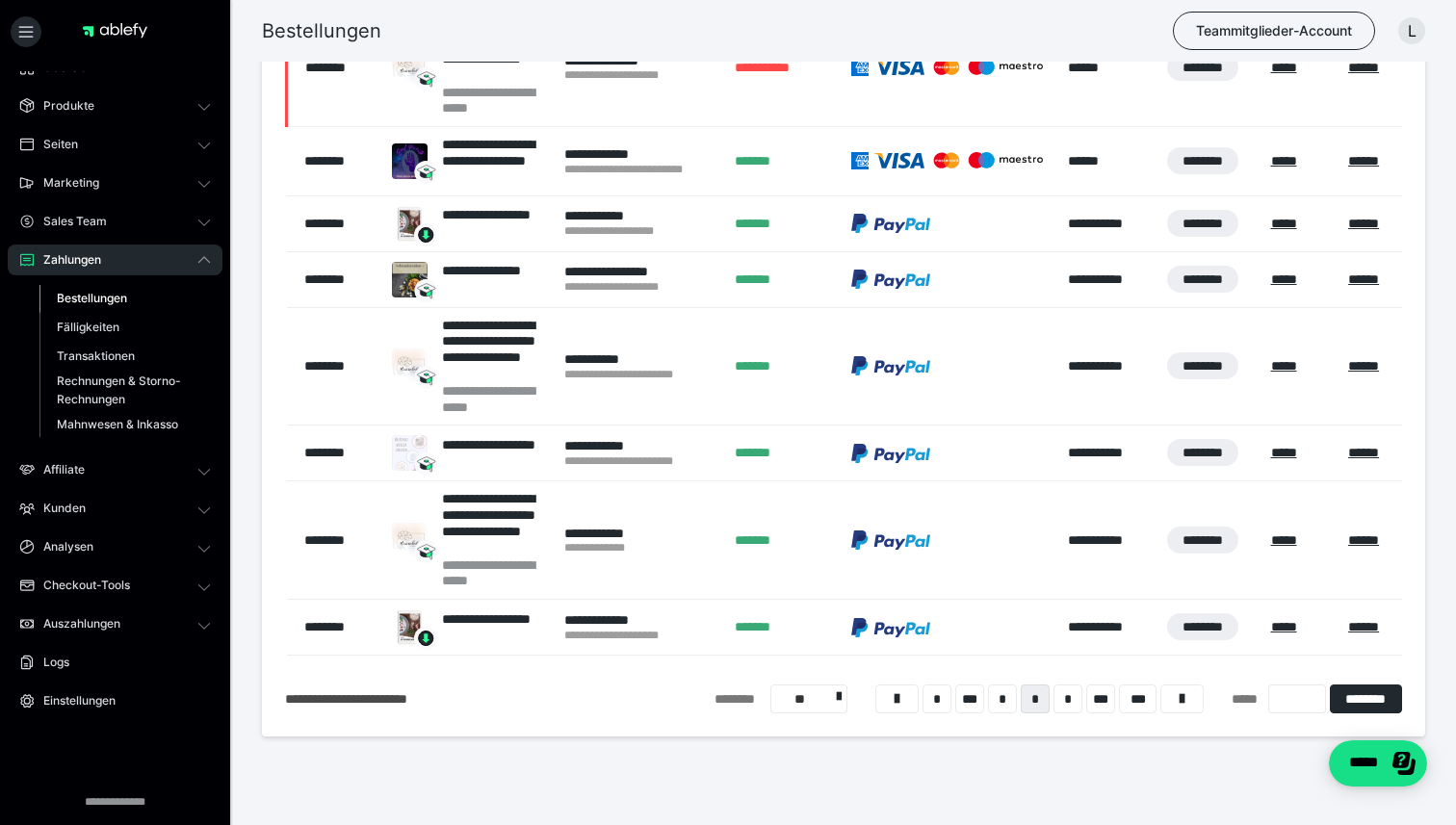 scroll, scrollTop: 962, scrollLeft: 0, axis: vertical 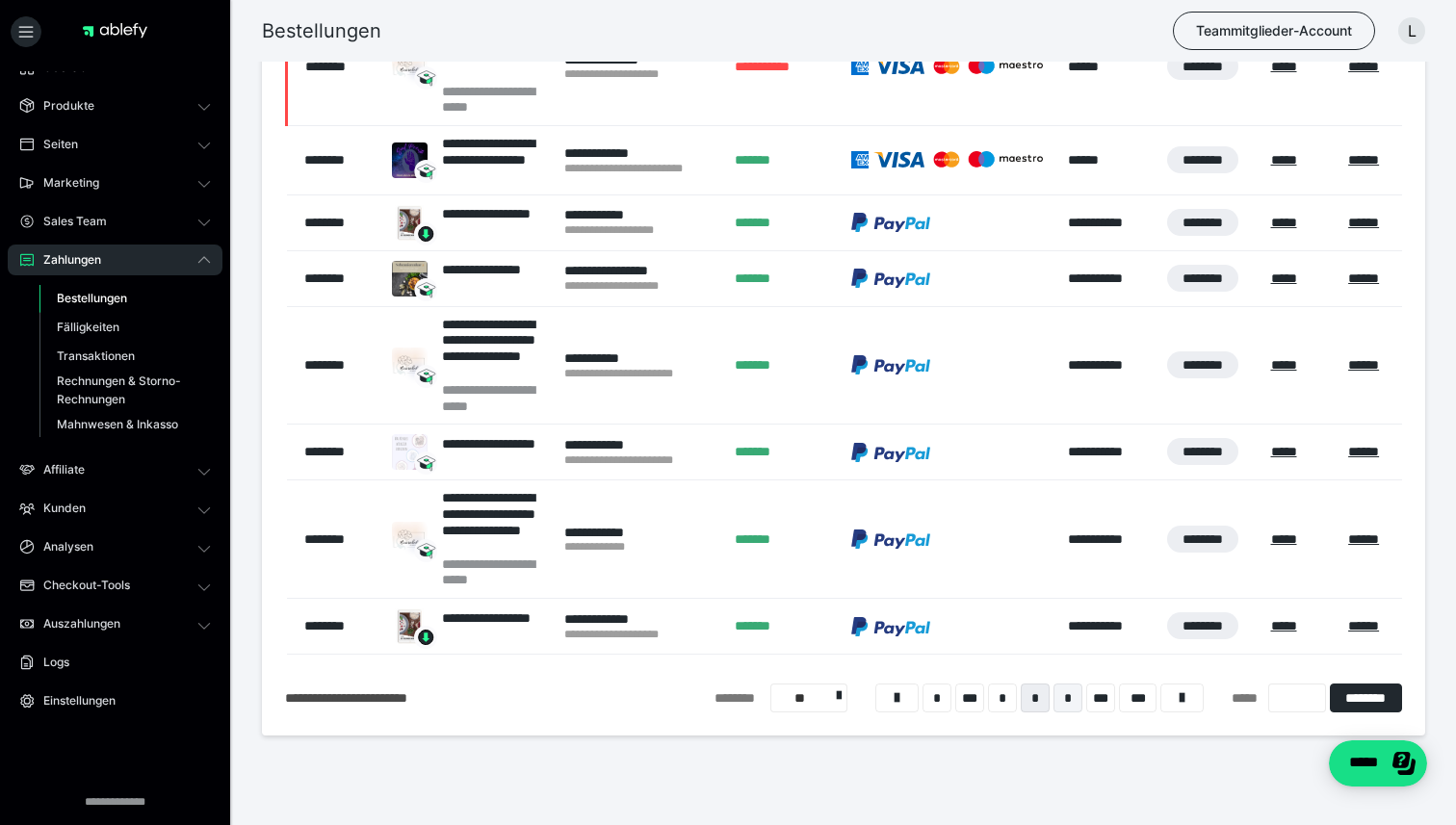 click on "*" at bounding box center (1068, 698) 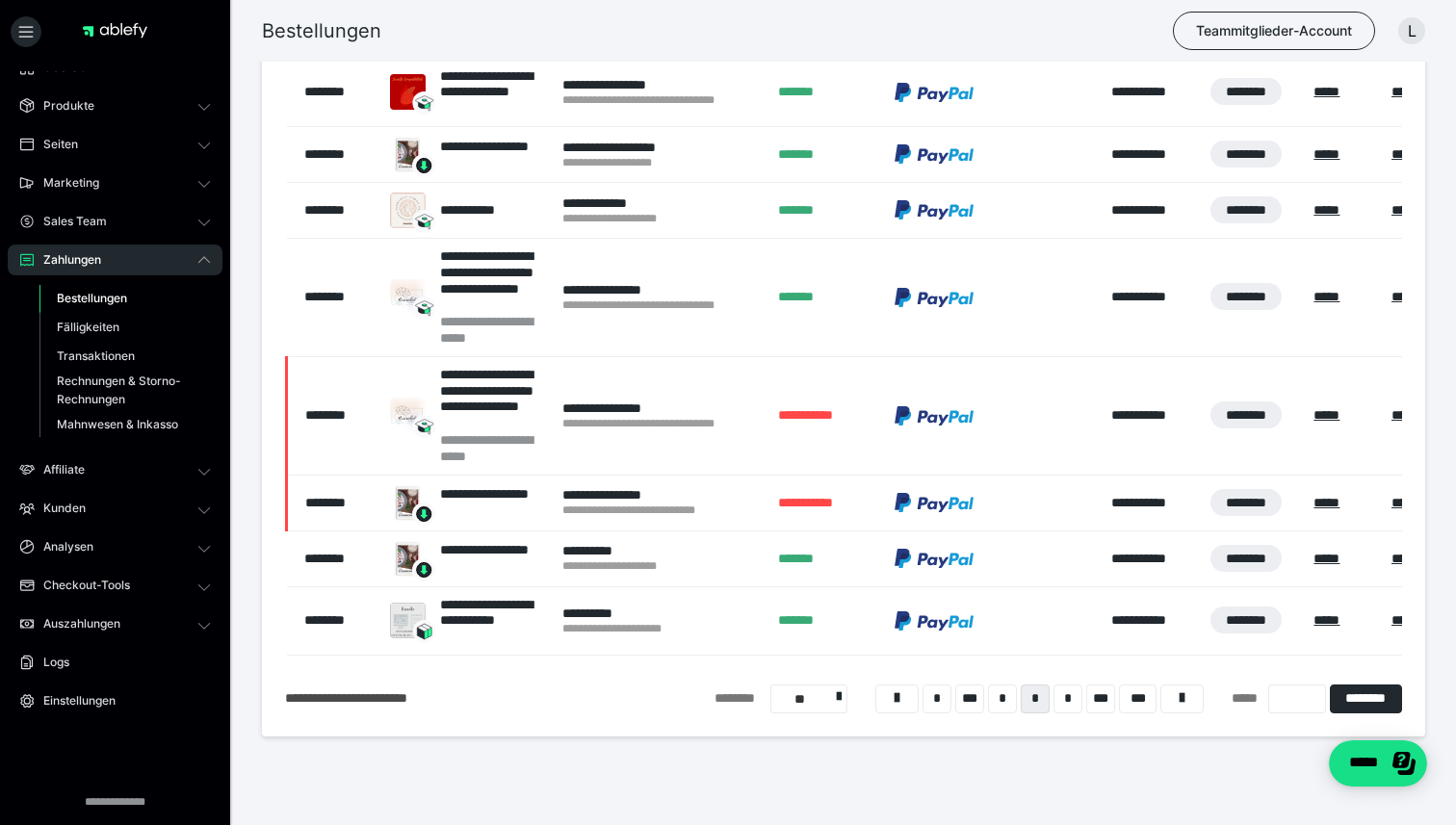 scroll, scrollTop: 850, scrollLeft: 0, axis: vertical 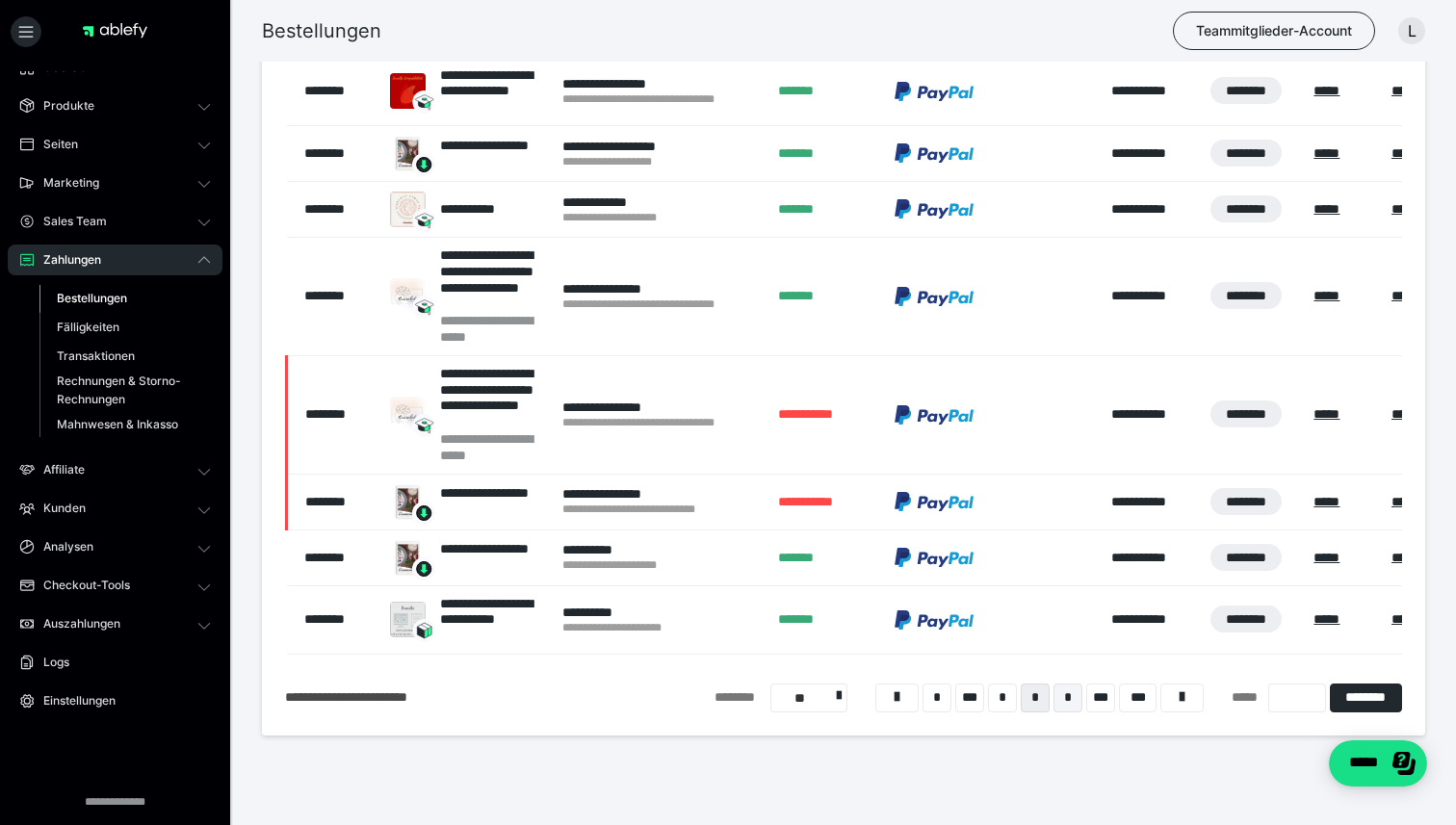 click on "*" at bounding box center [1068, 698] 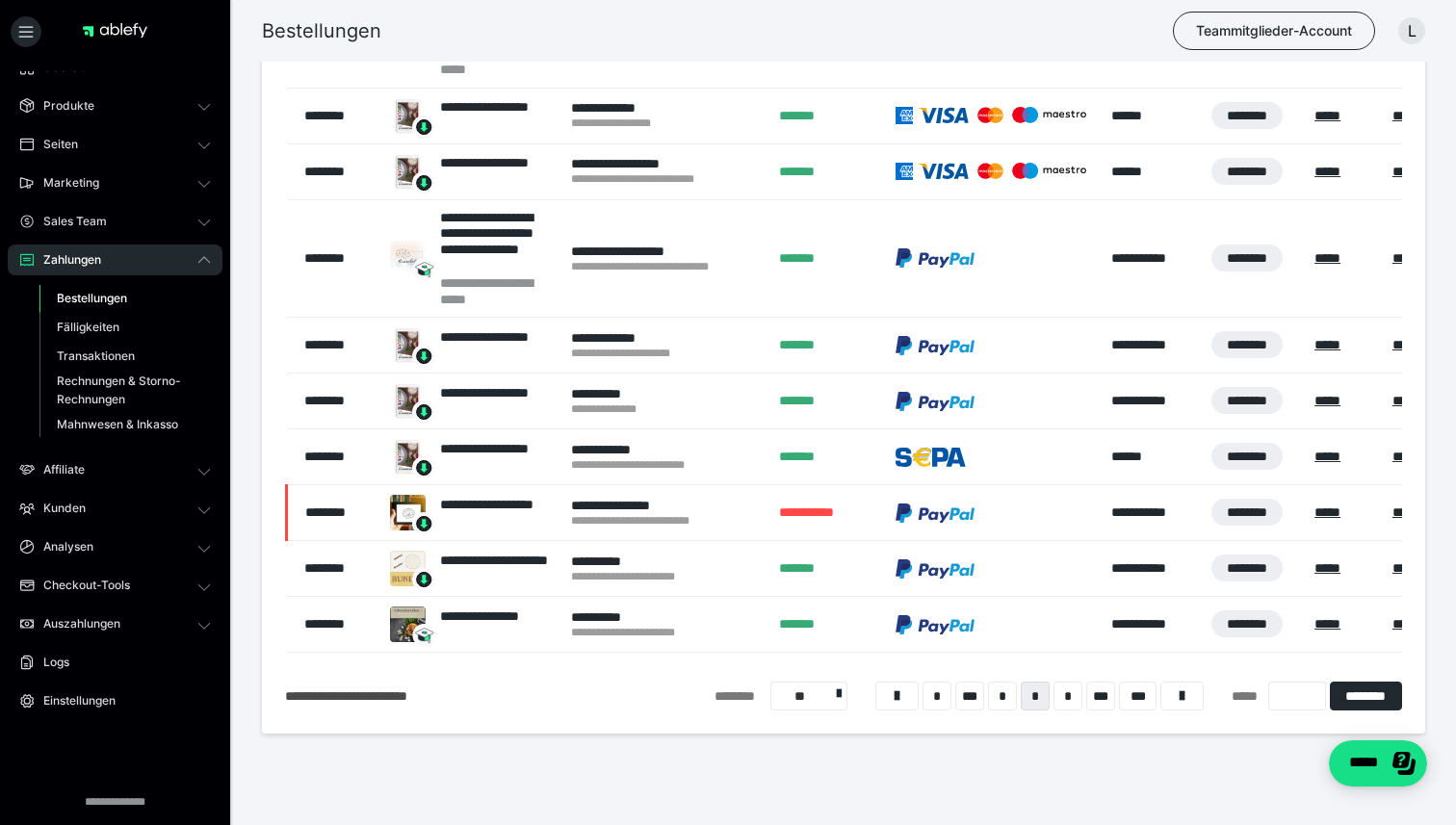 scroll, scrollTop: 764, scrollLeft: 0, axis: vertical 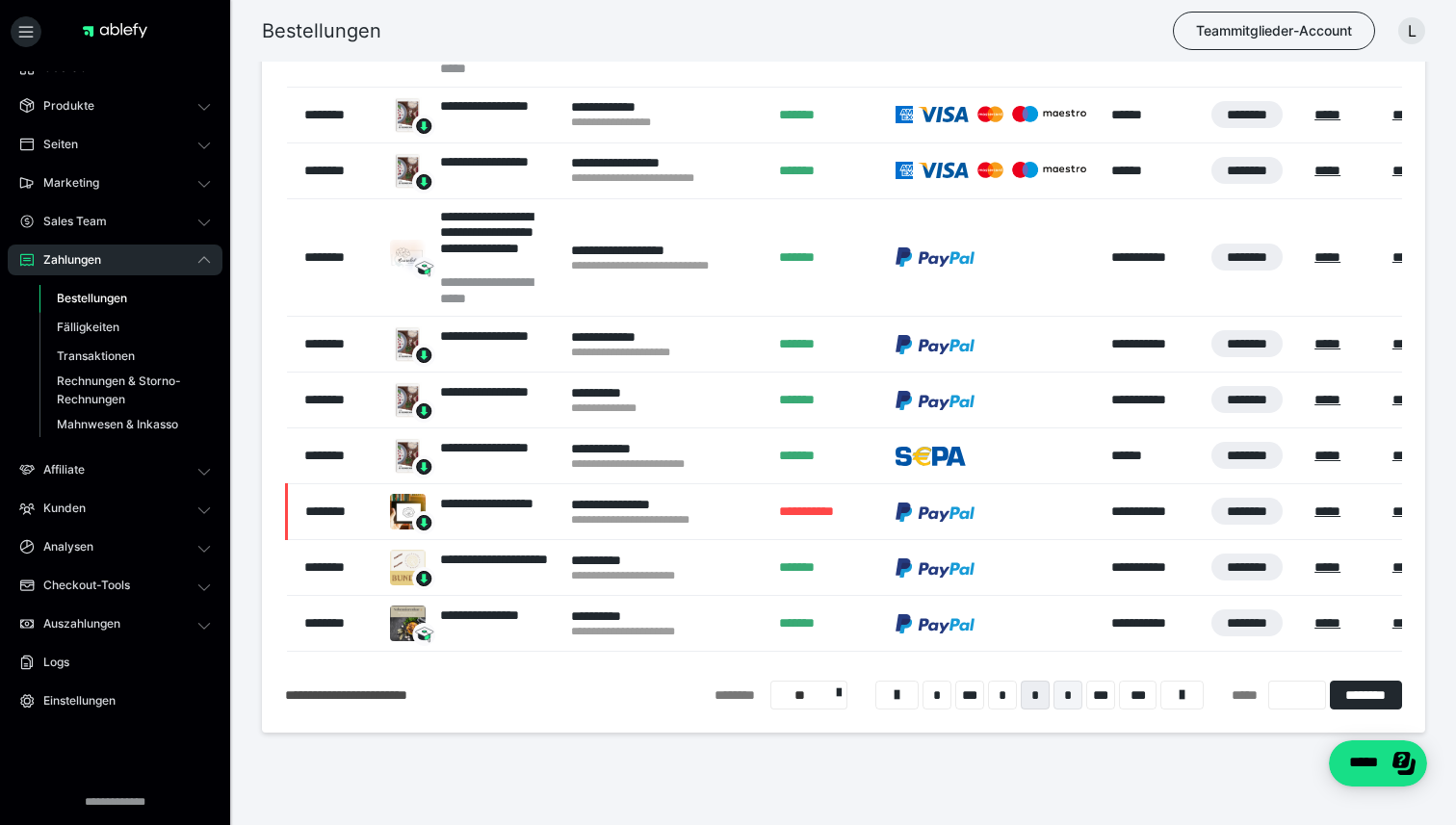 click on "*" at bounding box center [1068, 695] 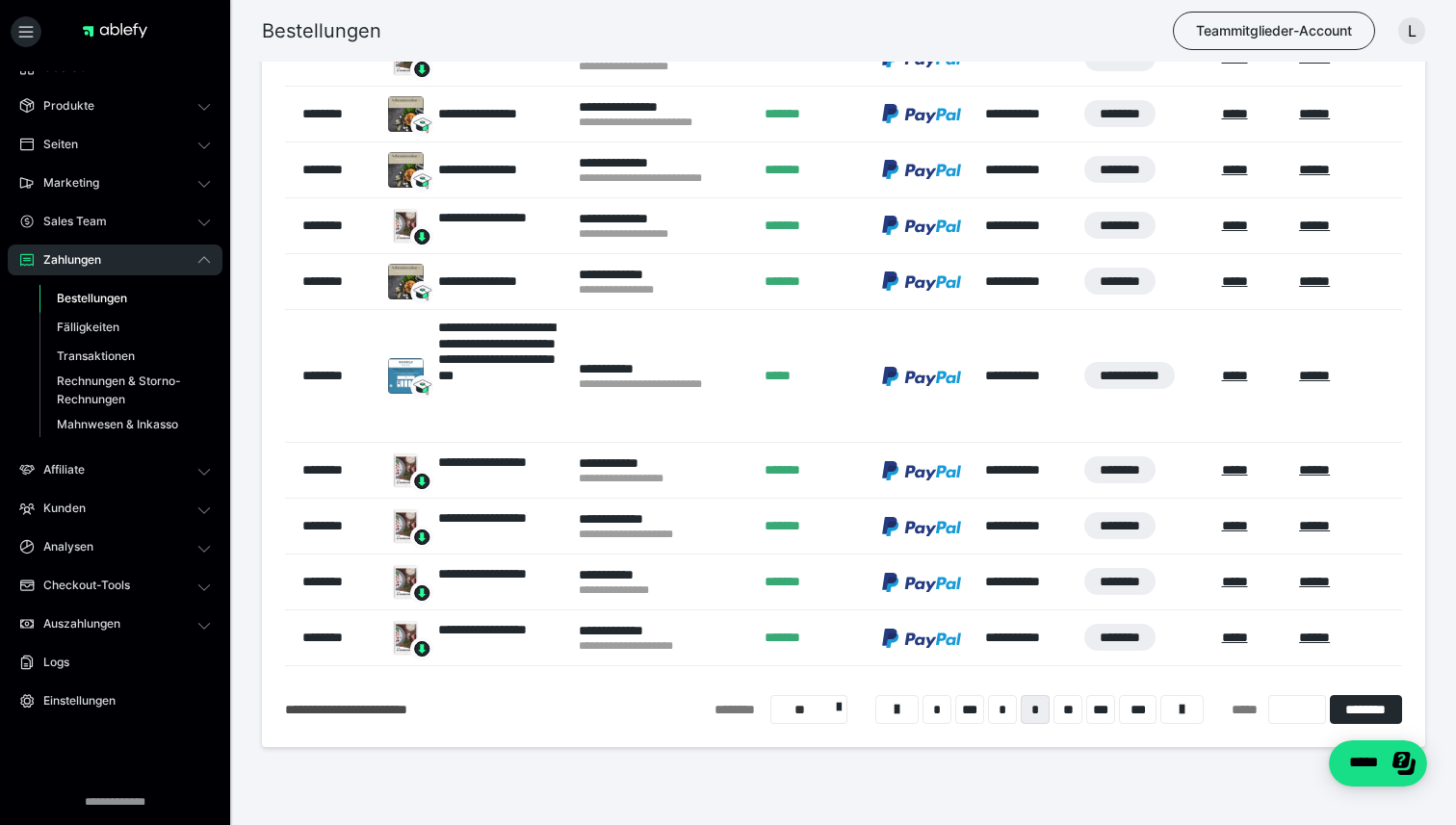 scroll, scrollTop: 751, scrollLeft: 0, axis: vertical 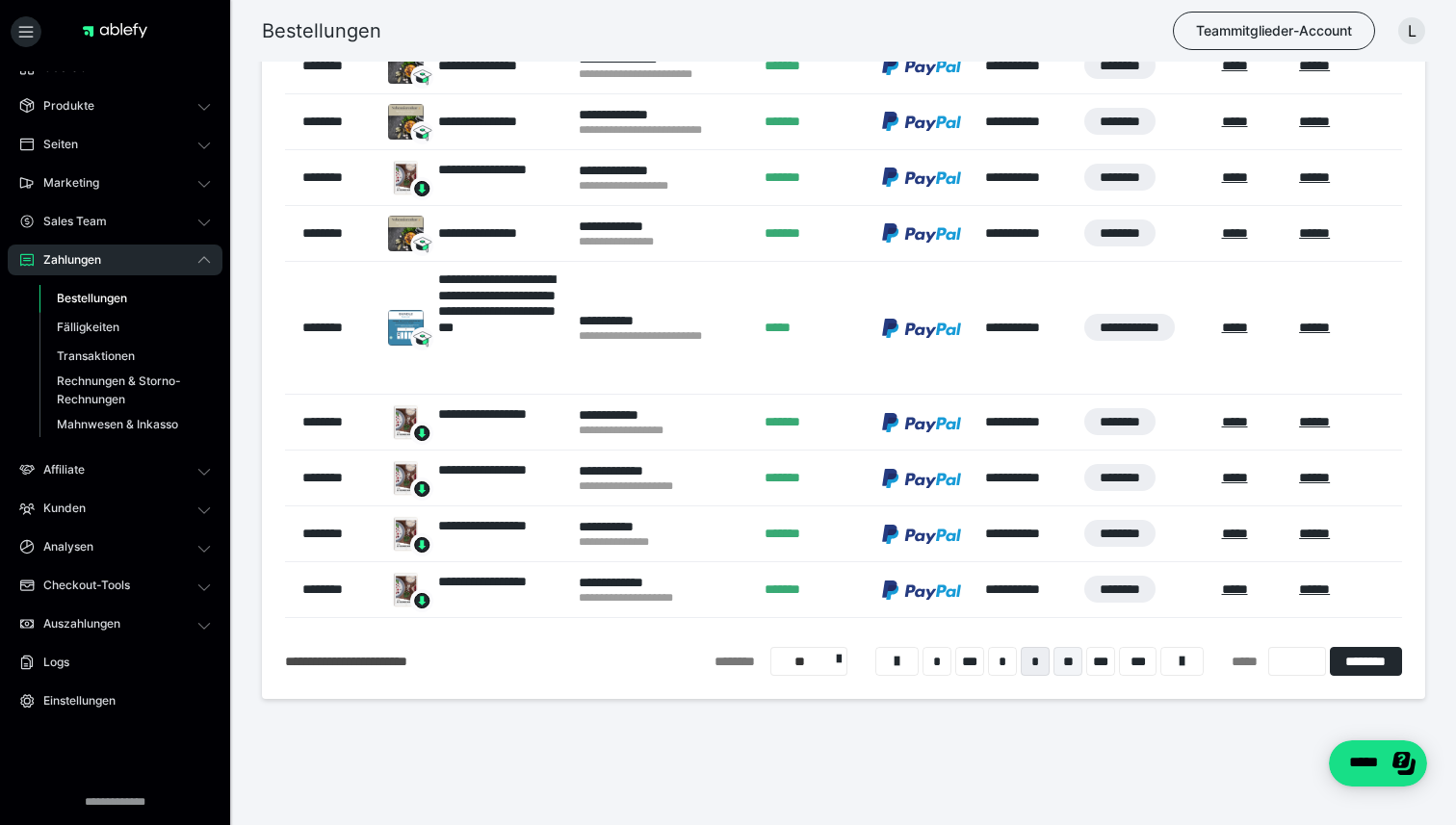click on "**" at bounding box center [1068, 661] 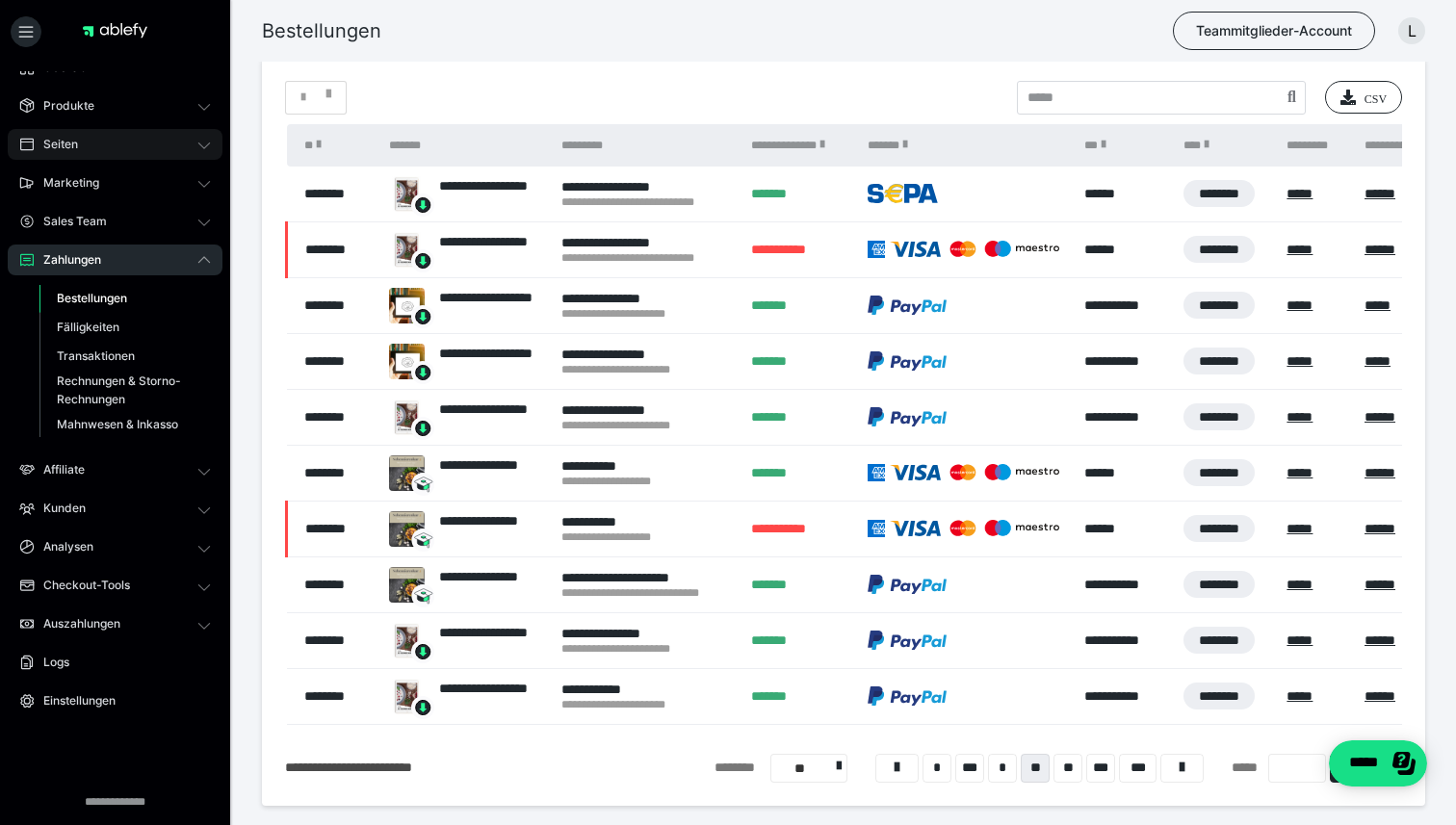 click 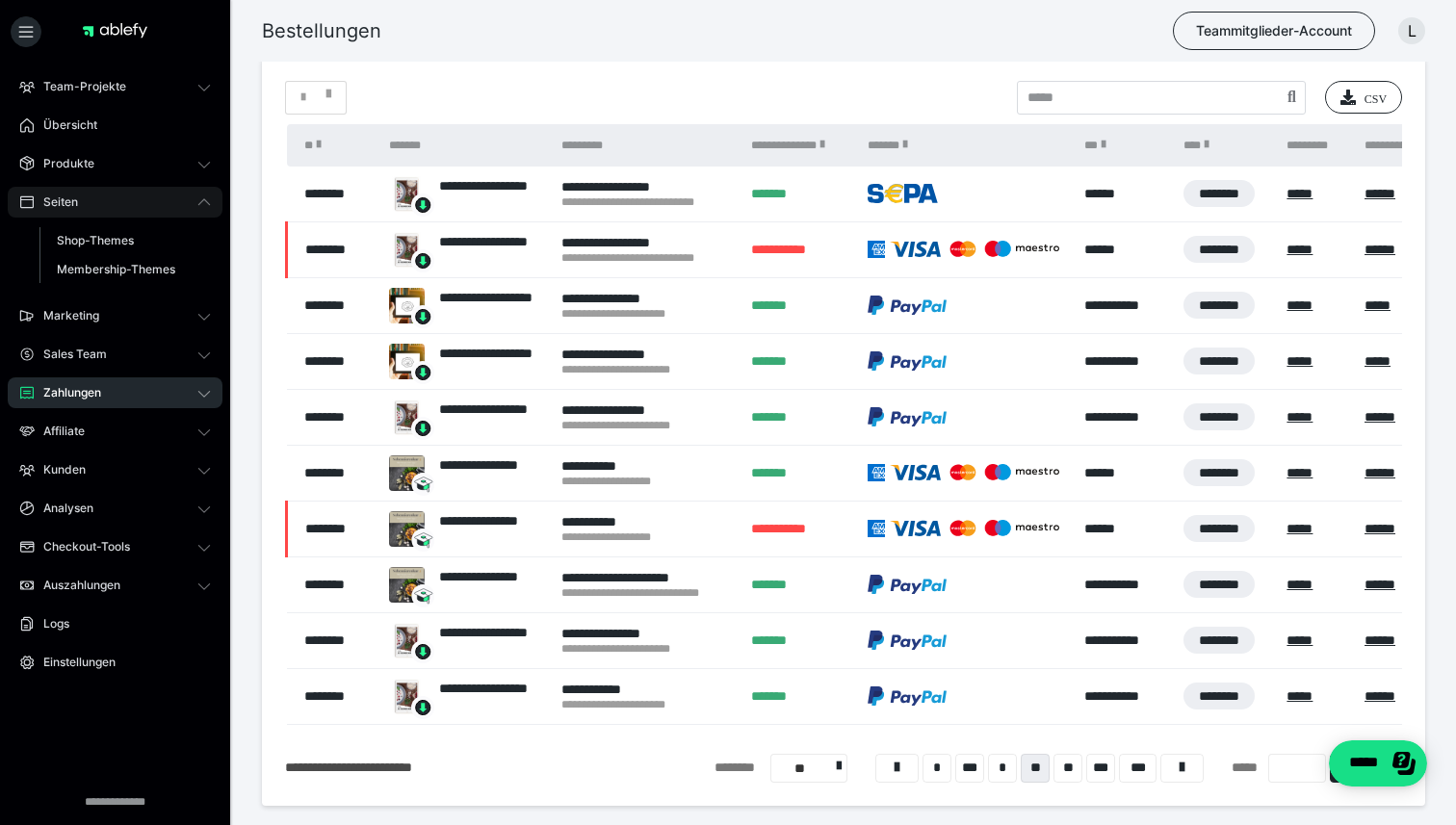 scroll, scrollTop: 0, scrollLeft: 0, axis: both 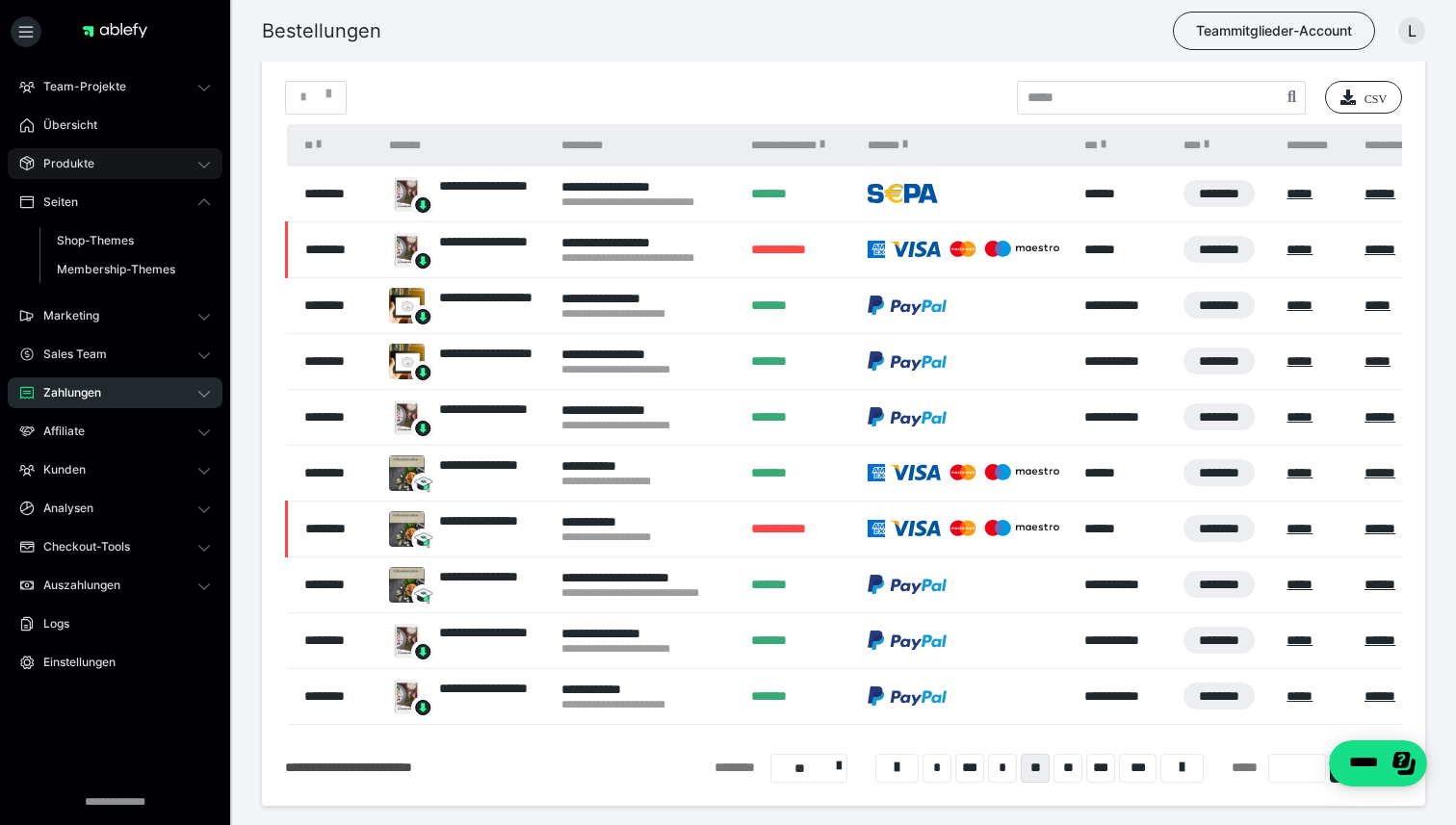 click on "Produkte" at bounding box center [115, 164] 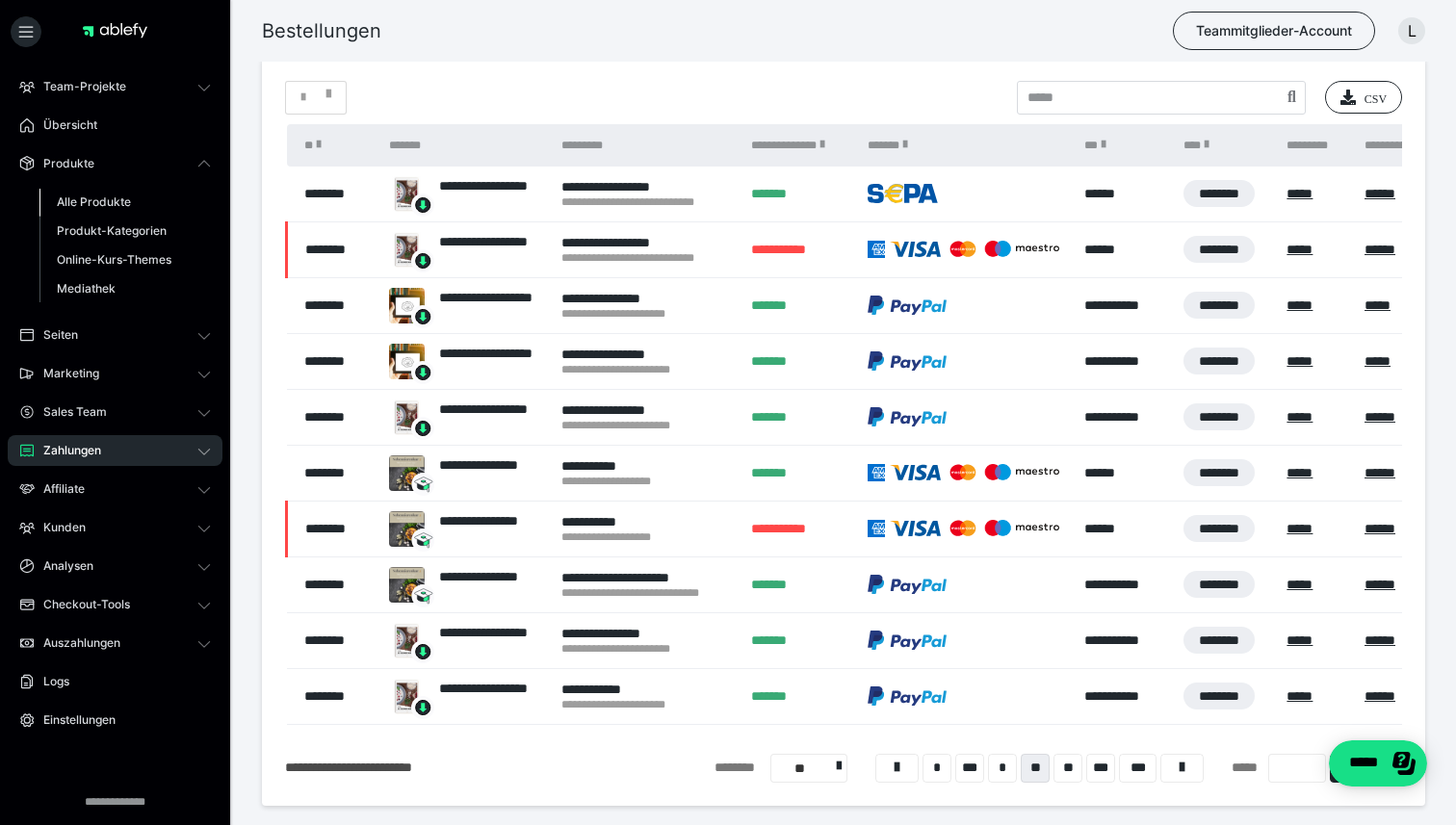 click on "Alle Produkte" at bounding box center (125, 202) 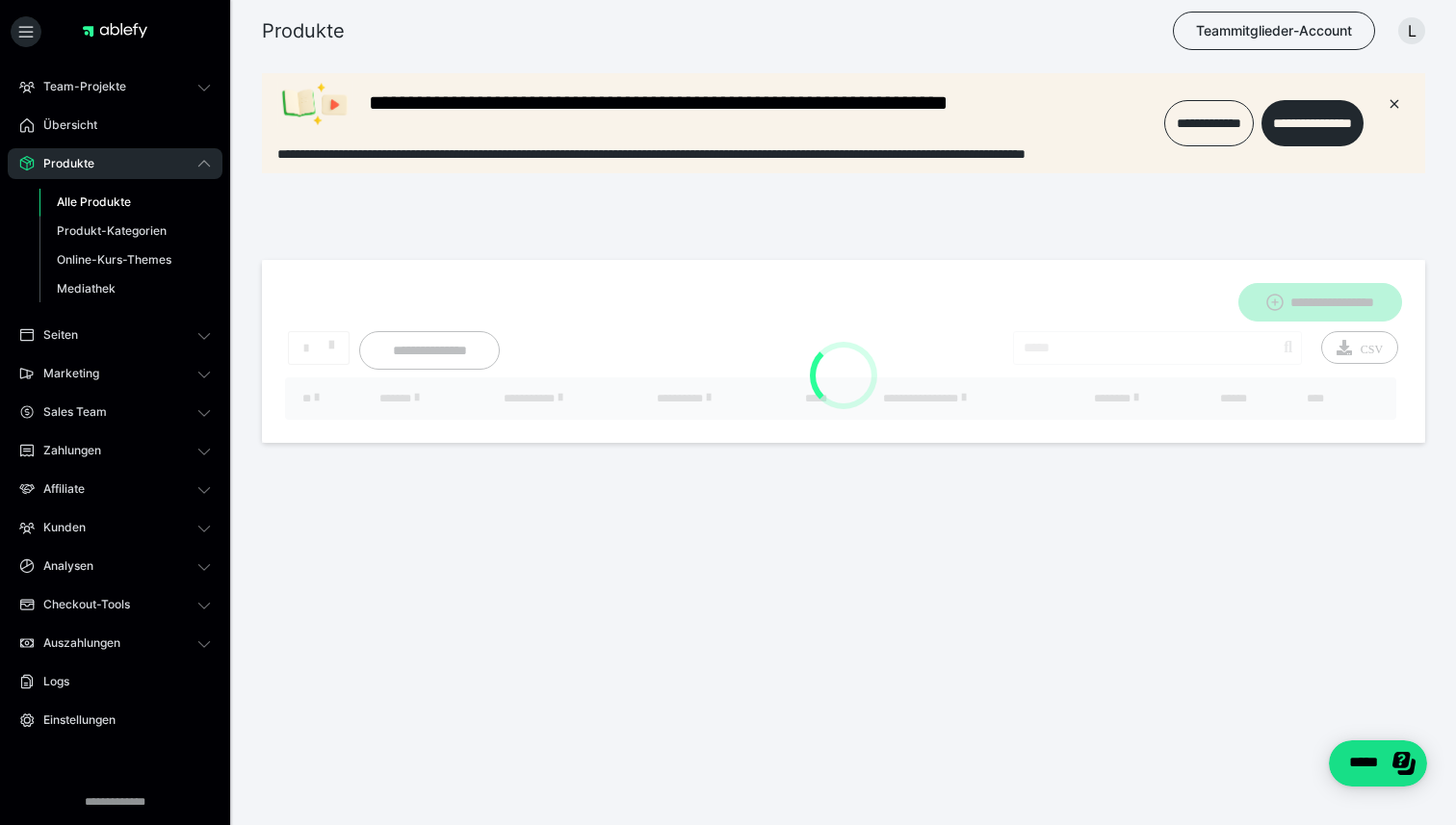 scroll, scrollTop: 0, scrollLeft: 0, axis: both 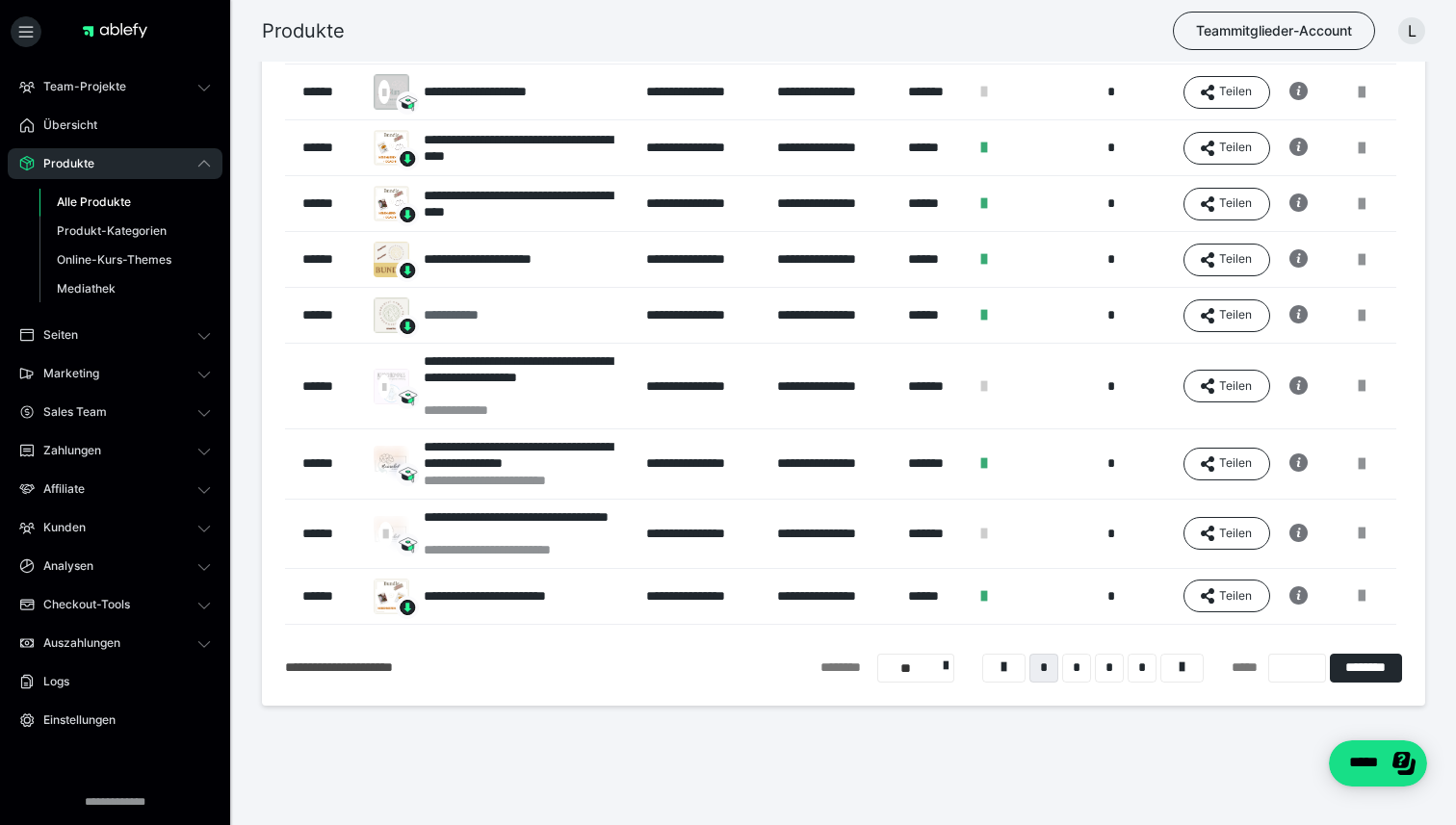 click on "**********" at bounding box center [461, 315] 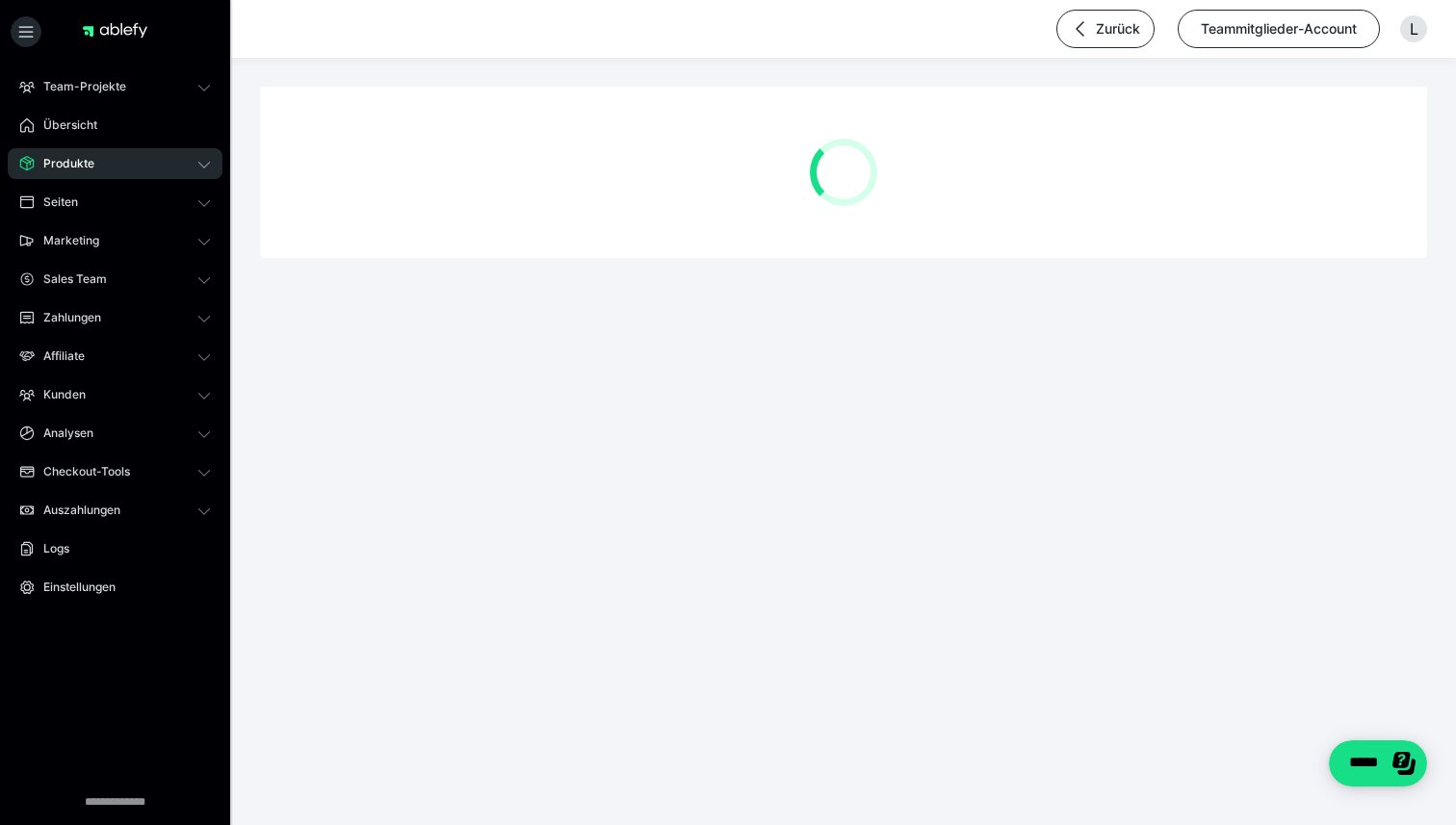 scroll, scrollTop: 0, scrollLeft: 0, axis: both 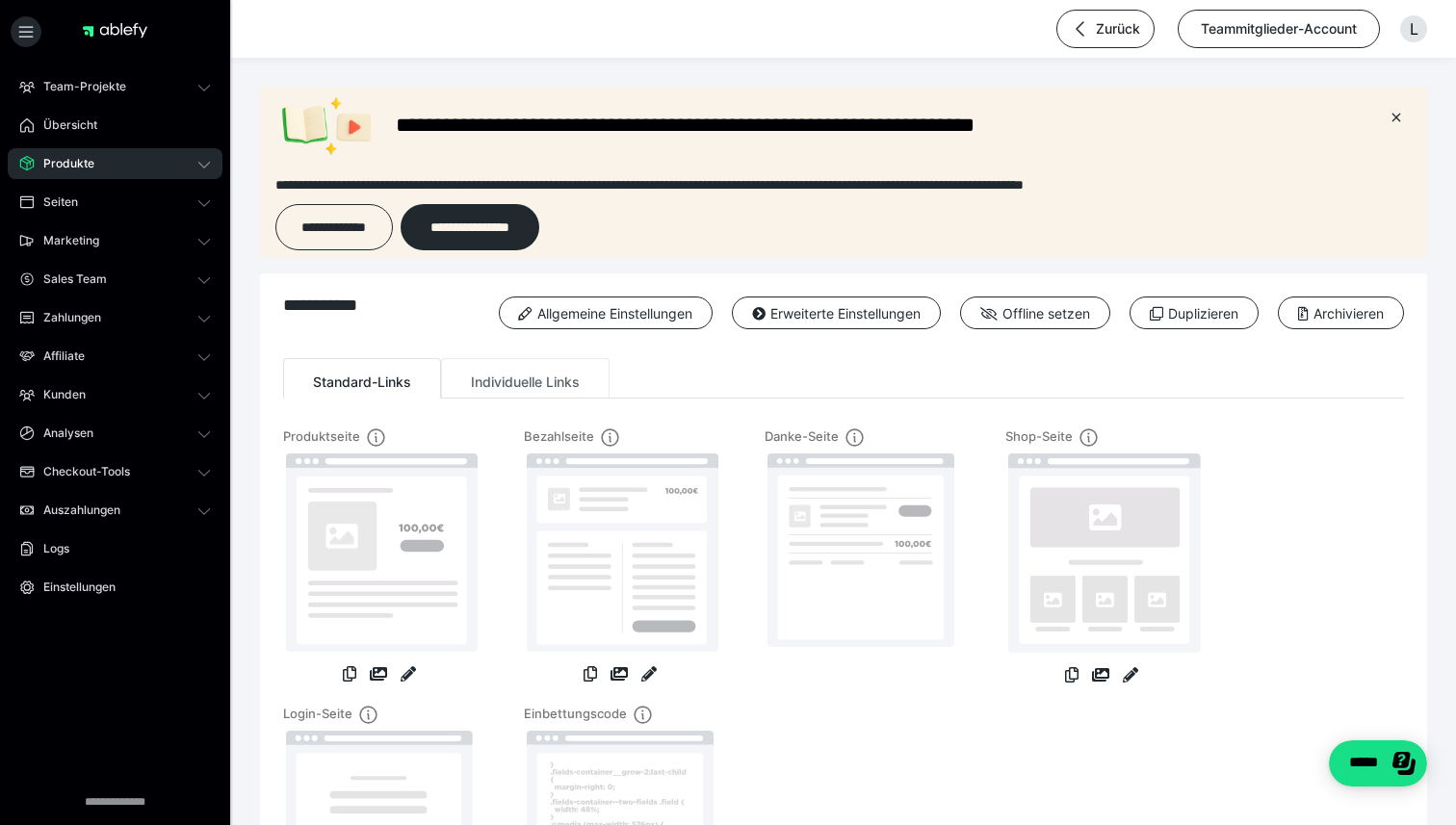 click on "Individuelle Links" at bounding box center [525, 378] 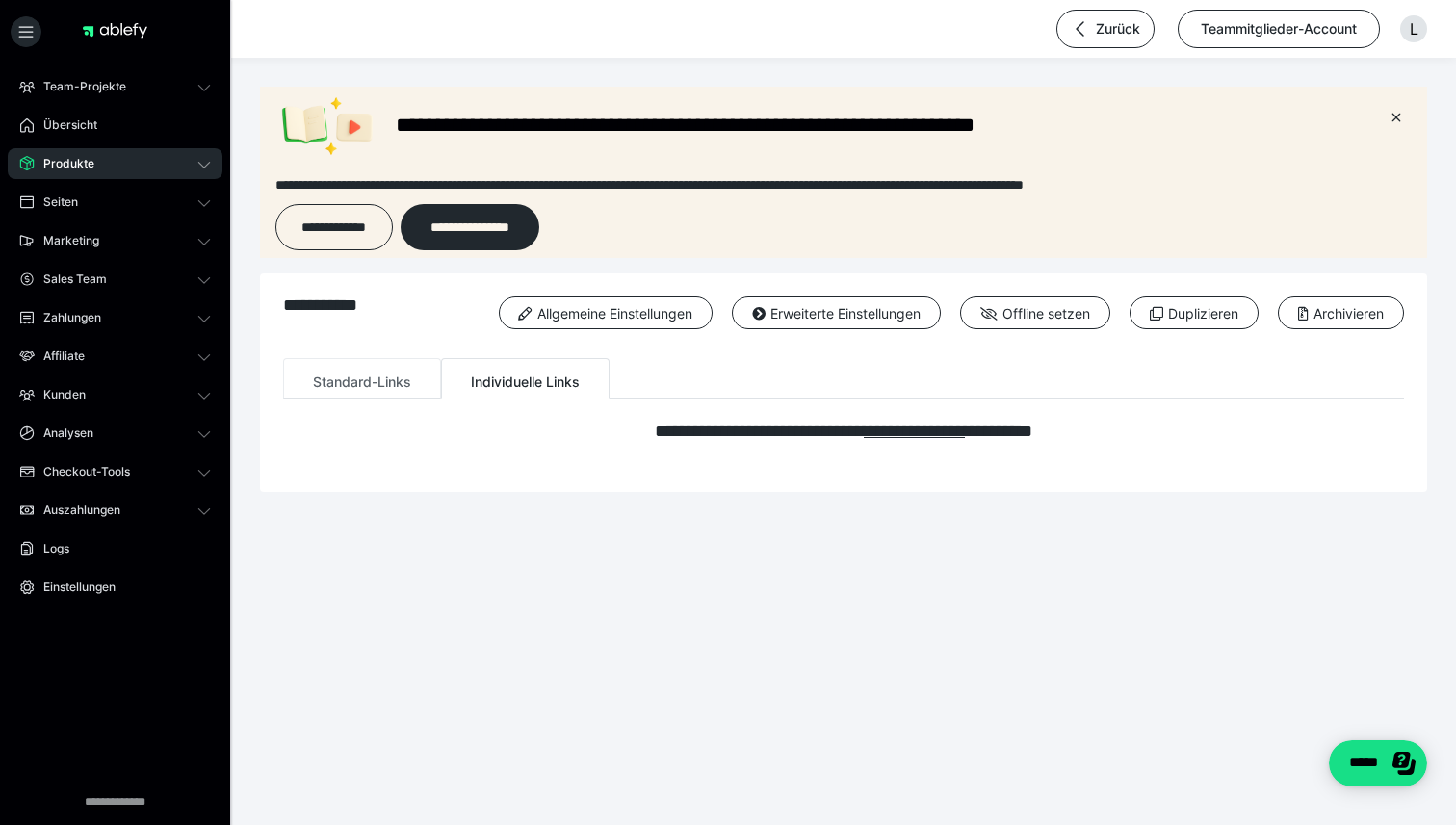 click on "Standard-Links" at bounding box center (362, 378) 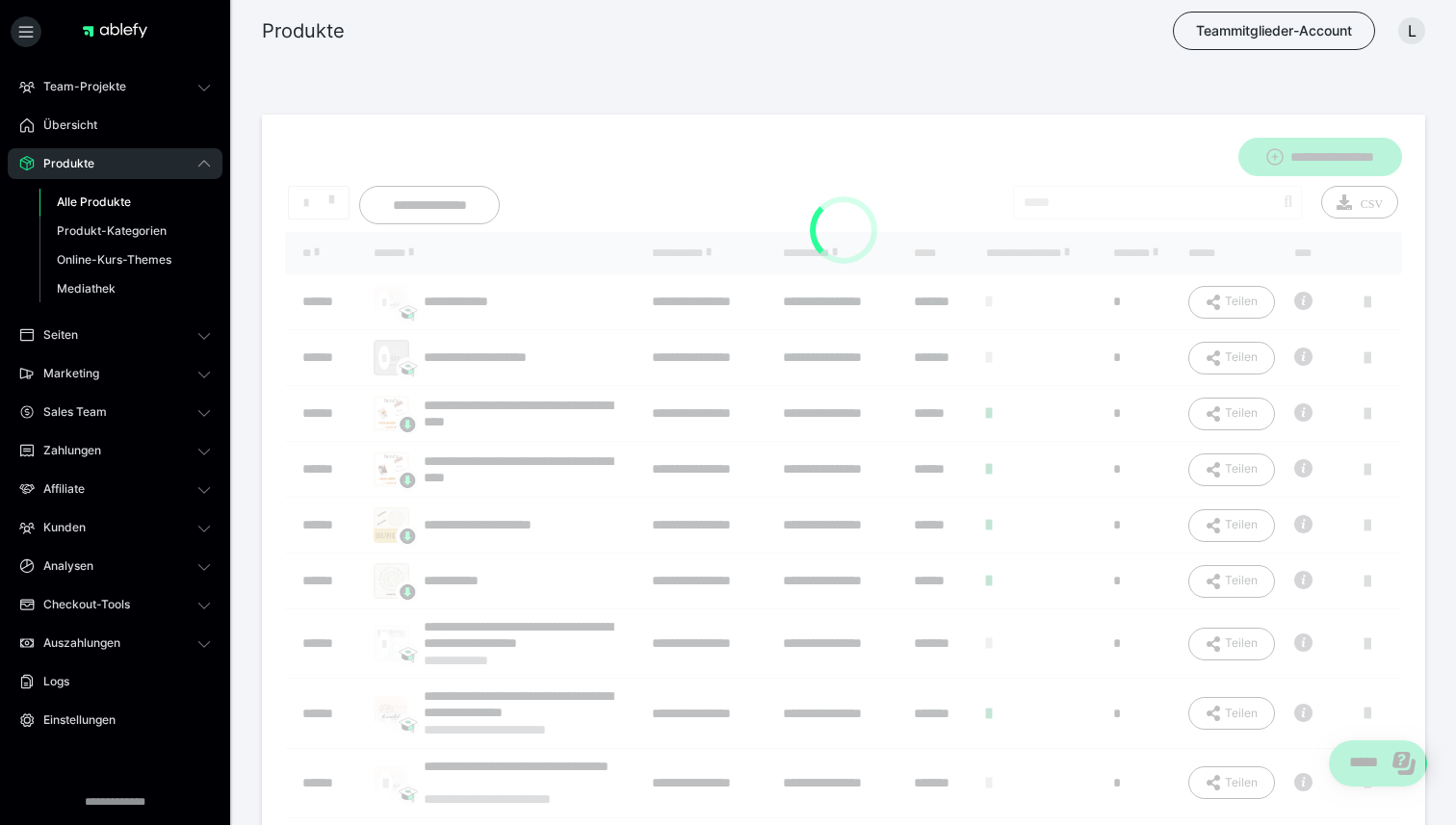 scroll, scrollTop: 169, scrollLeft: 0, axis: vertical 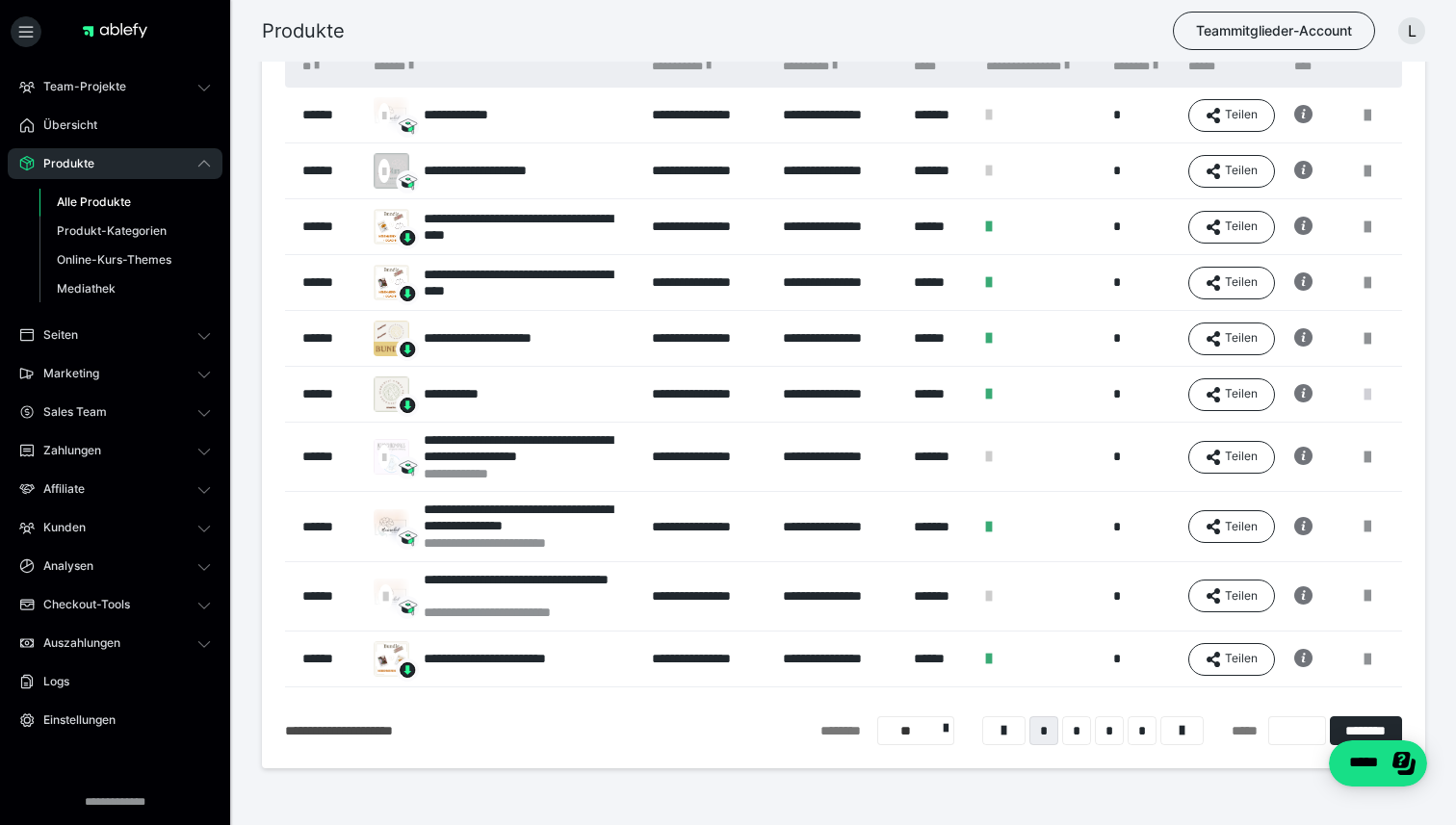 click at bounding box center (1367, 395) 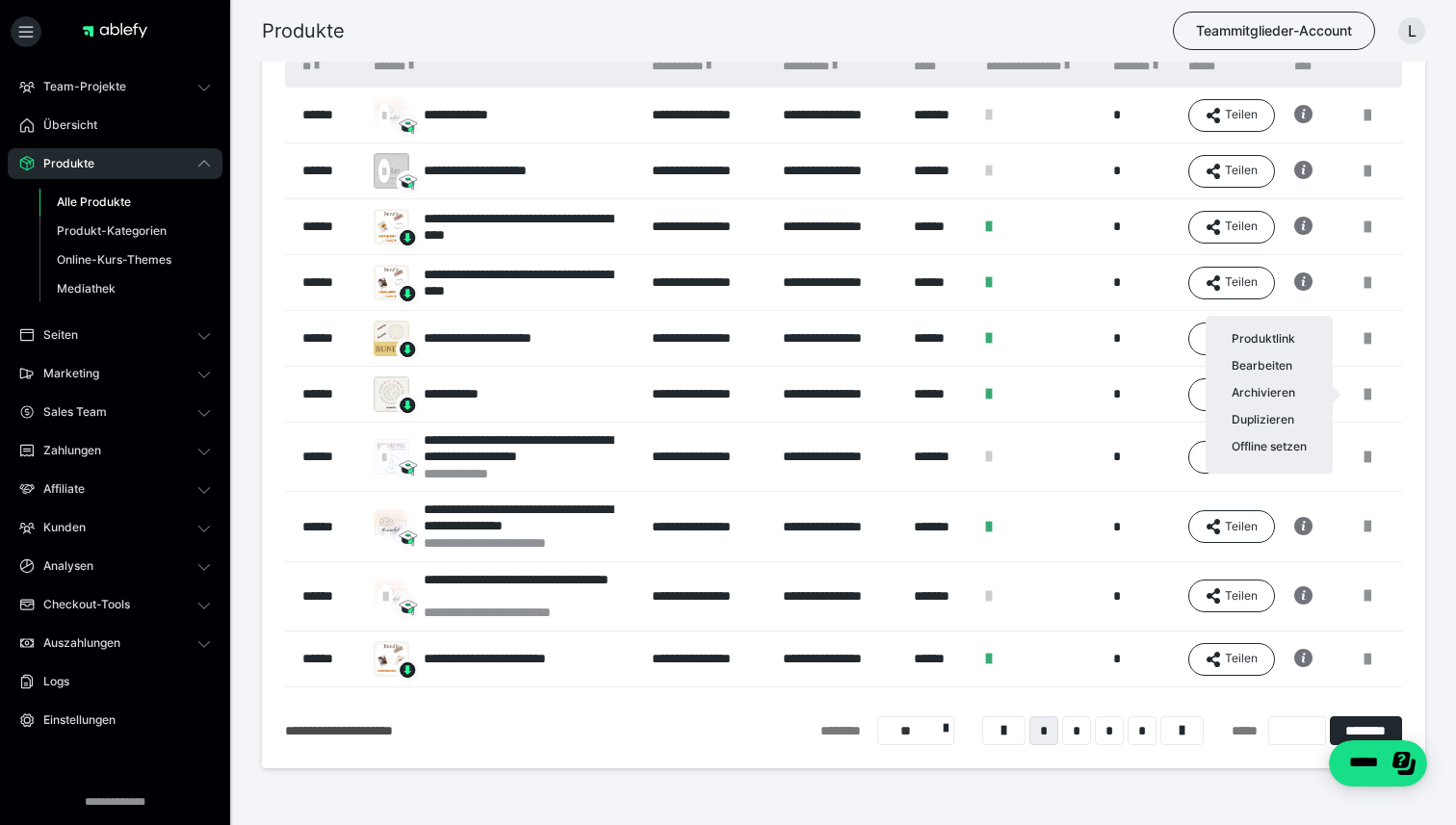 click at bounding box center [728, 412] 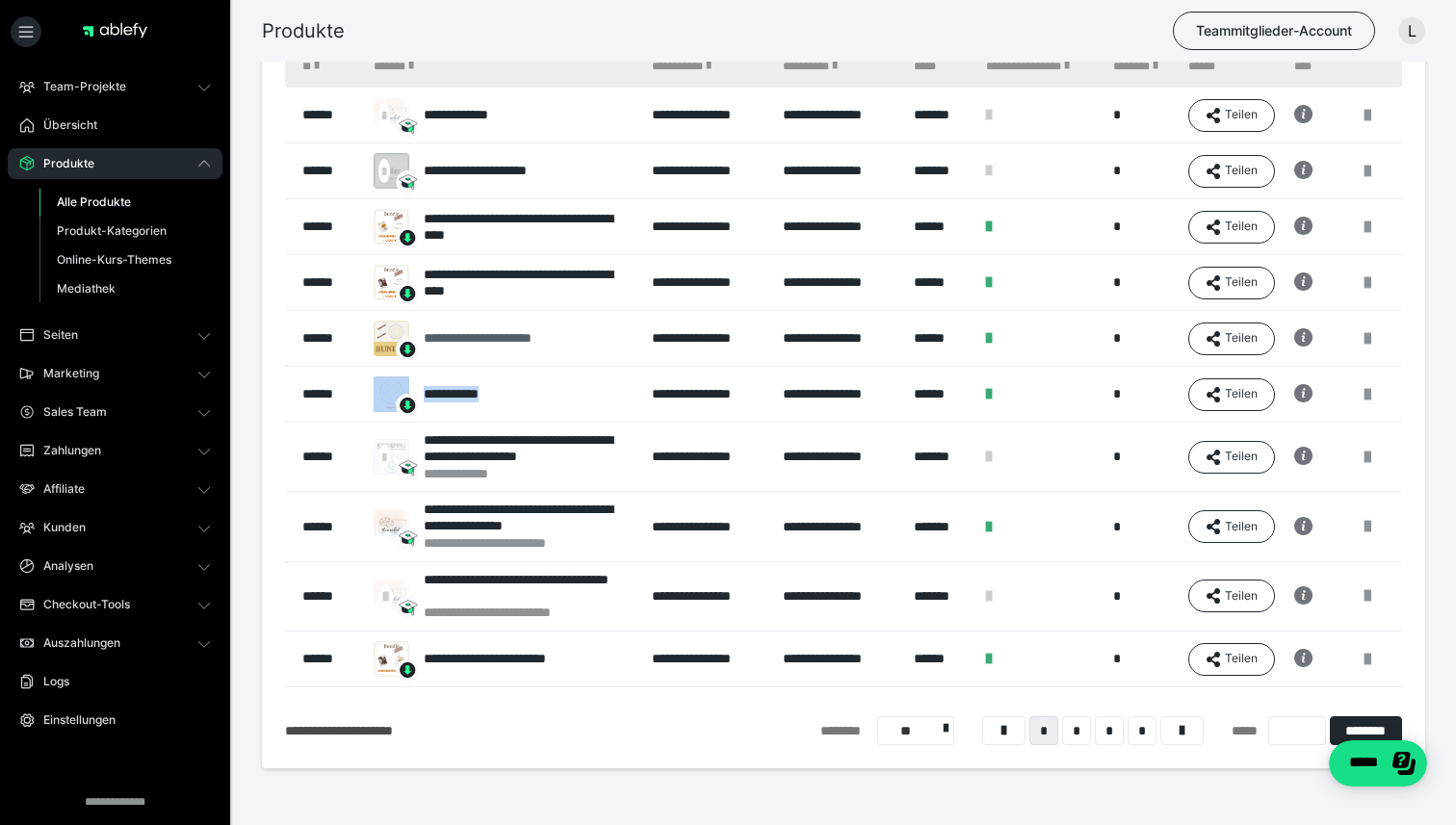click on "**********" at bounding box center [504, 338] 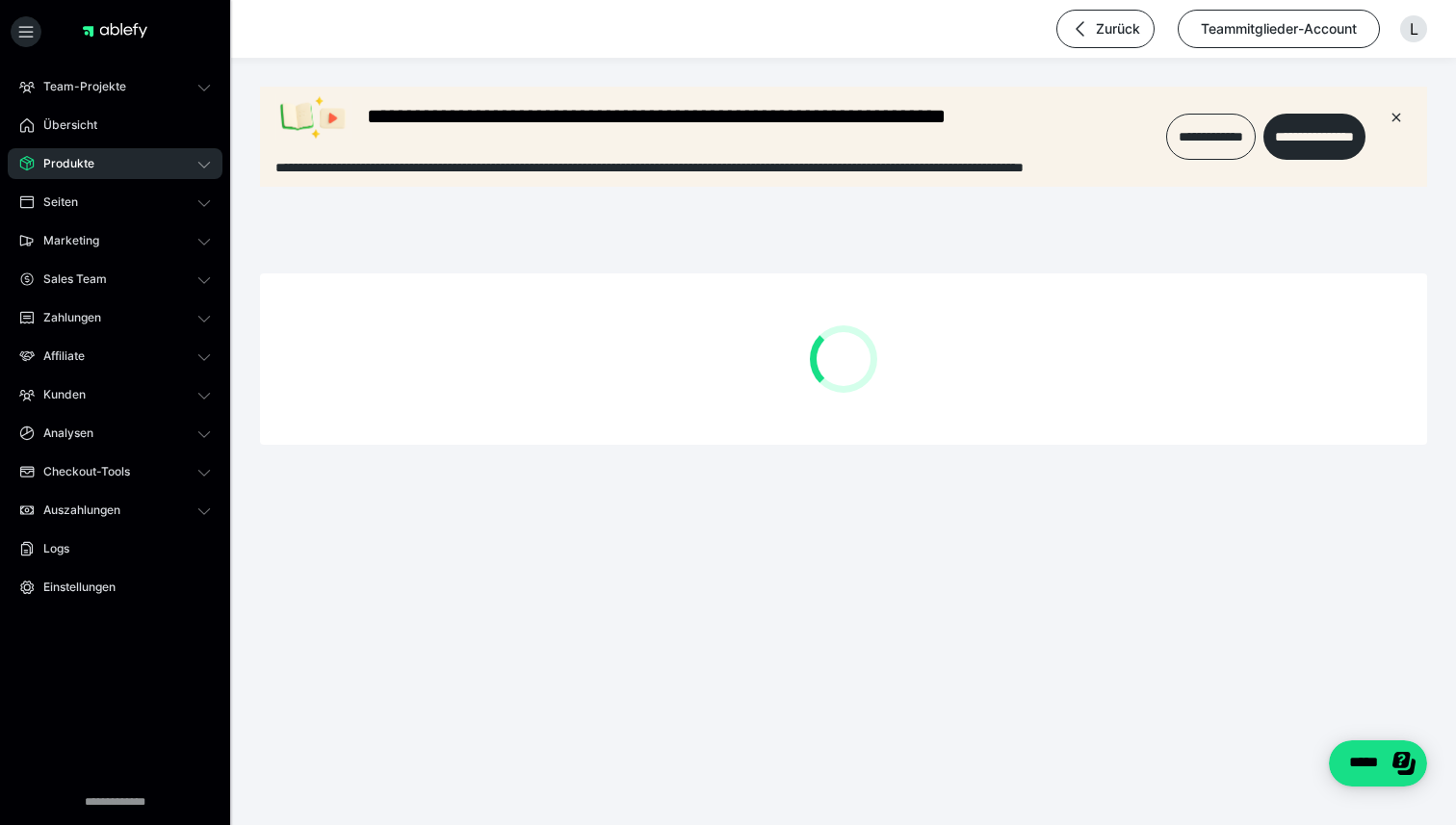 scroll, scrollTop: 0, scrollLeft: 0, axis: both 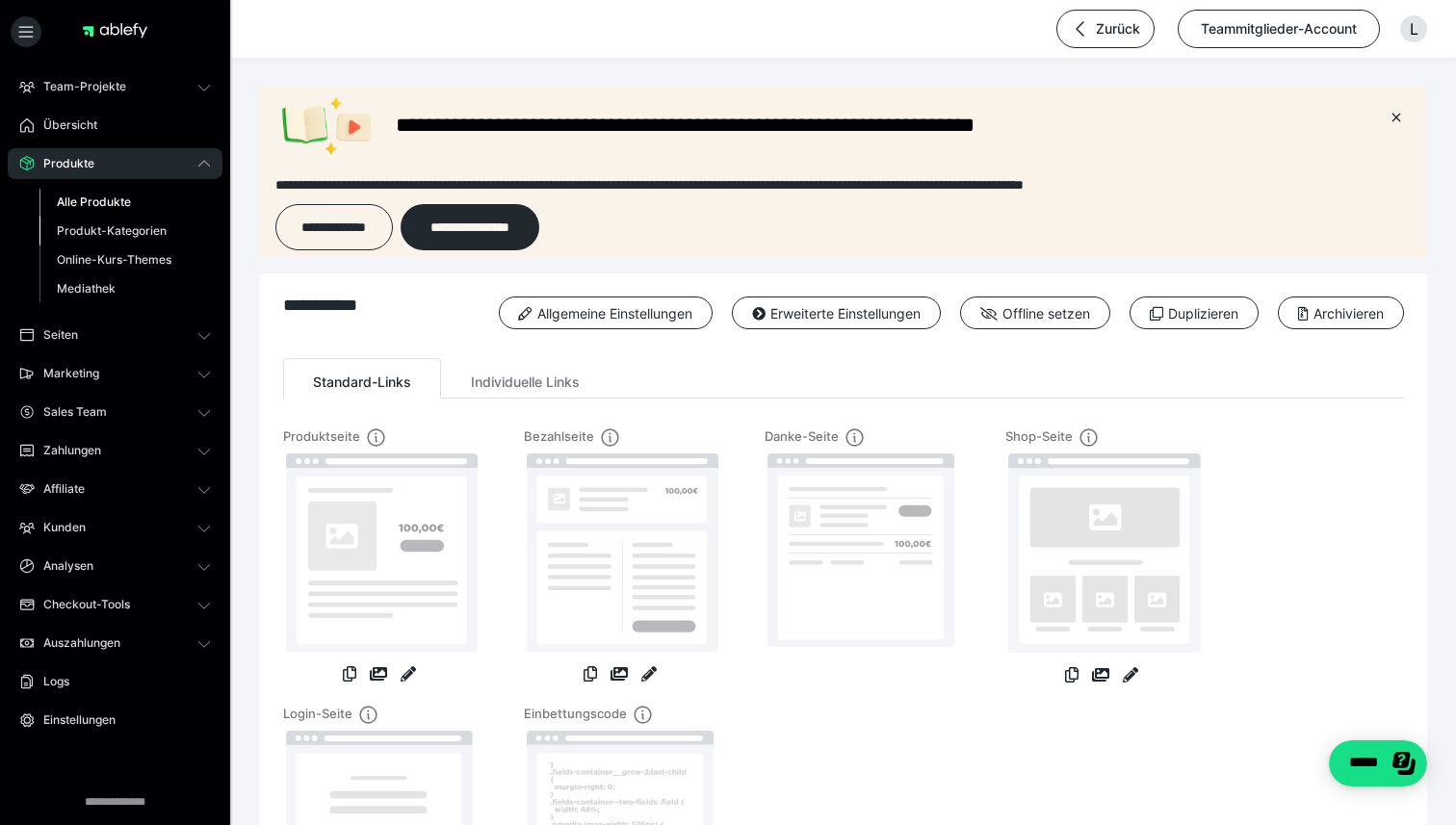 click on "Produkt-Kategorien" at bounding box center [112, 230] 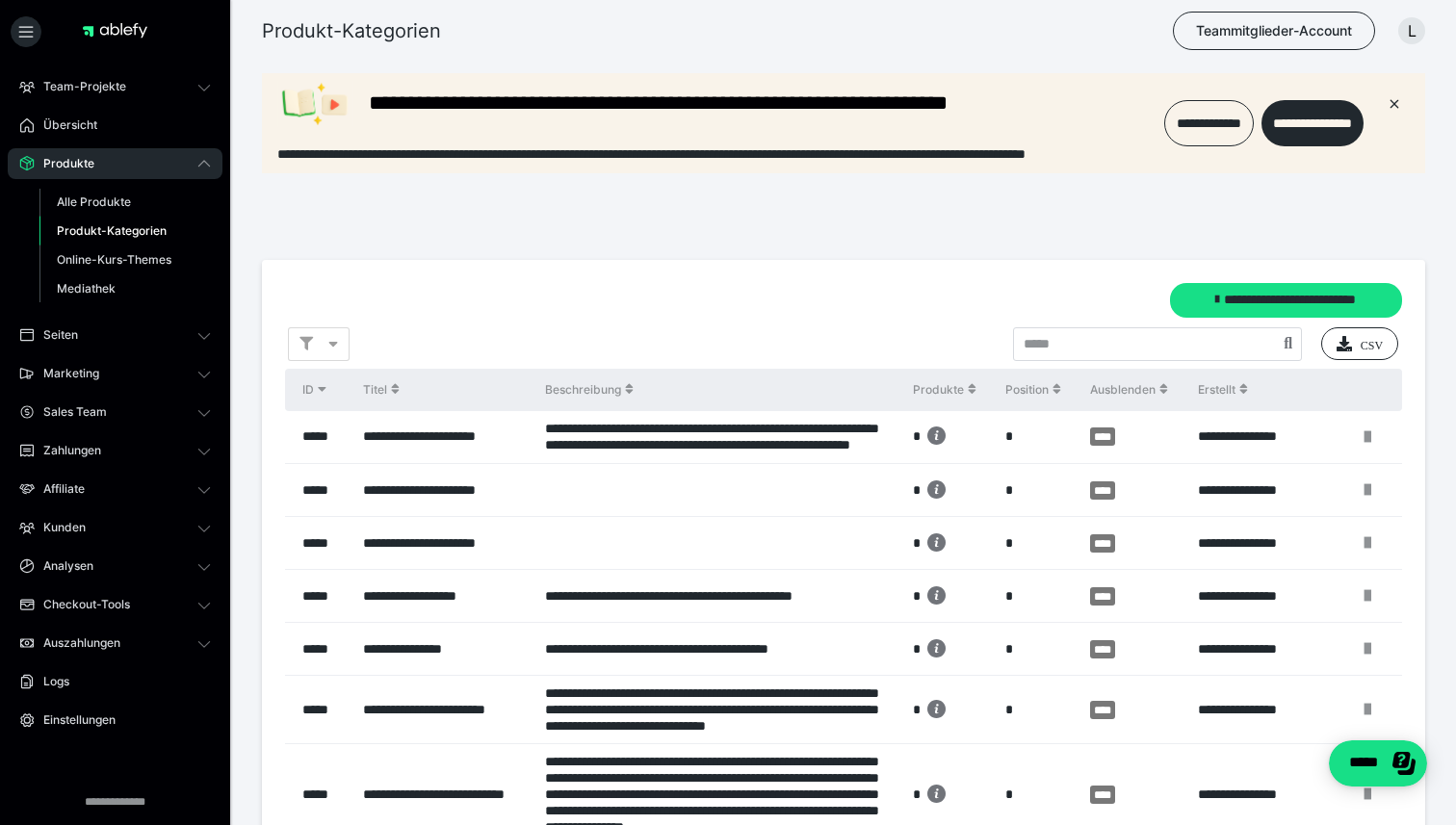 scroll, scrollTop: 0, scrollLeft: 0, axis: both 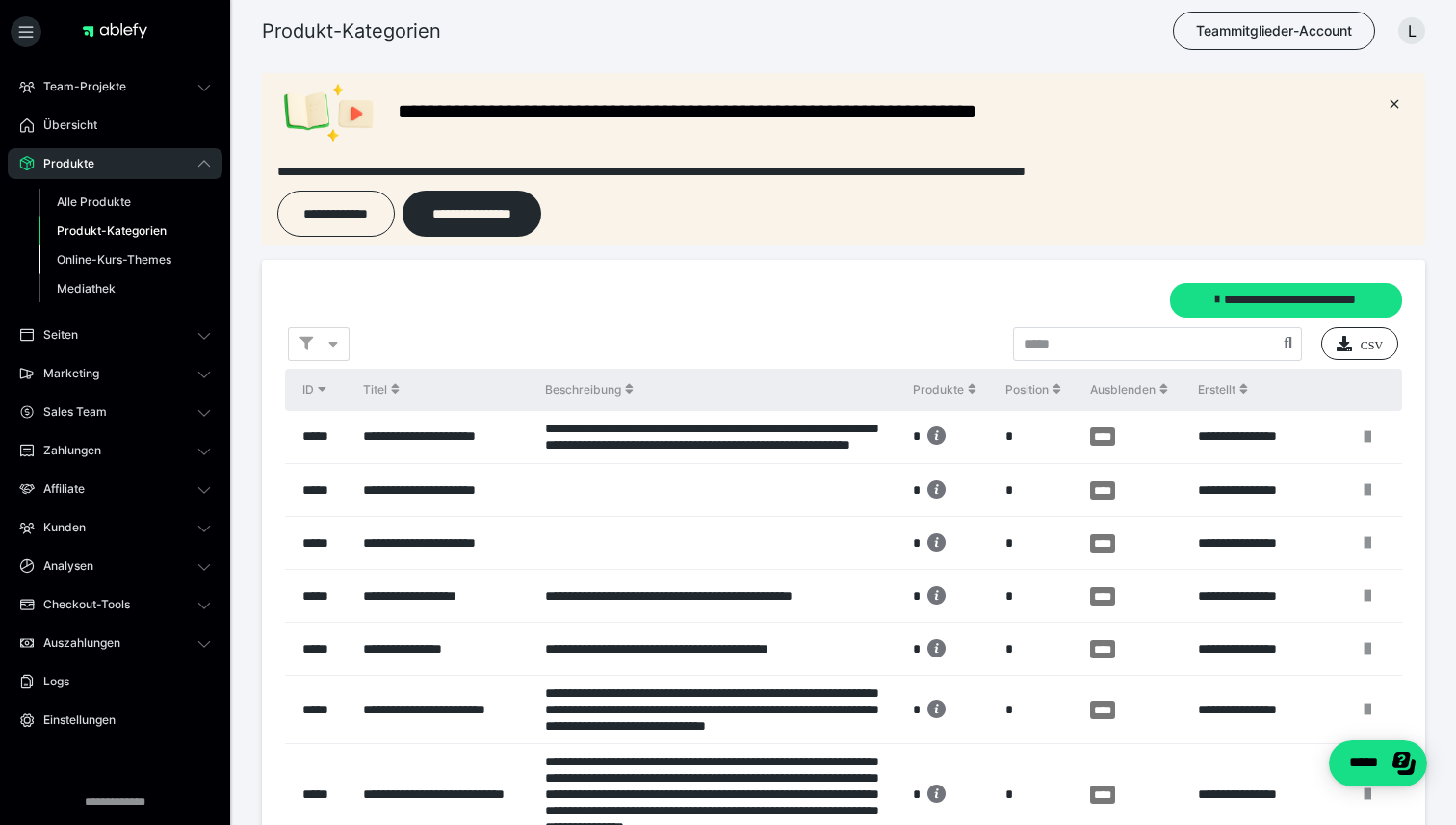 click on "Online-Kurs-Themes" at bounding box center [114, 259] 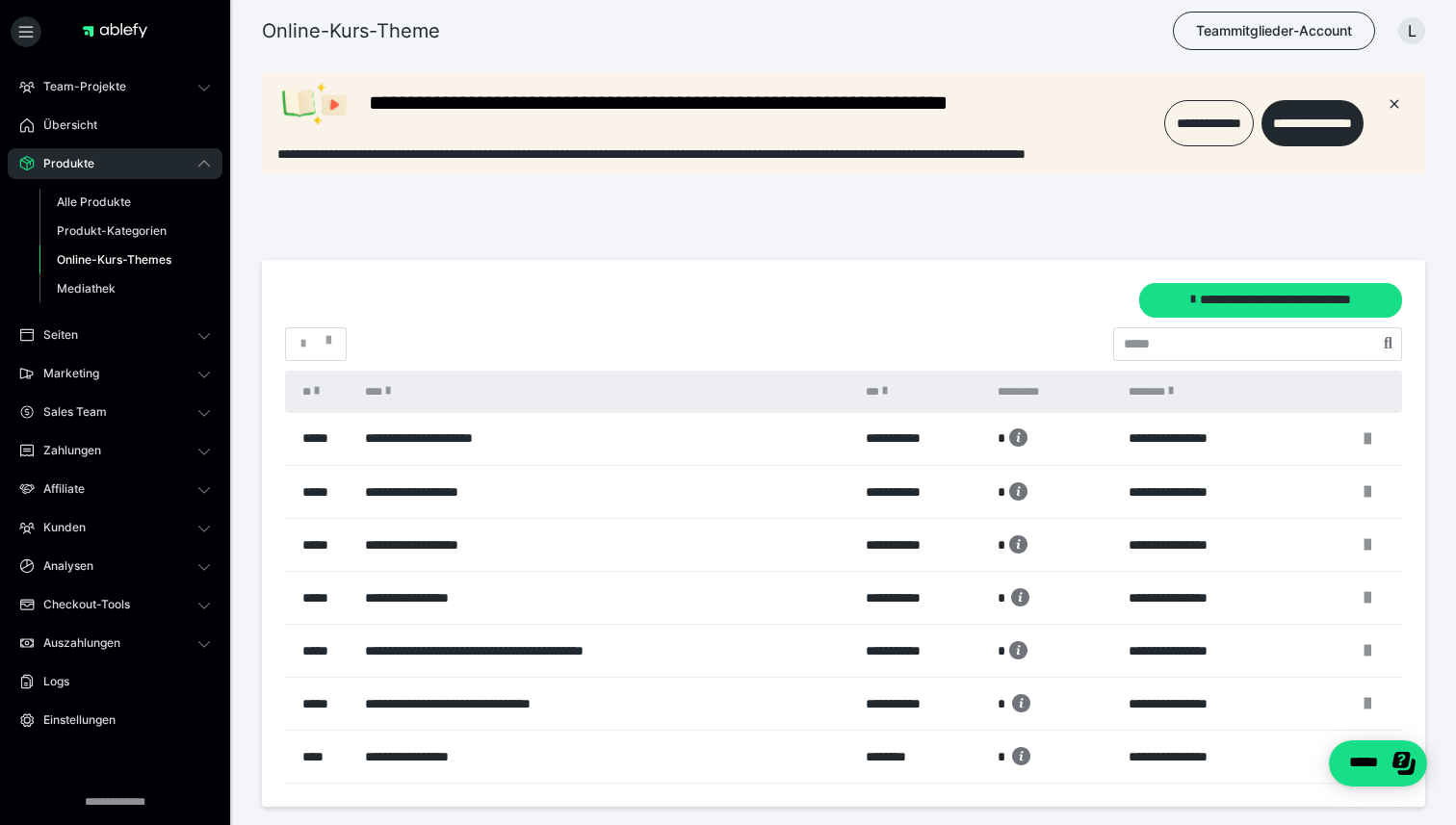 scroll, scrollTop: 0, scrollLeft: 0, axis: both 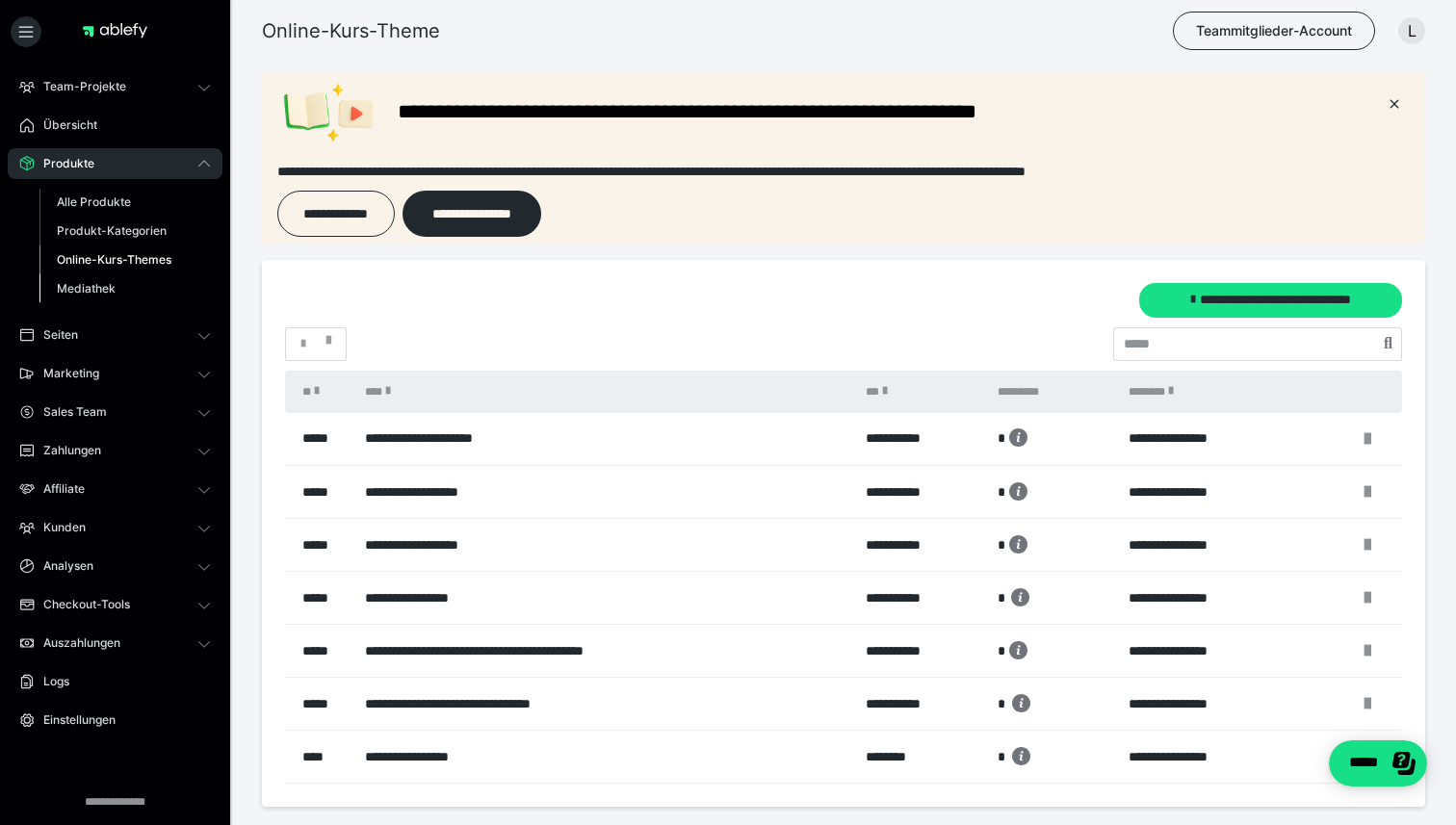 click on "Mediathek" at bounding box center [125, 289] 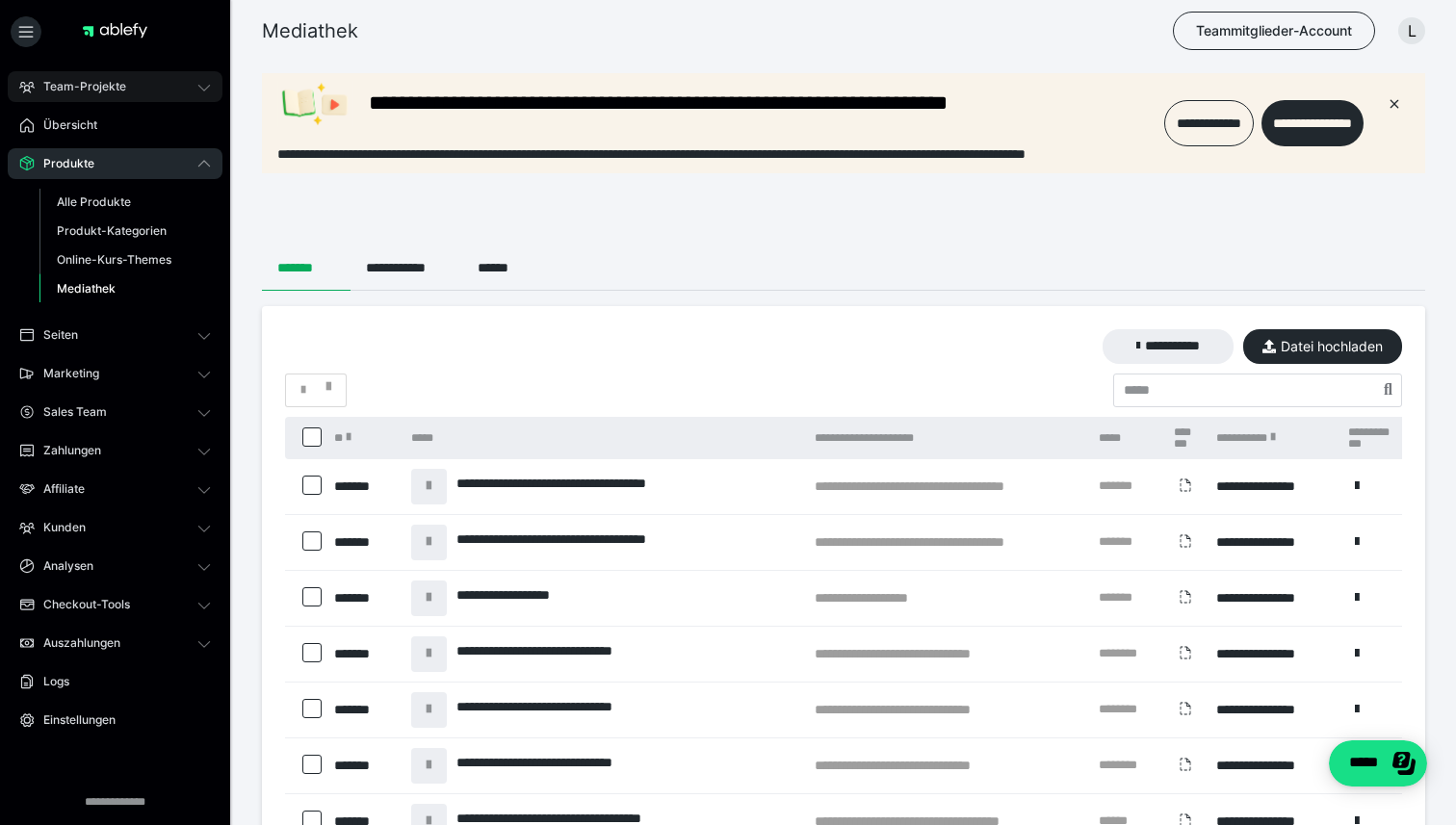 scroll, scrollTop: 0, scrollLeft: 0, axis: both 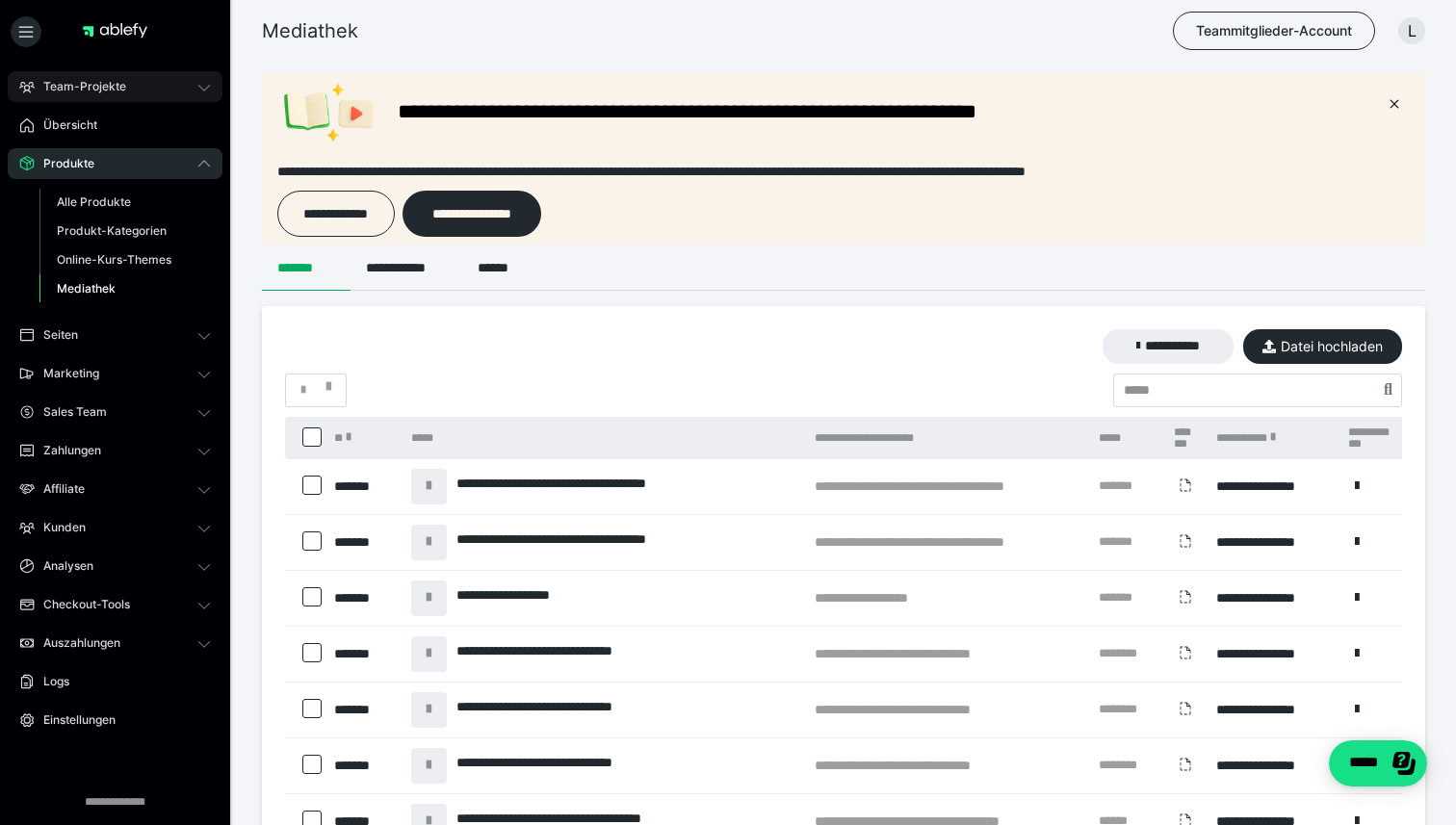 click on "Team-Projekte" at bounding box center [115, 87] 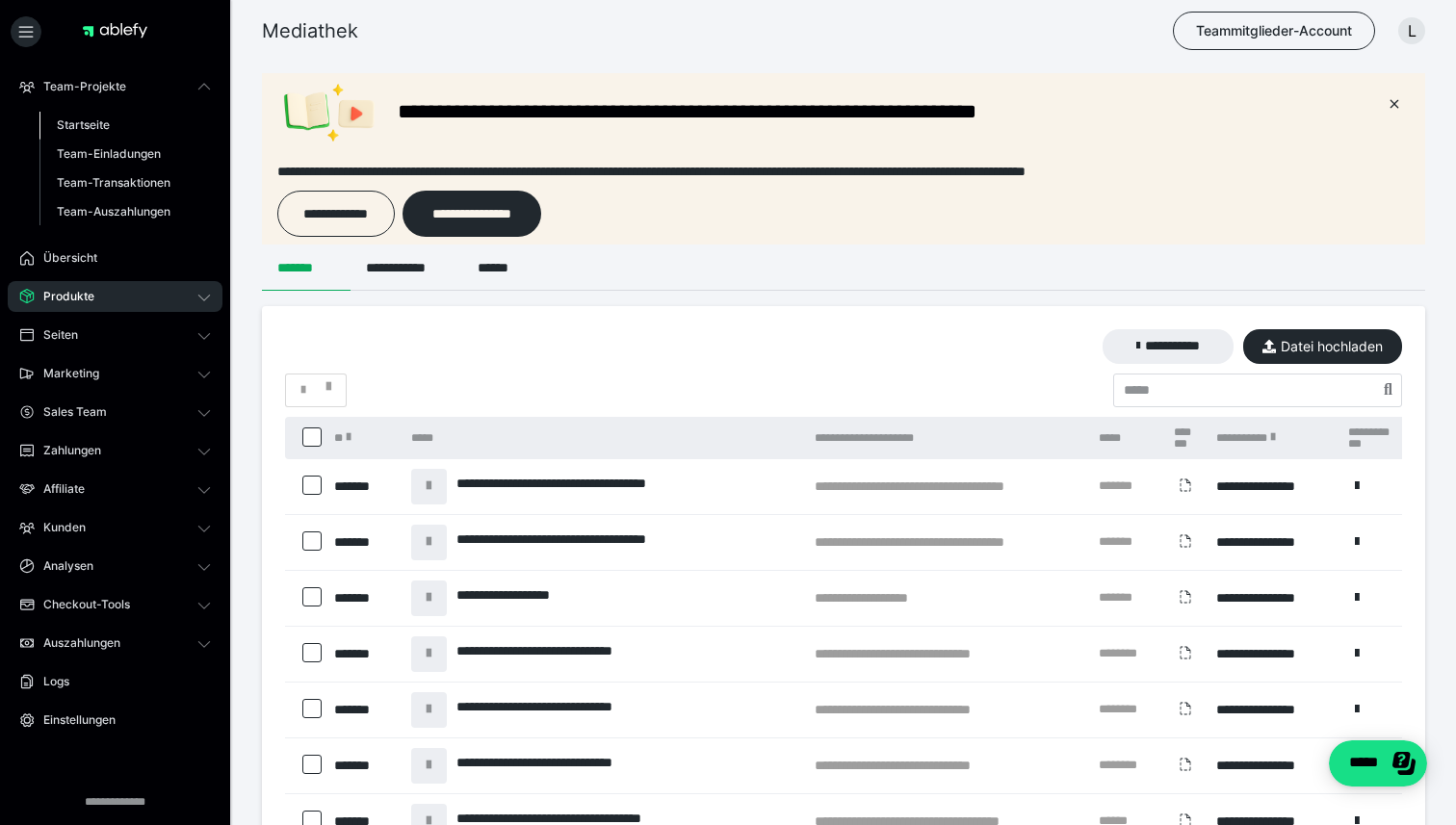 click on "Startseite" at bounding box center [83, 124] 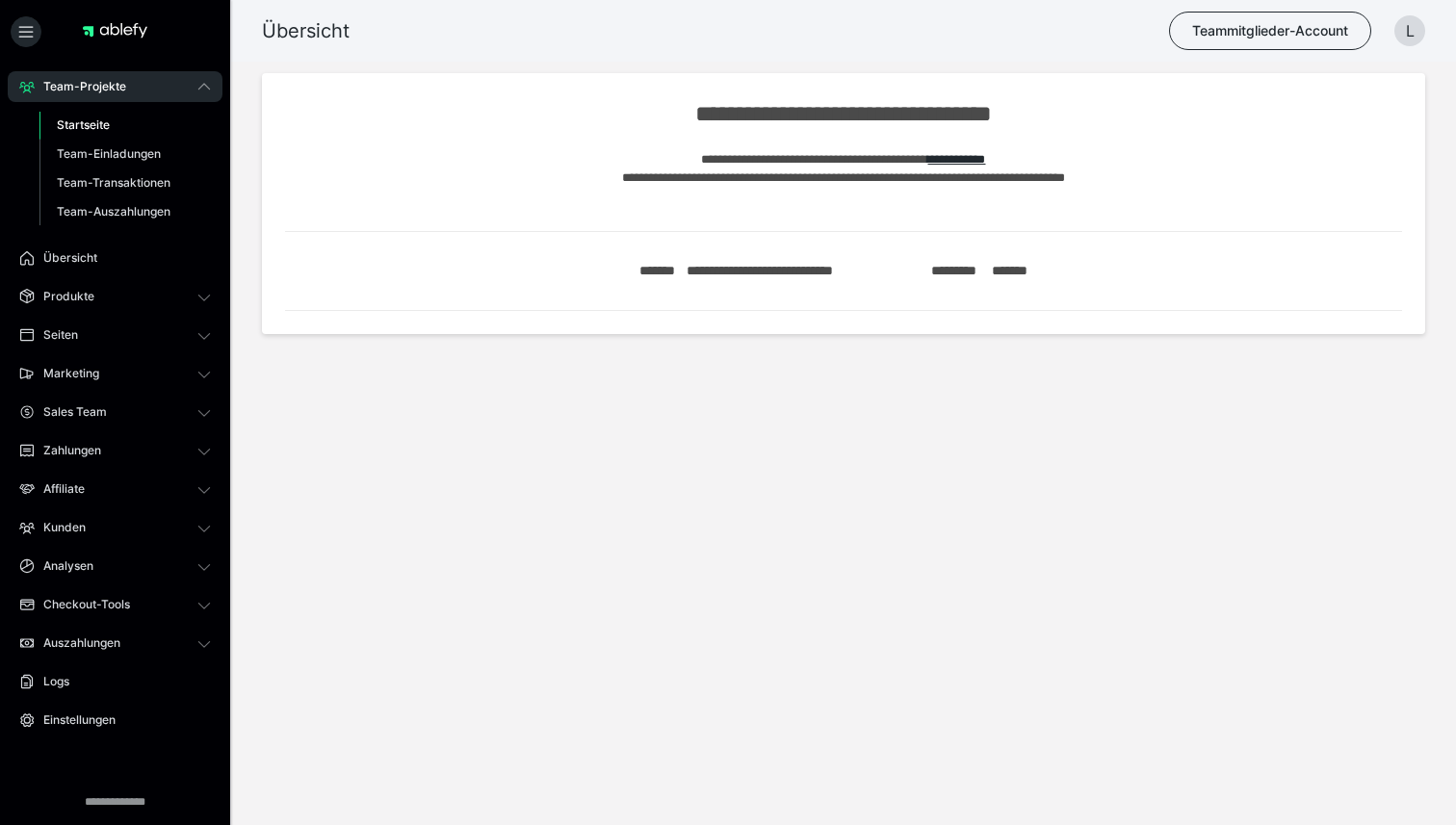 scroll, scrollTop: 0, scrollLeft: 0, axis: both 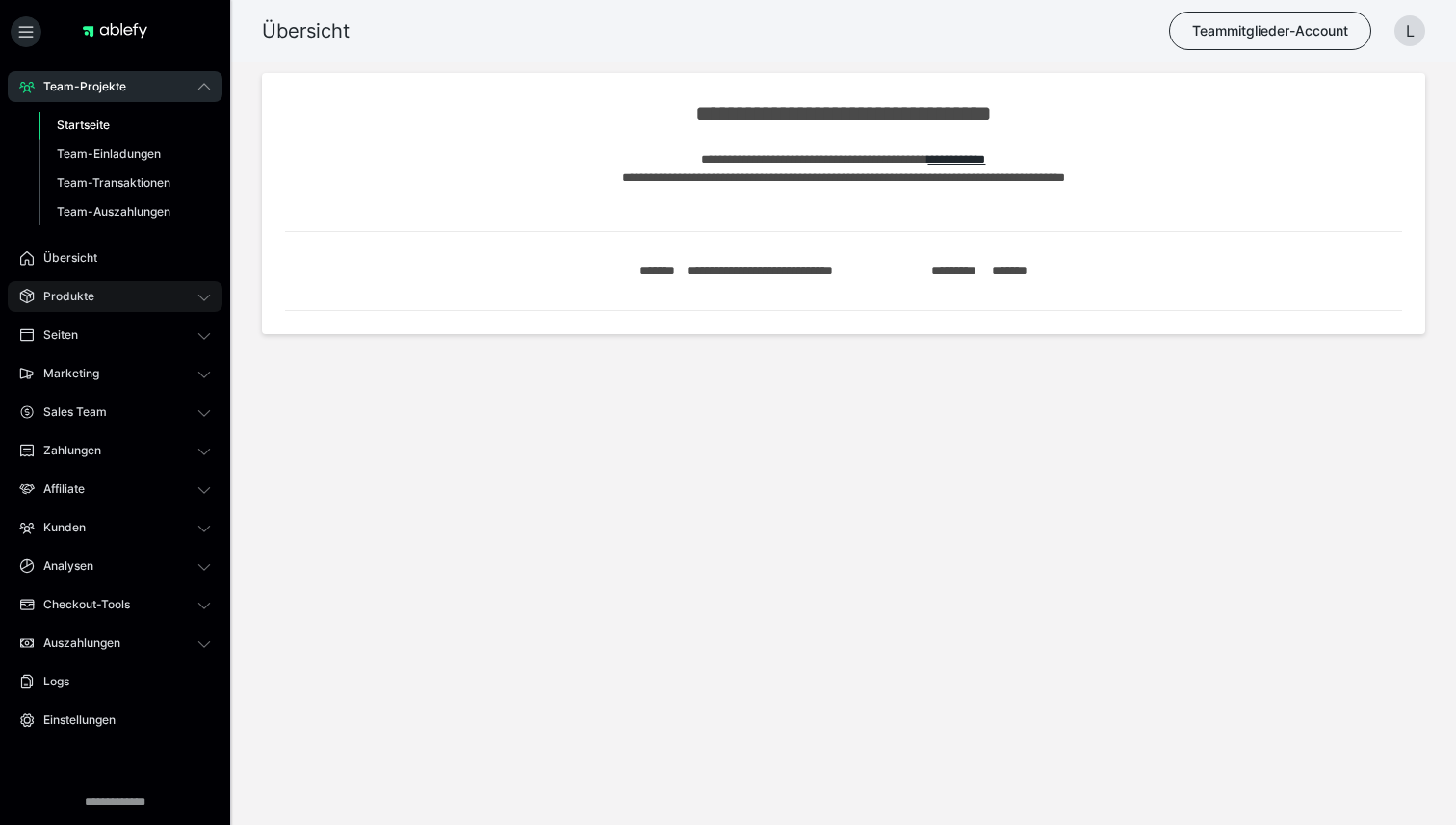 click on "Produkte" at bounding box center [115, 296] 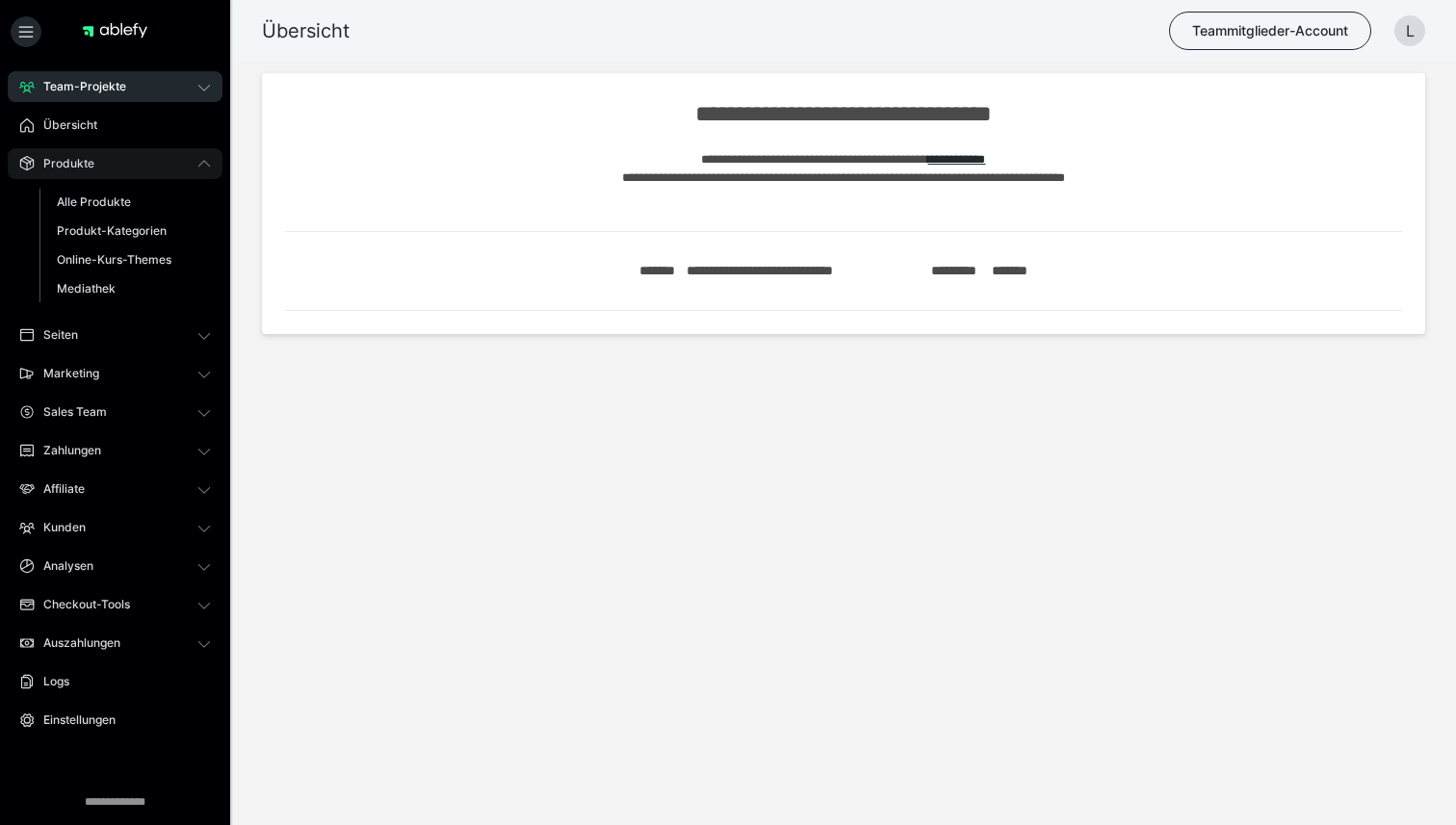 click on "Produkte" at bounding box center (62, 164) 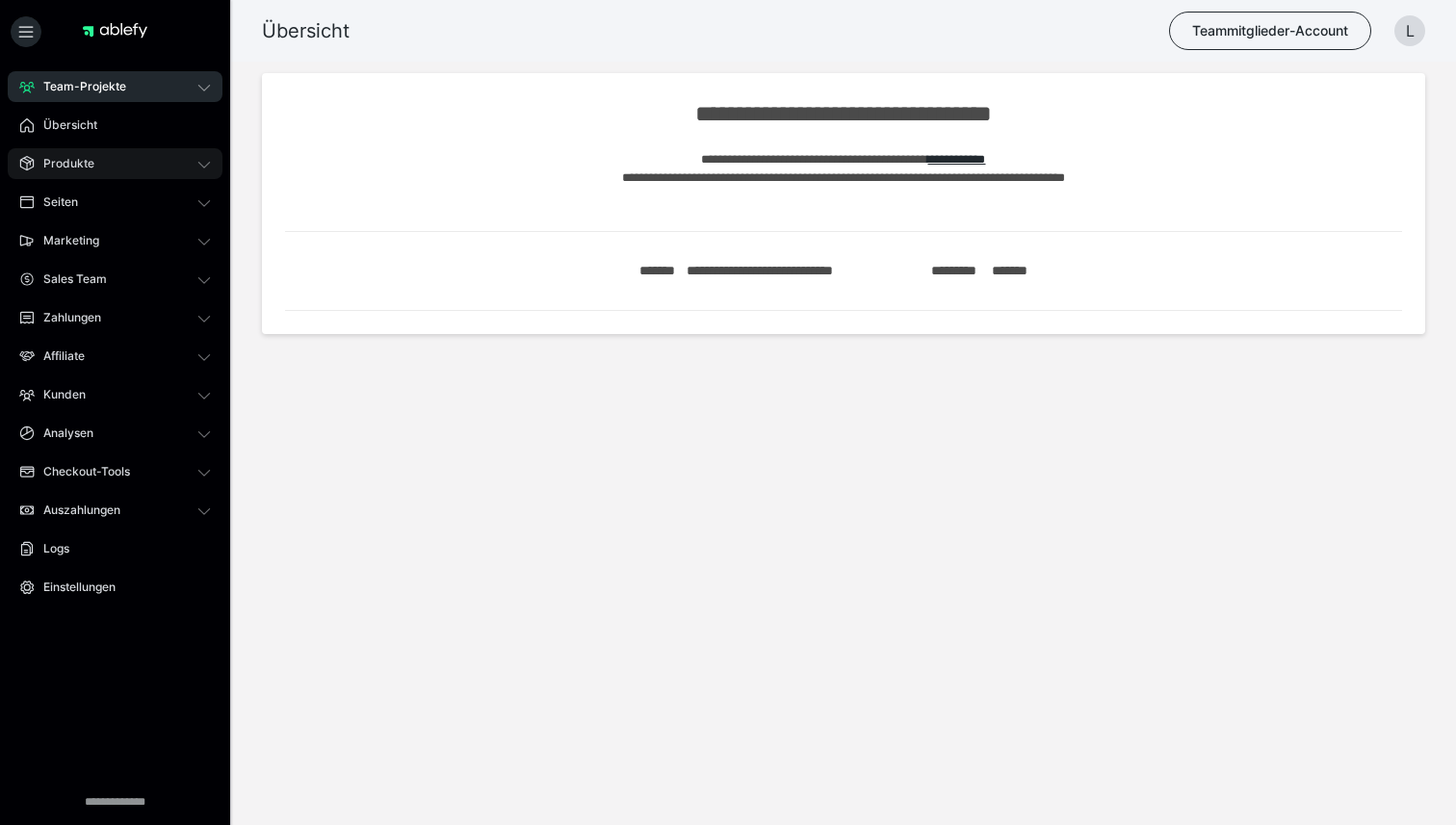 click on "Produkte" at bounding box center (62, 164) 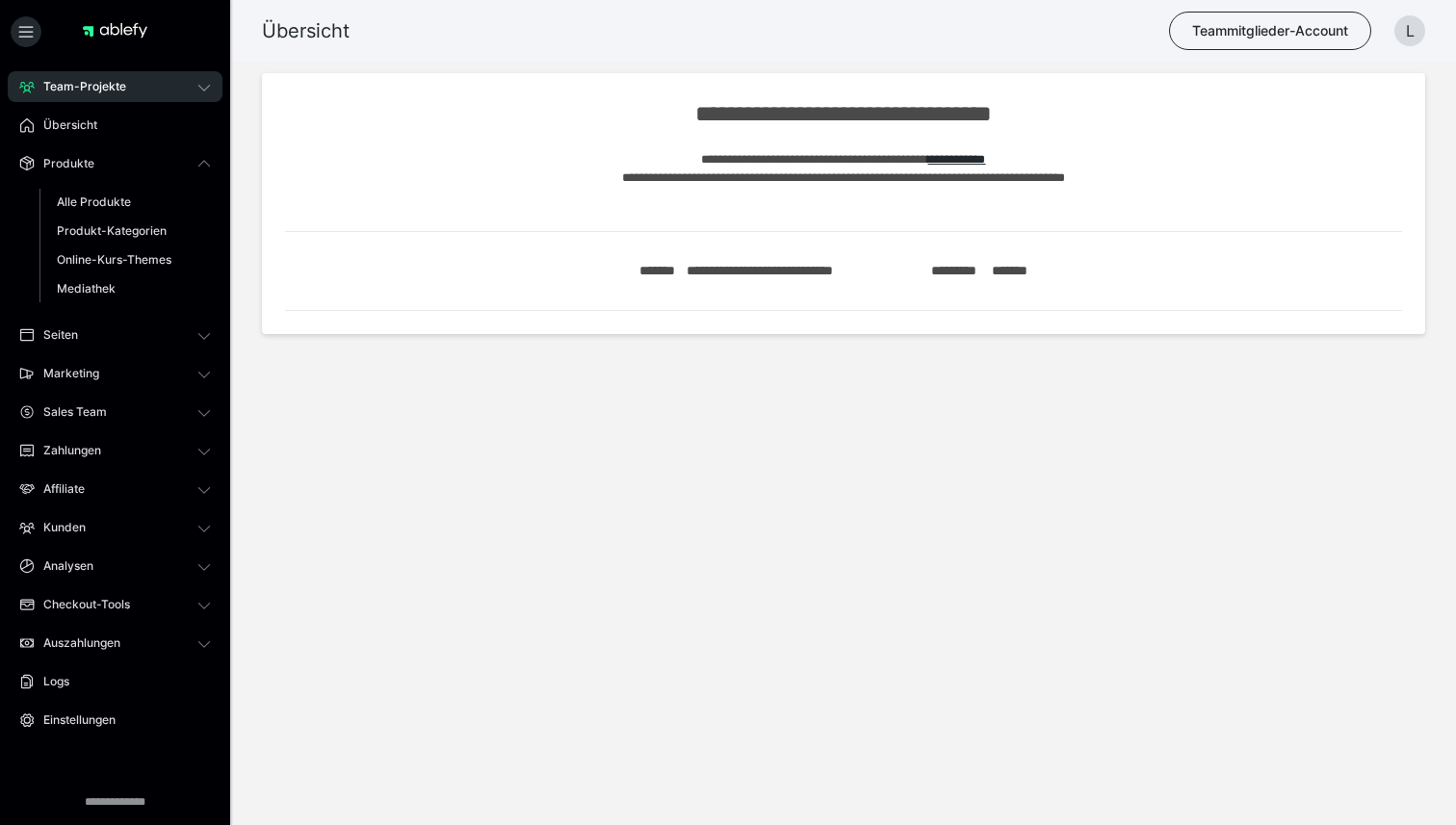 click on "Produkte Alle Produkte Produkt-Kategorien Online-Kurs-Themes Mediathek" at bounding box center (115, 230) 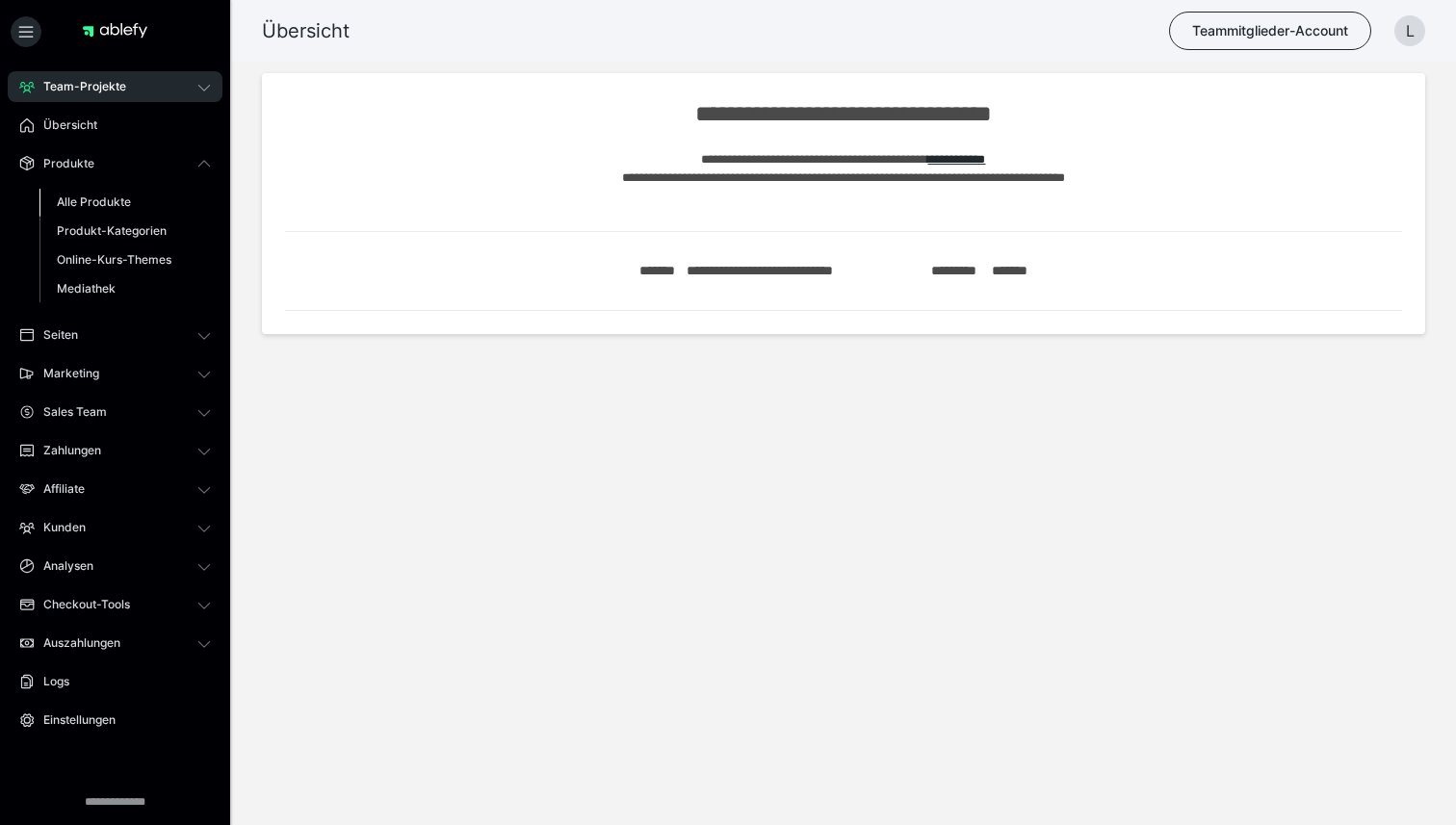 click on "Alle Produkte" at bounding box center [93, 201] 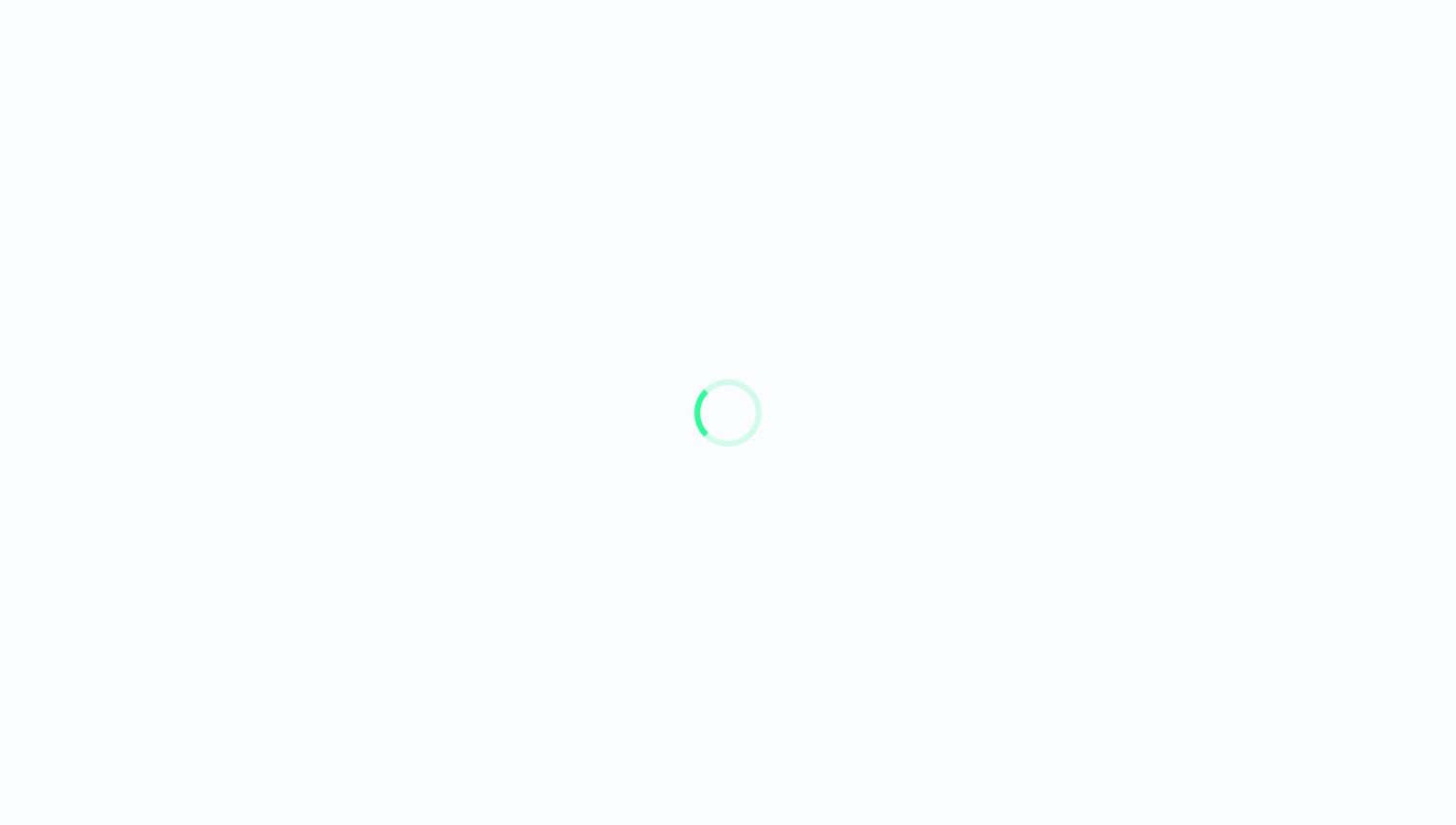 scroll, scrollTop: 0, scrollLeft: 0, axis: both 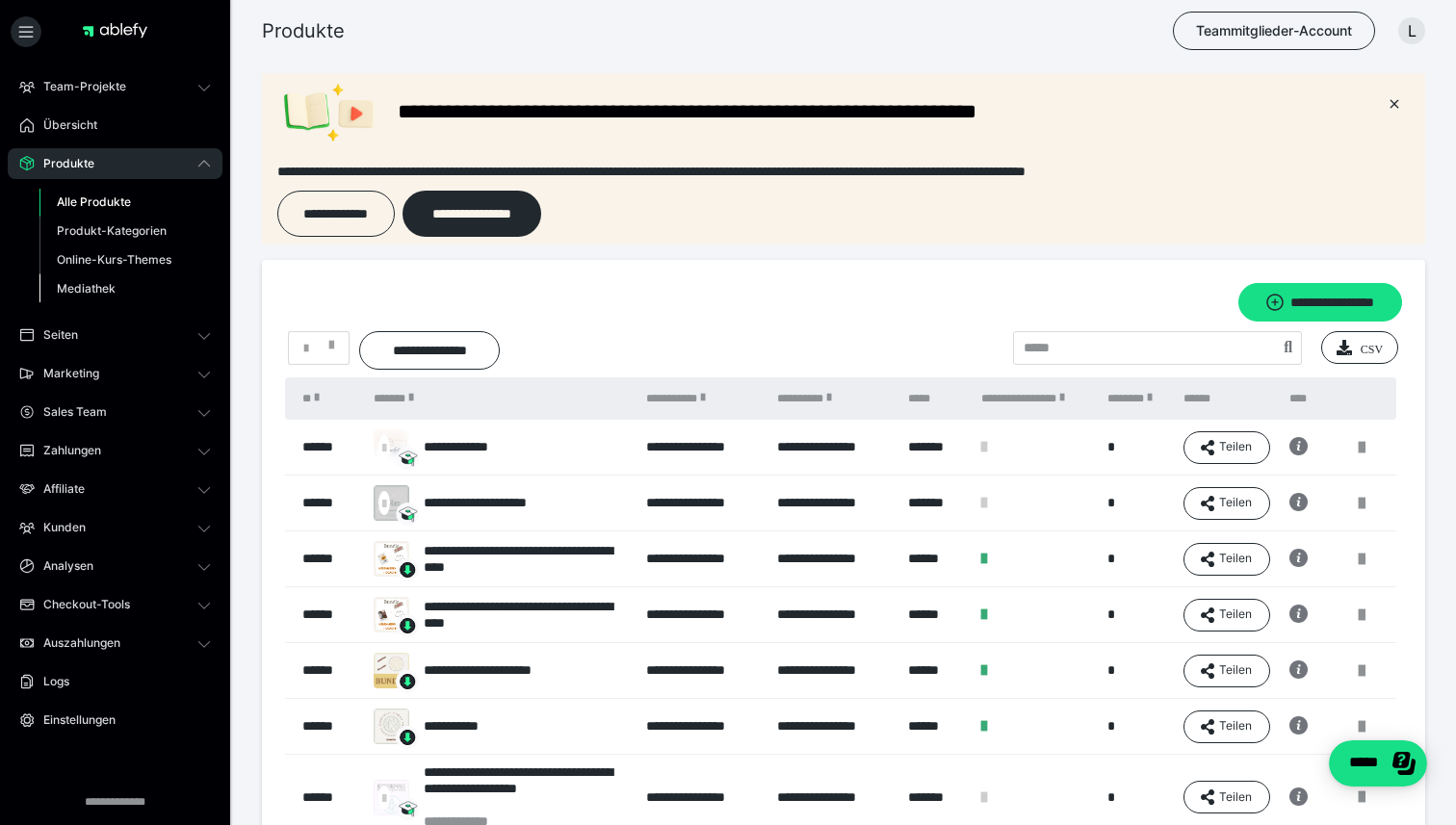click on "Mediathek" at bounding box center [125, 289] 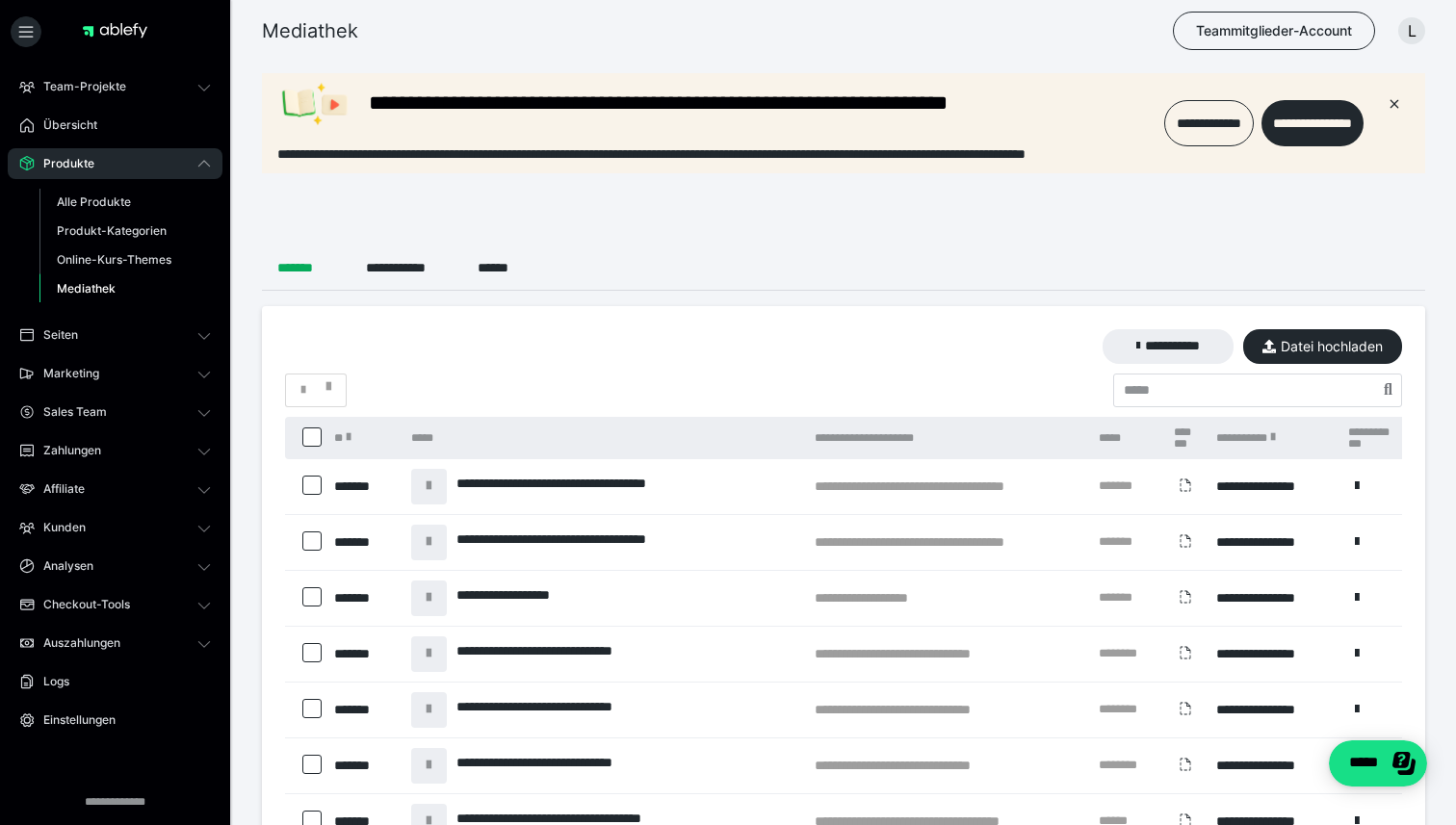 scroll, scrollTop: 0, scrollLeft: 0, axis: both 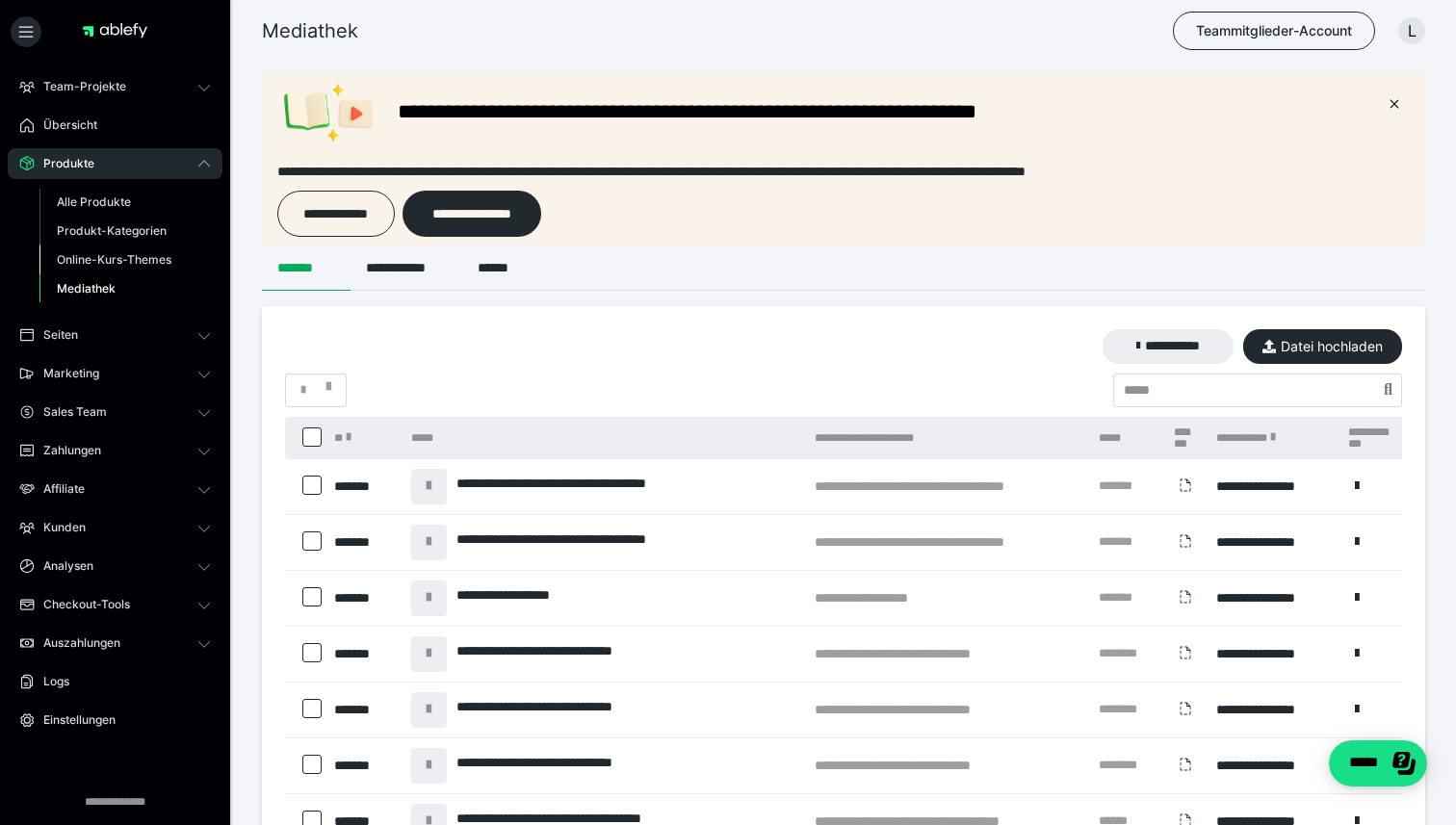click on "Online-Kurs-Themes" at bounding box center (114, 259) 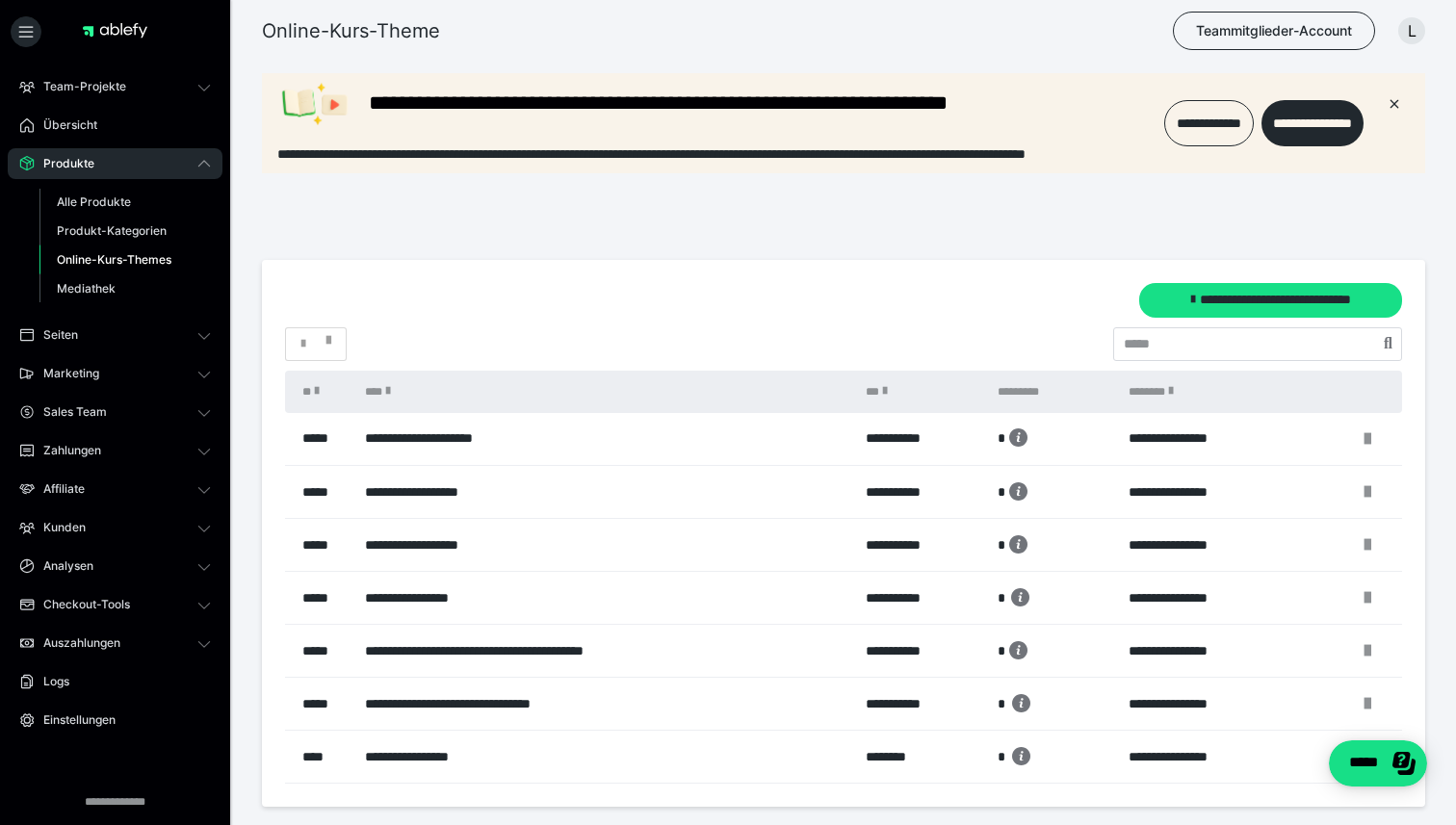scroll, scrollTop: 0, scrollLeft: 0, axis: both 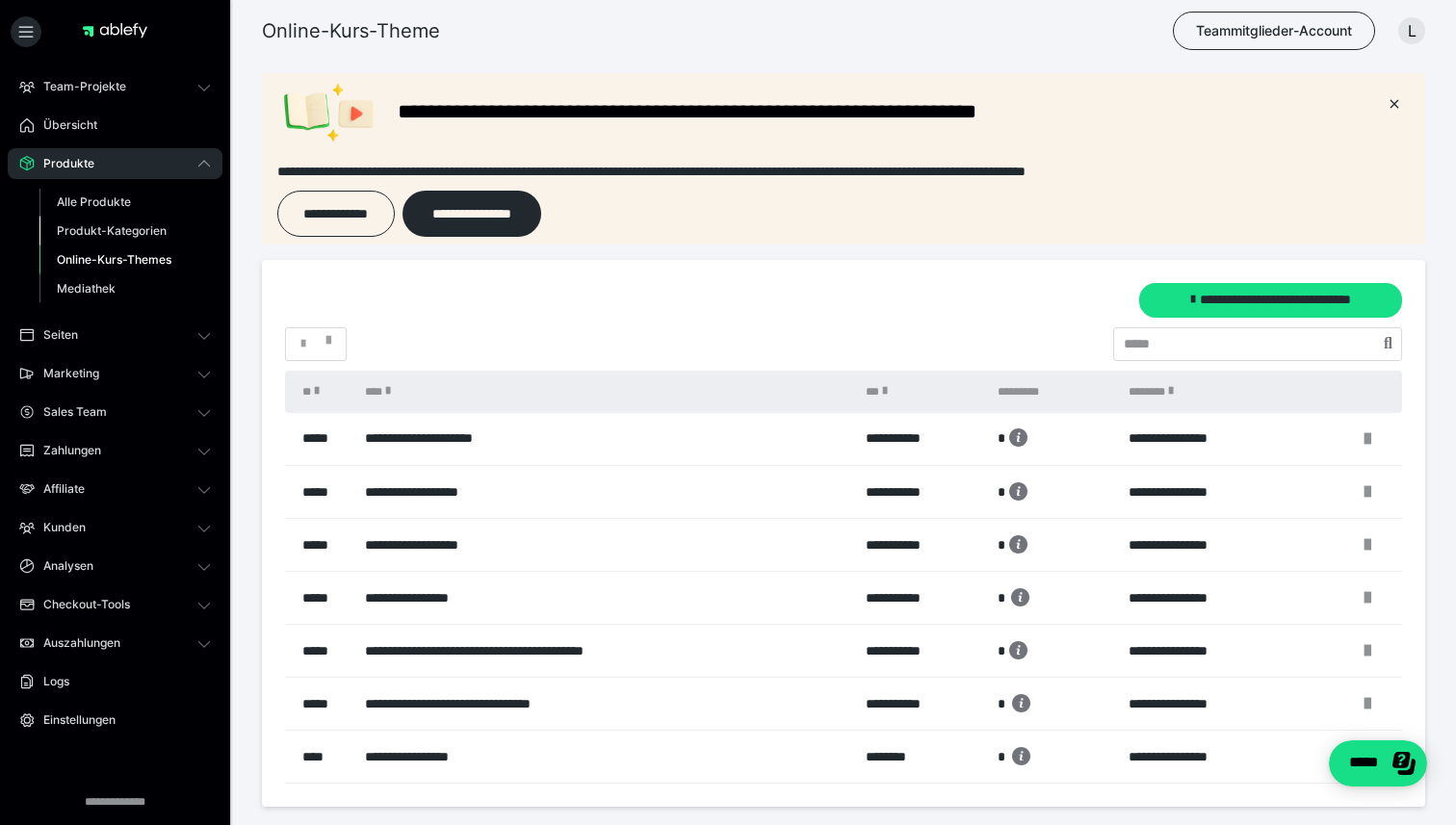 click on "Produkt-Kategorien" at bounding box center (112, 230) 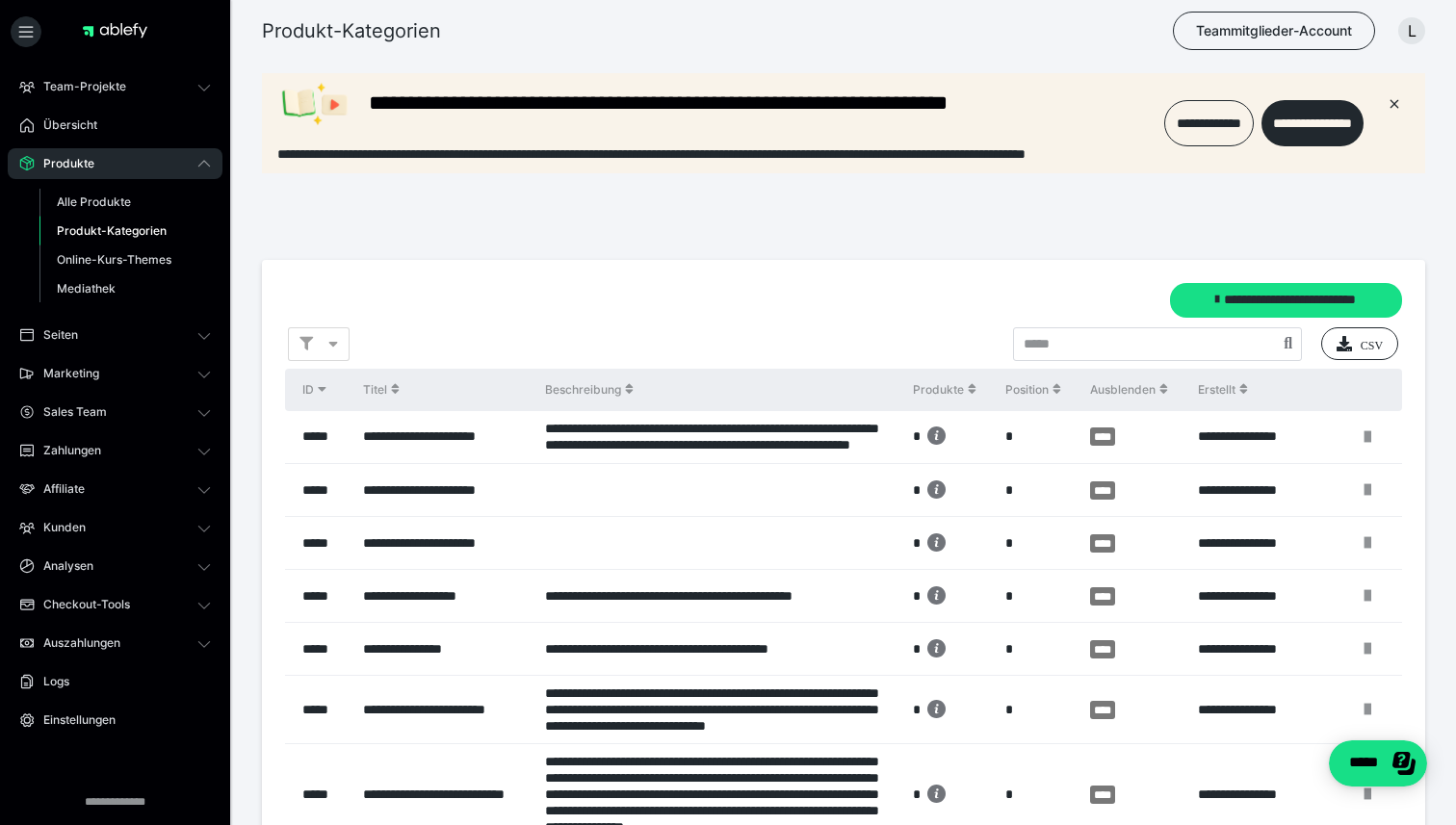 scroll, scrollTop: 0, scrollLeft: 0, axis: both 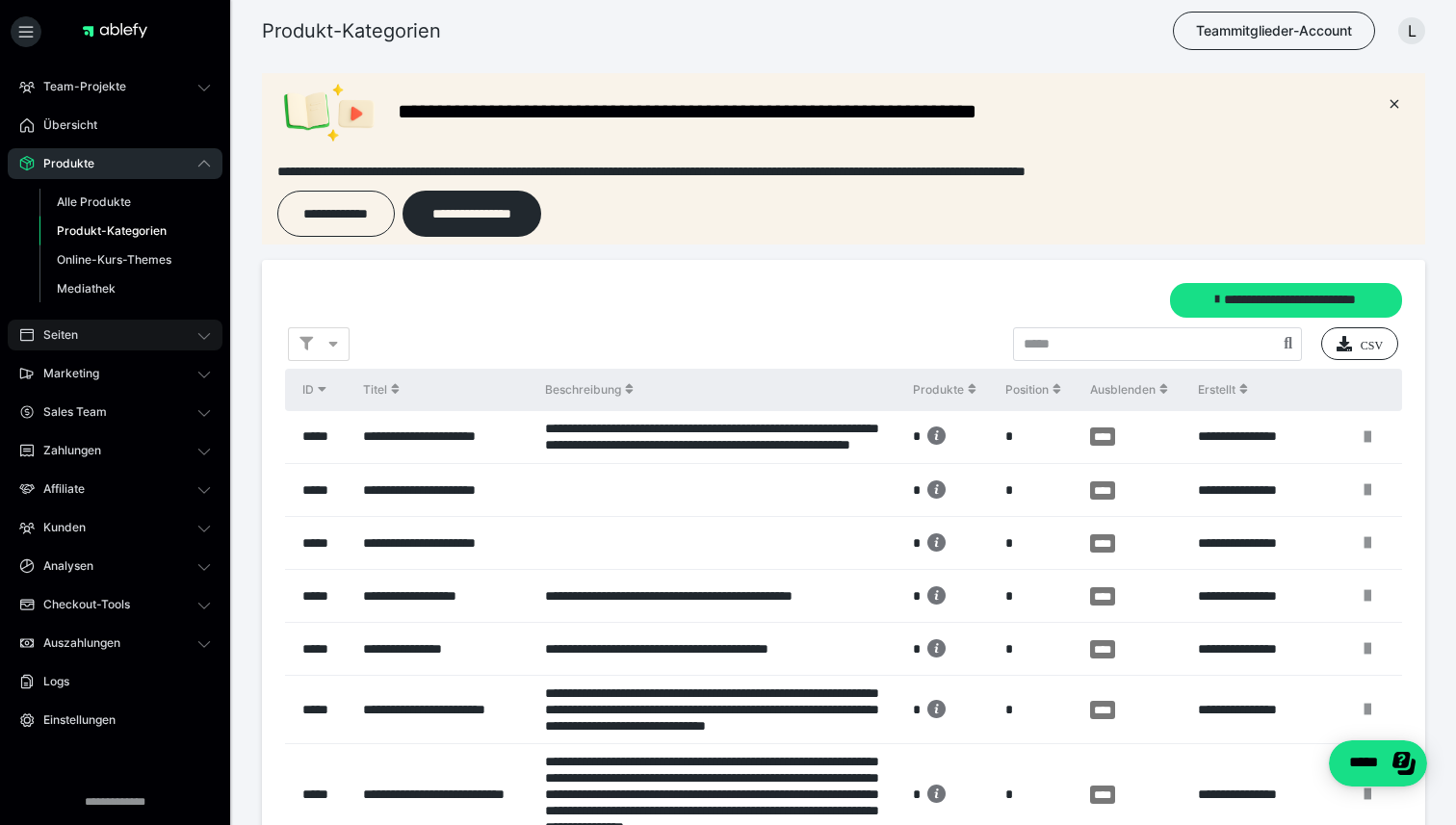 click on "Seiten" at bounding box center [115, 335] 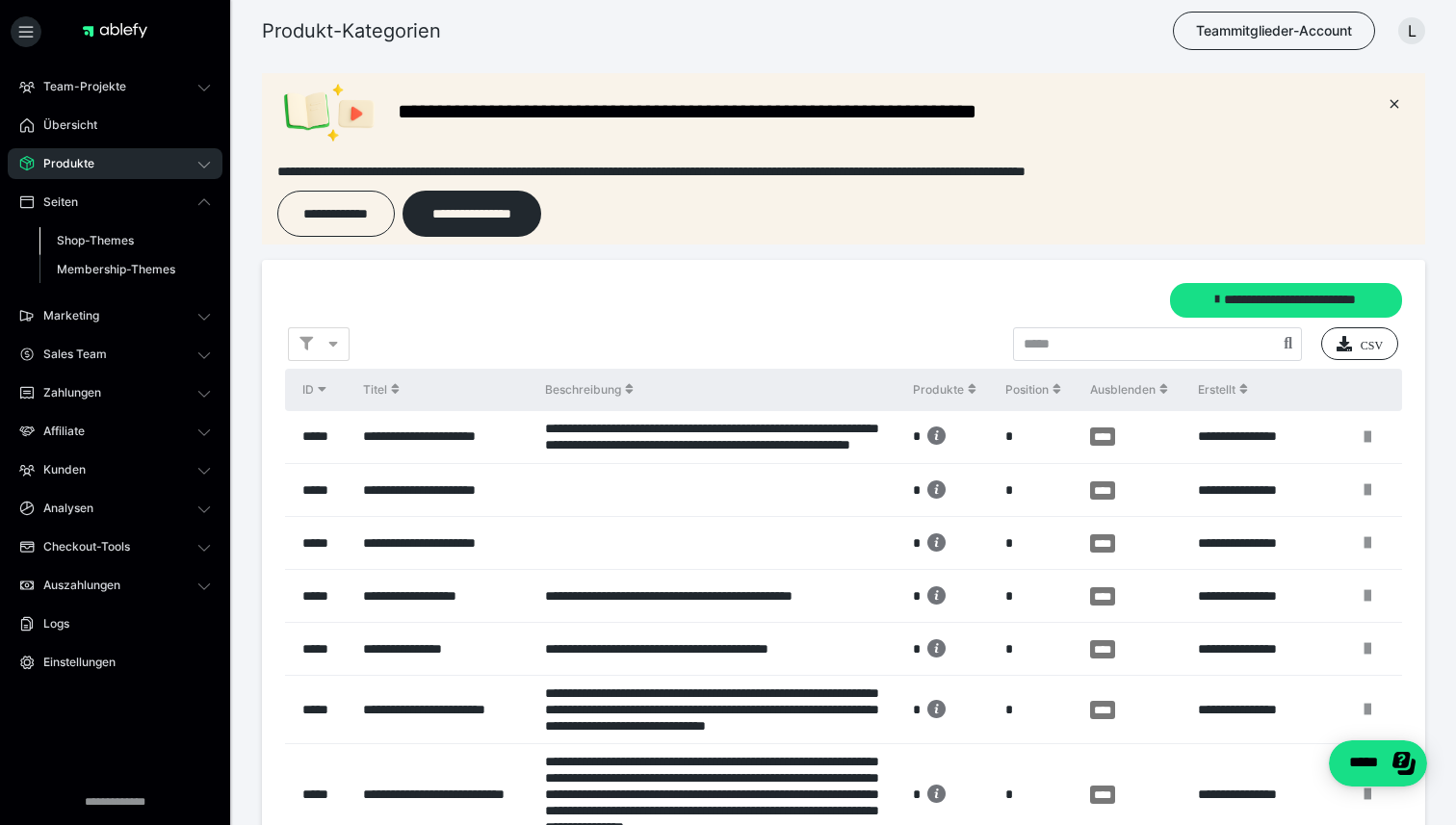 click on "Shop-Themes" at bounding box center [95, 240] 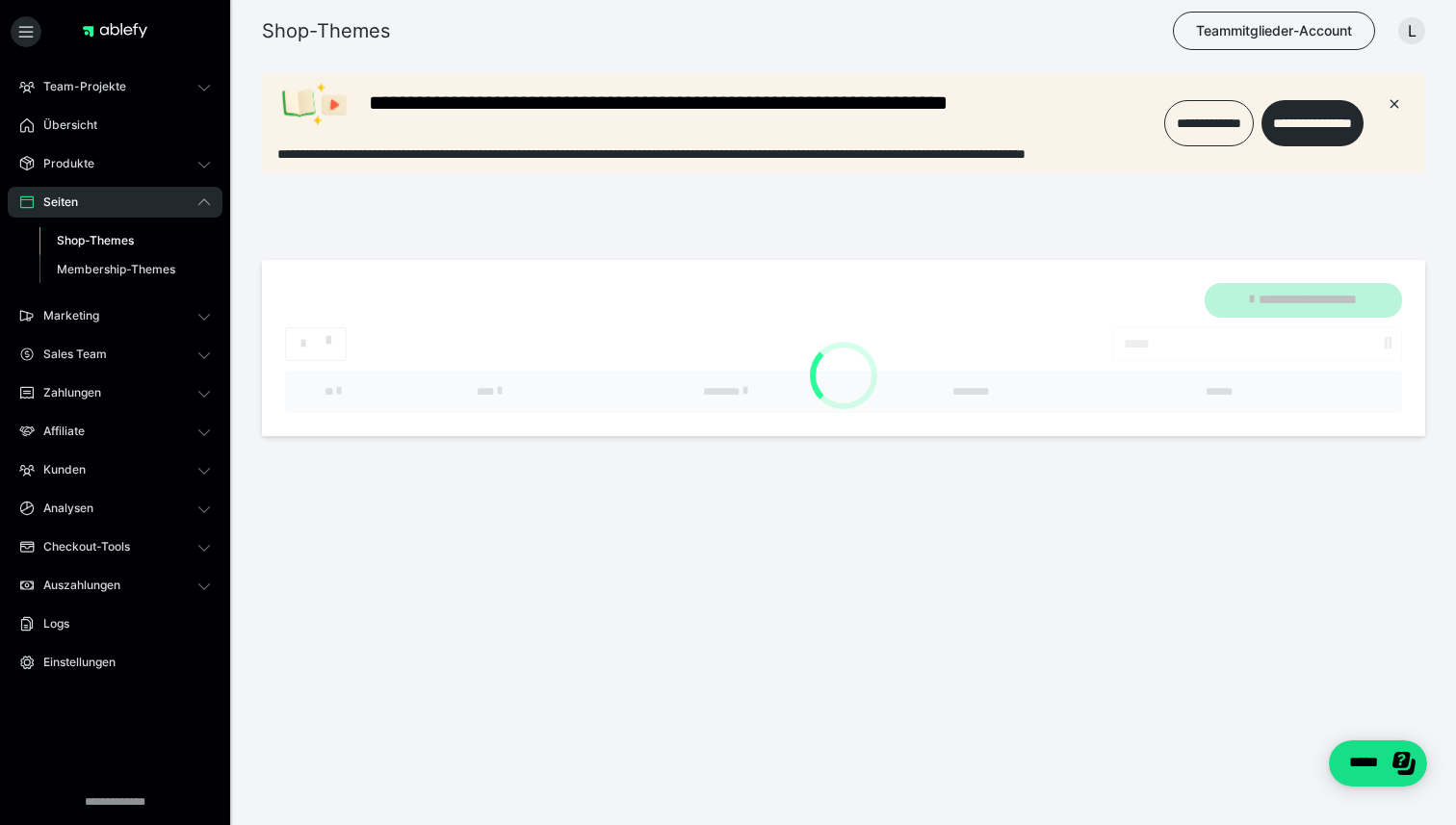 scroll, scrollTop: 0, scrollLeft: 0, axis: both 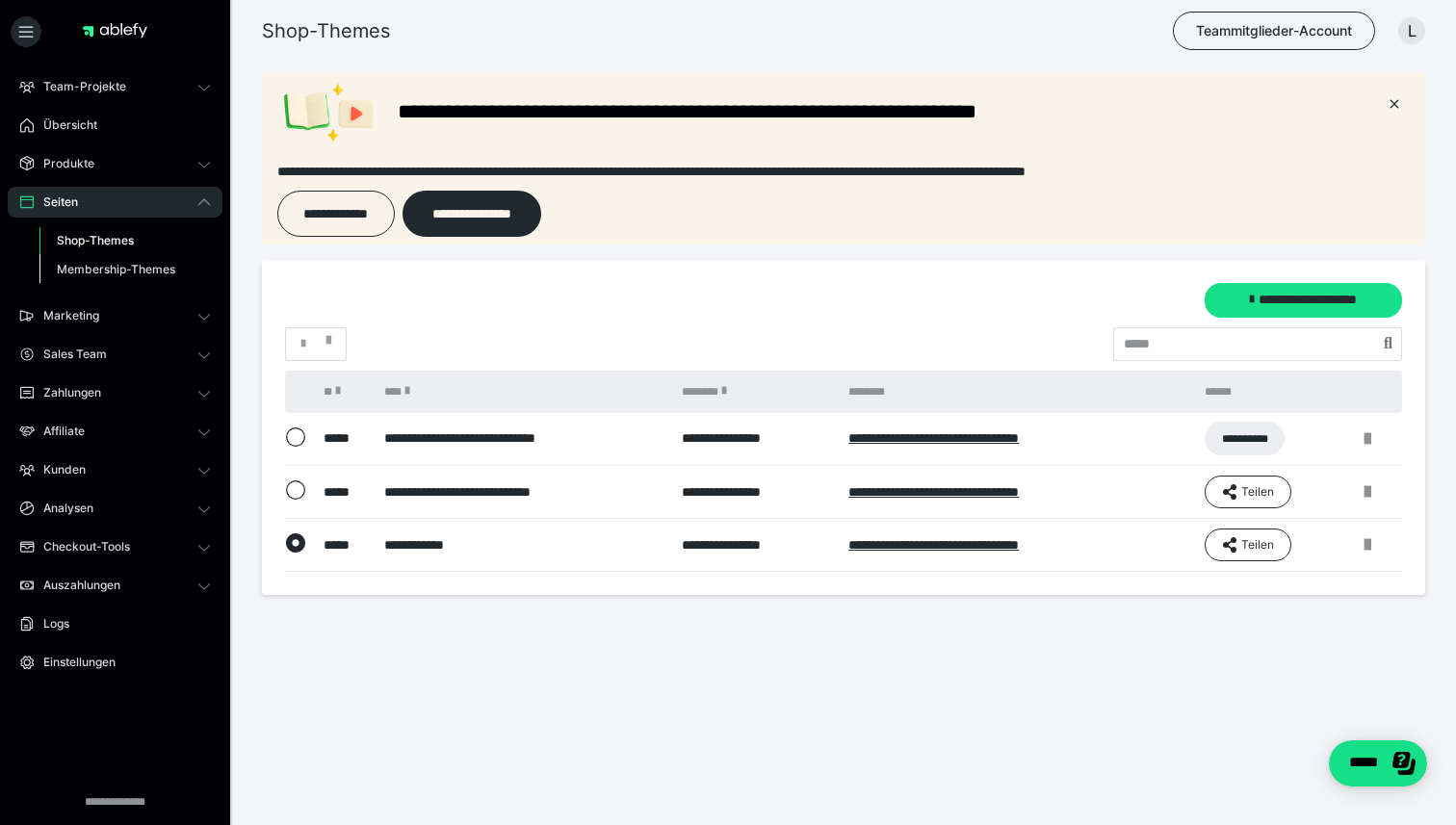 click on "Membership-Themes" at bounding box center [116, 269] 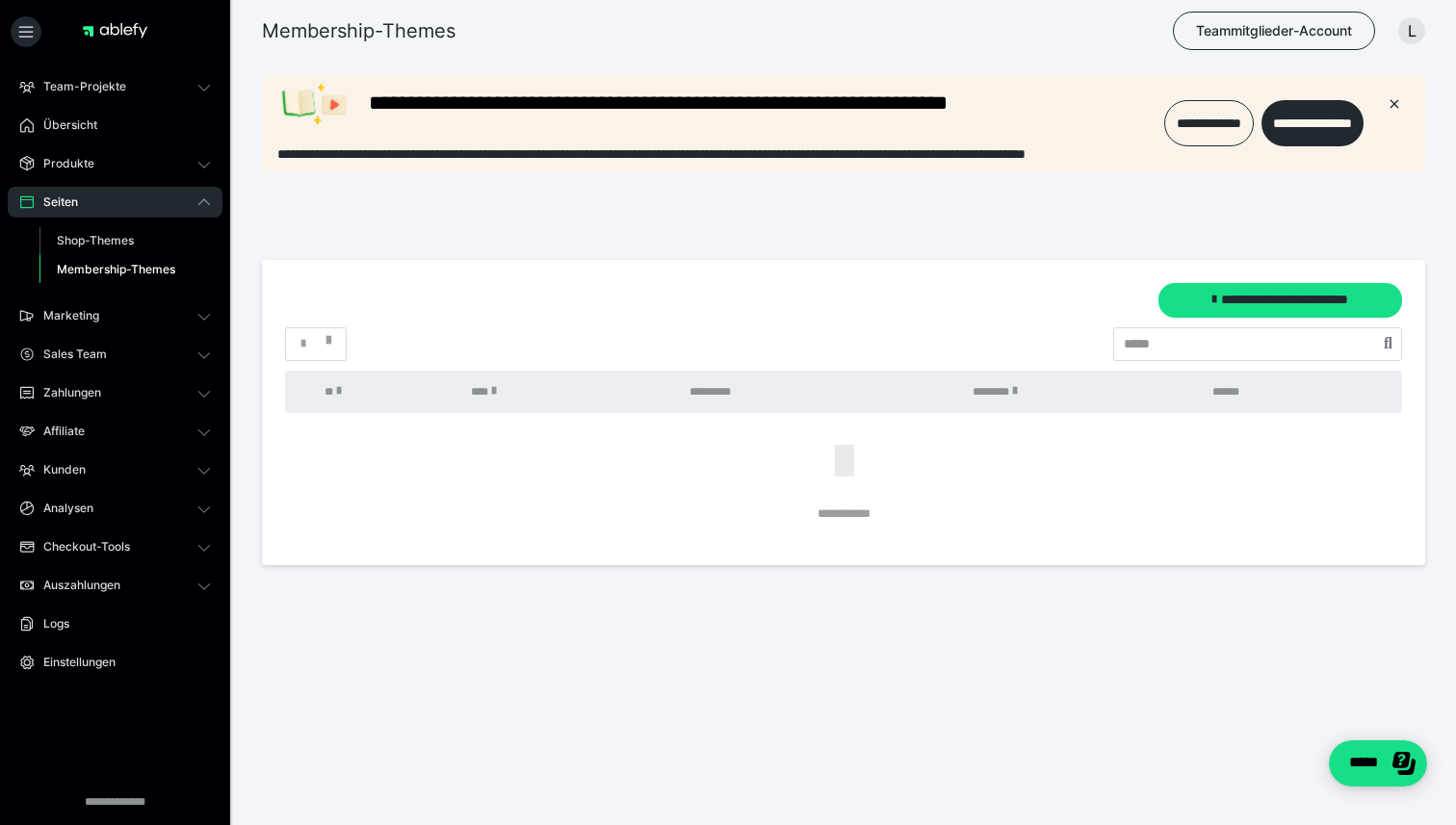 scroll, scrollTop: 0, scrollLeft: 0, axis: both 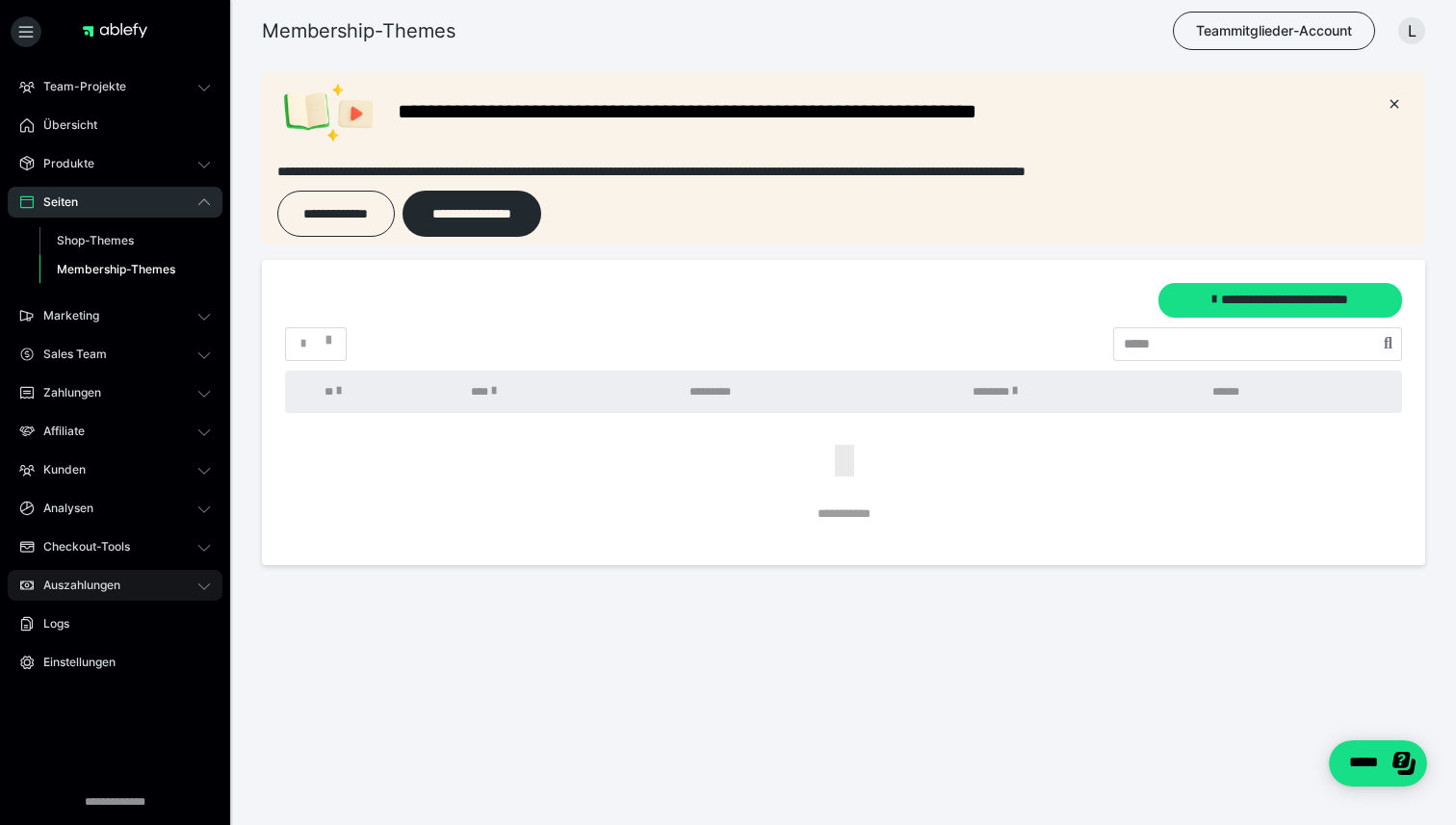 click 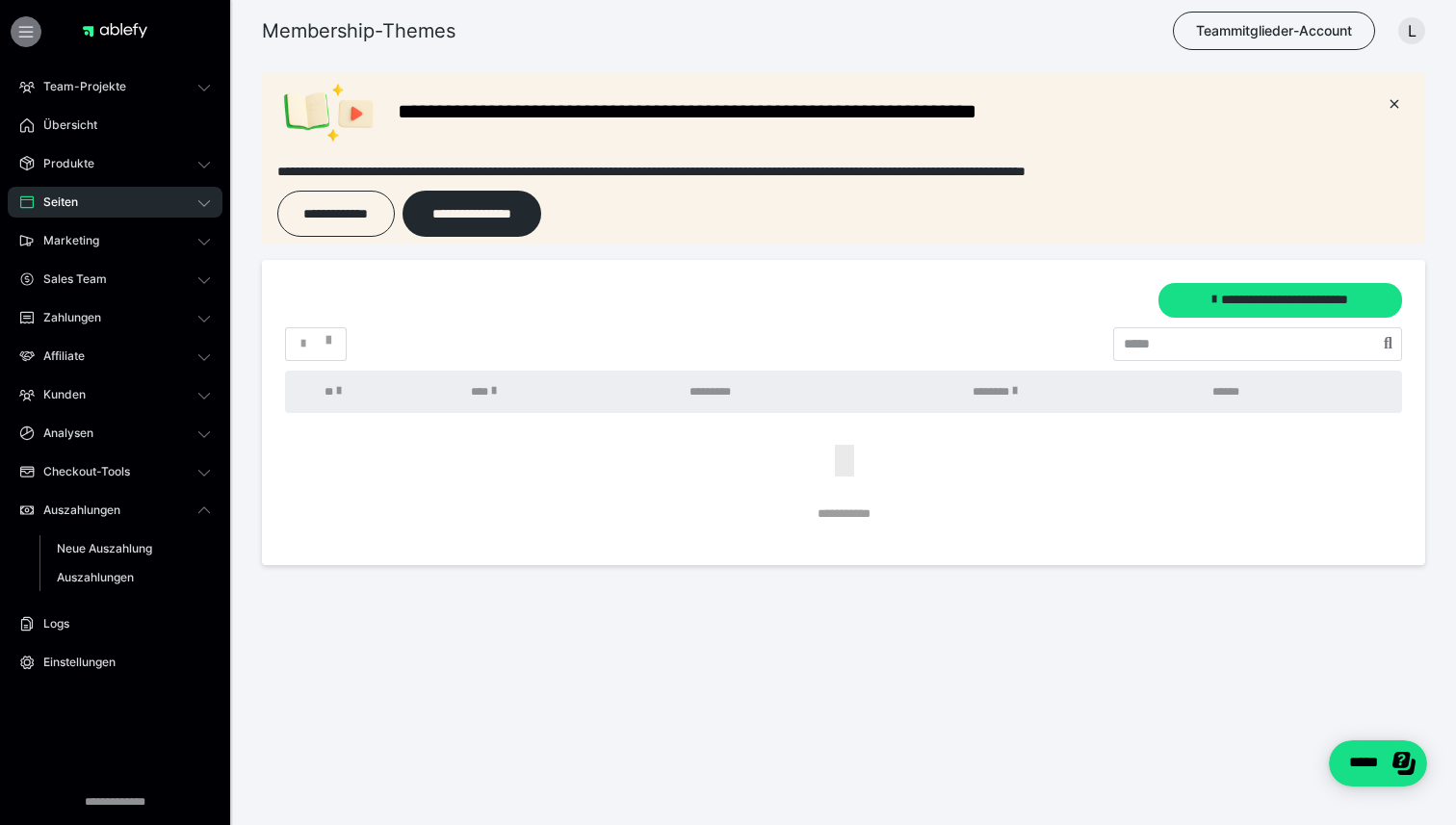 click 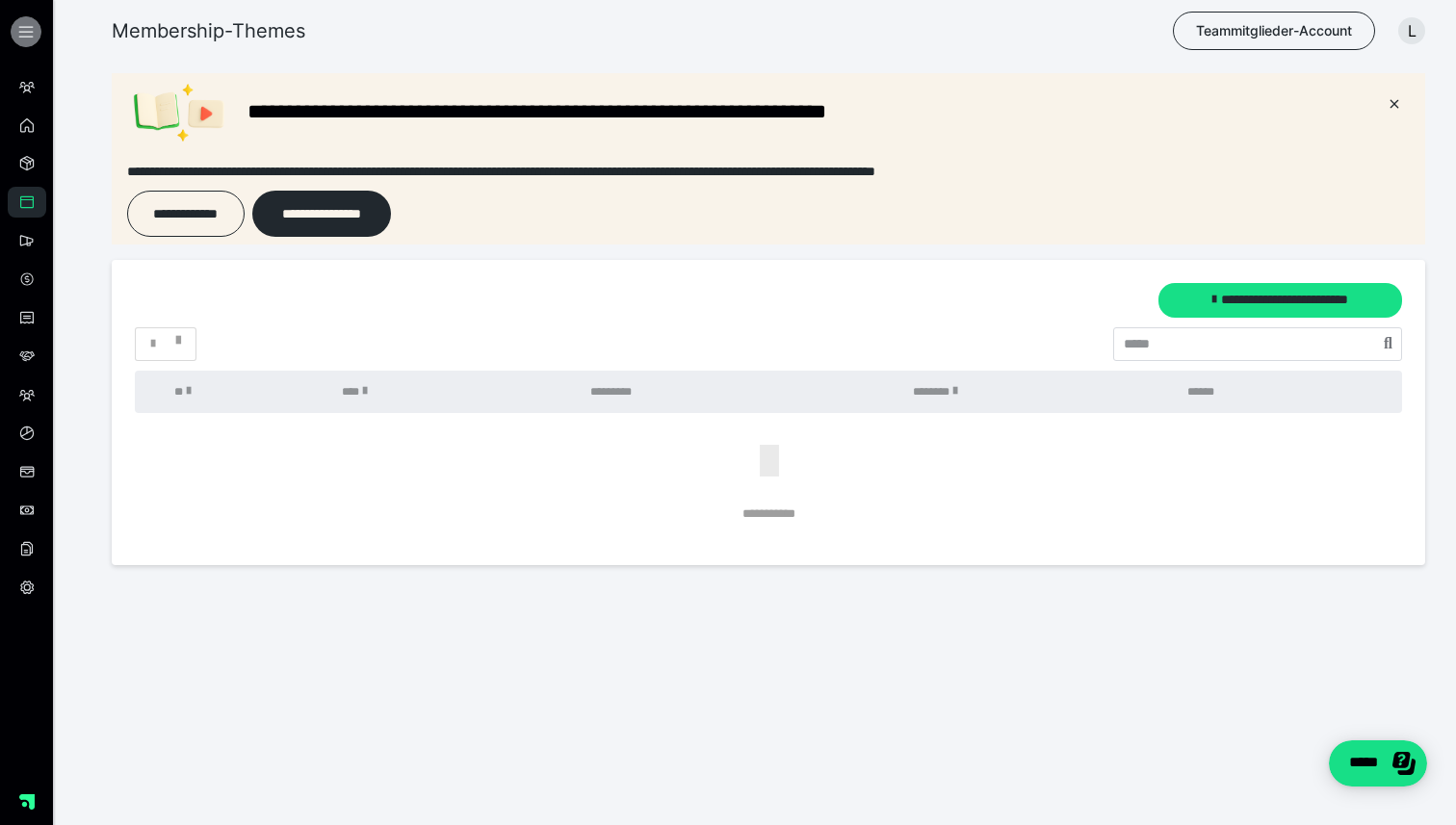 click 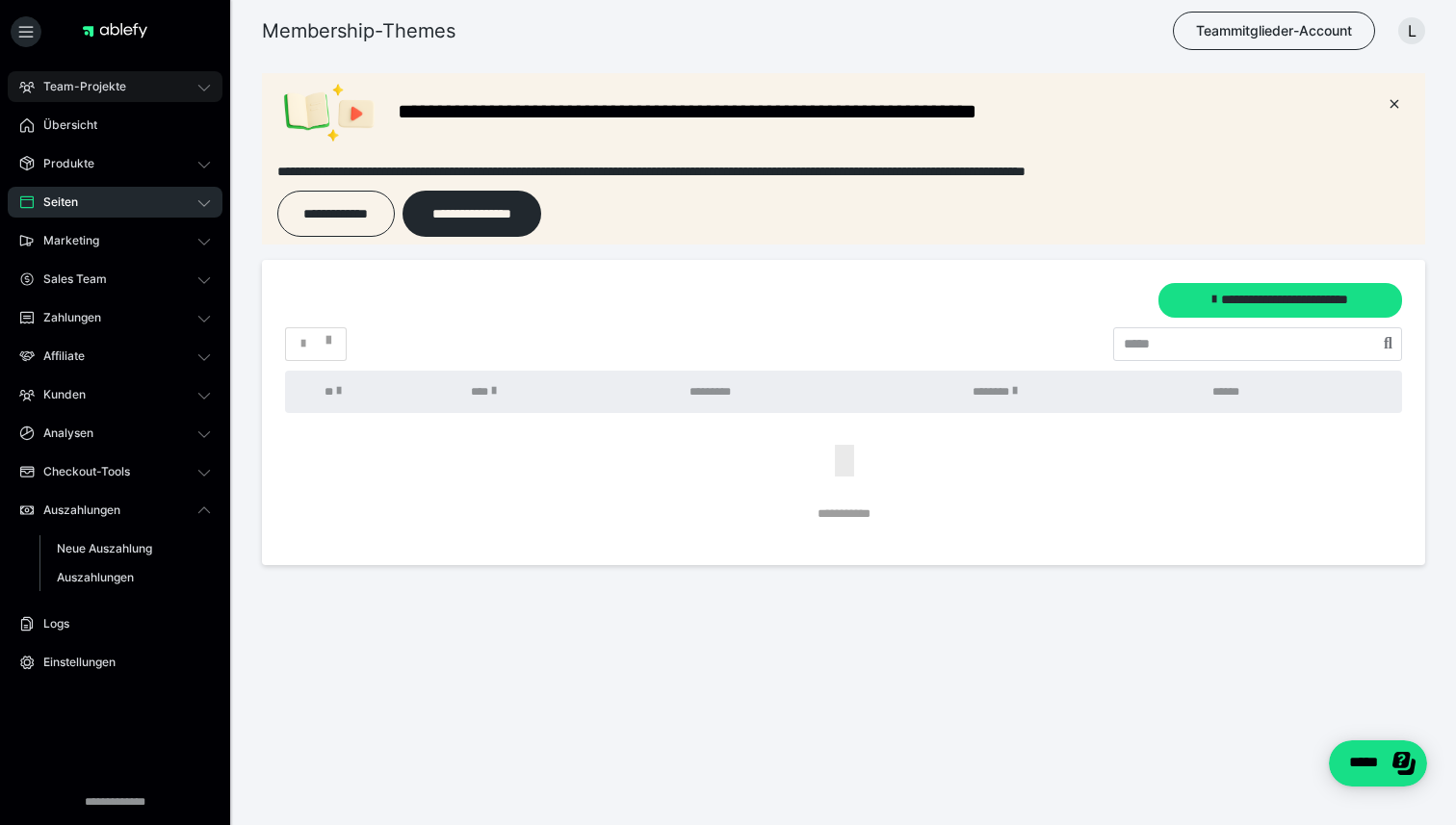 click on "Team-Projekte" at bounding box center (78, 87) 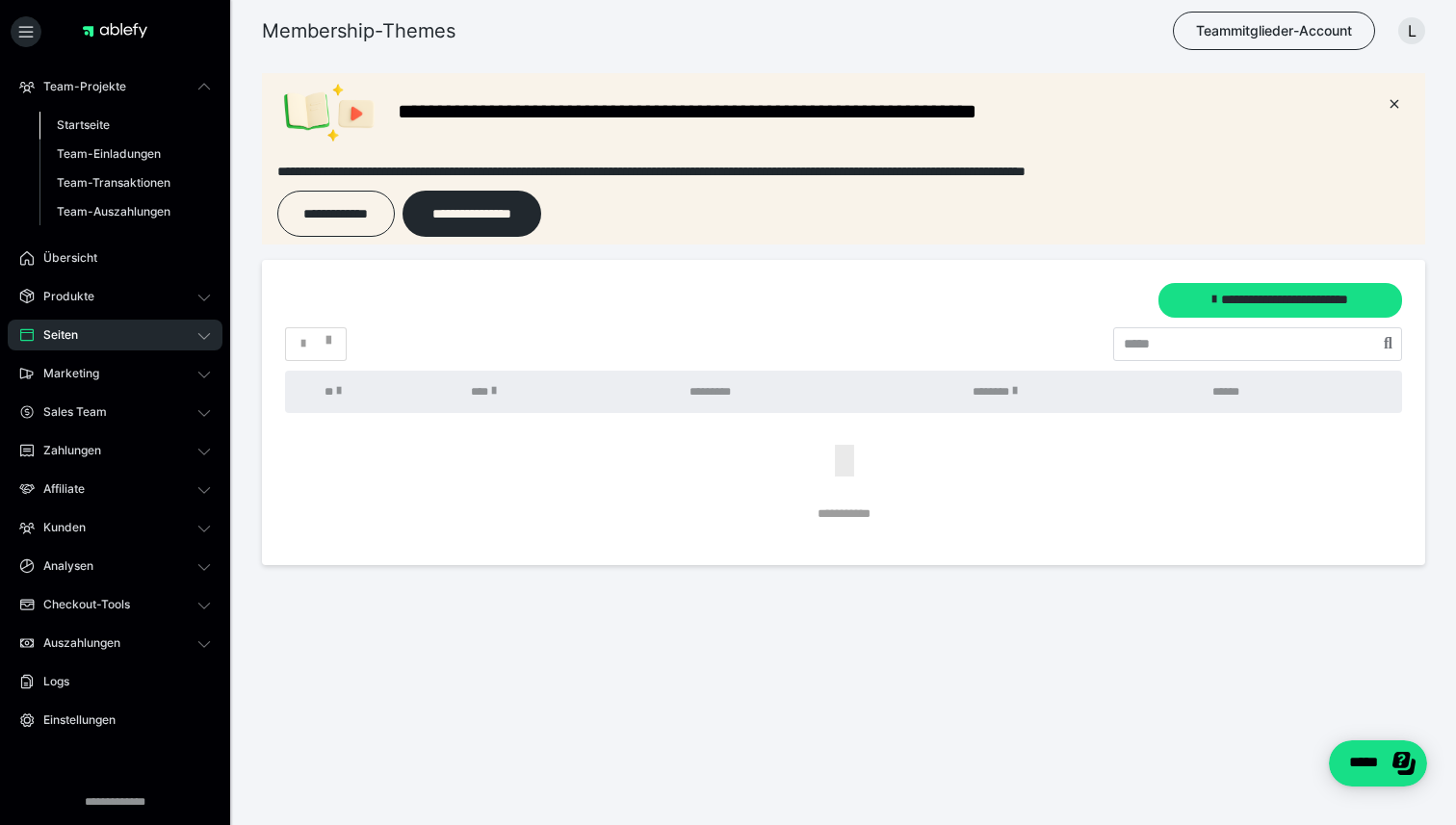 click on "Startseite" at bounding box center (83, 124) 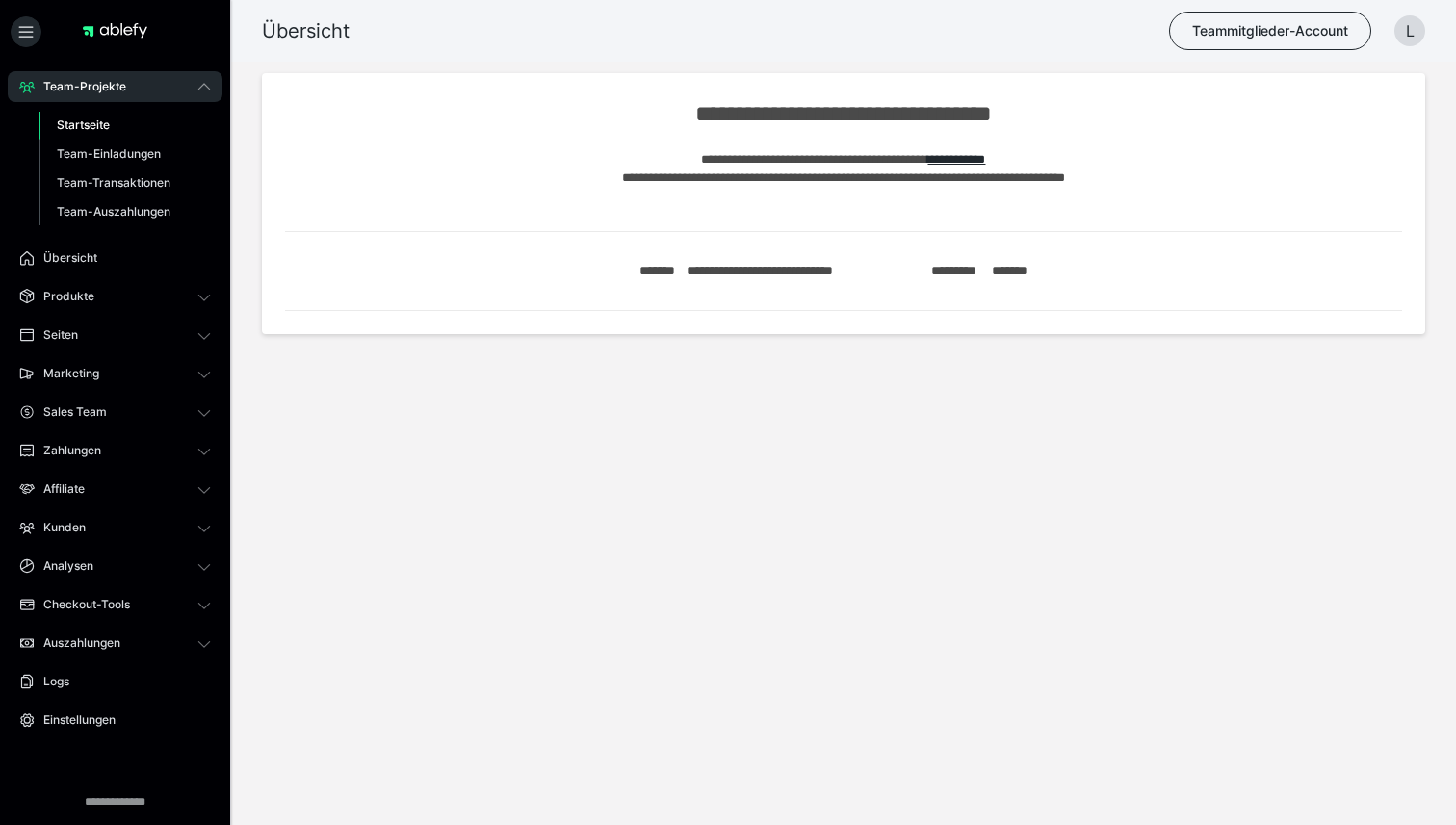 scroll, scrollTop: 0, scrollLeft: 0, axis: both 